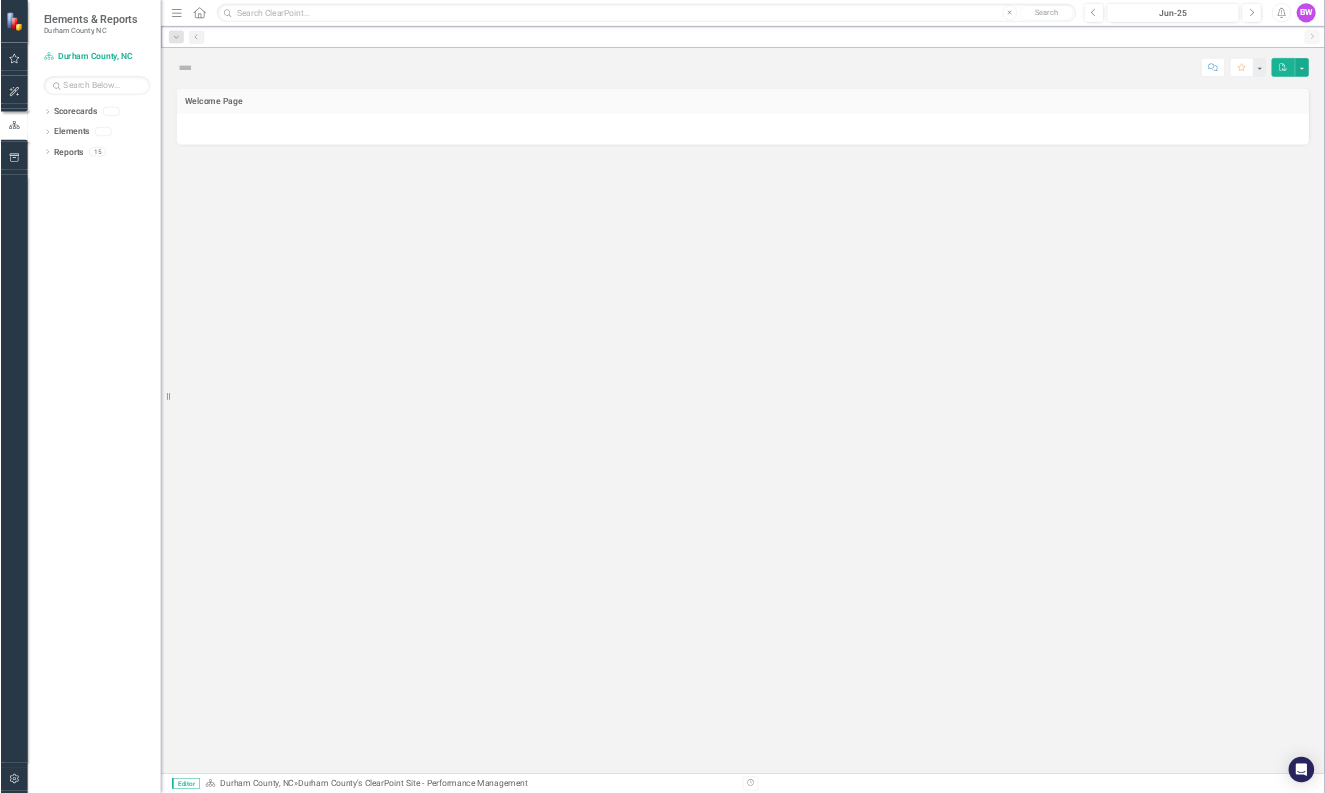 scroll, scrollTop: 0, scrollLeft: 0, axis: both 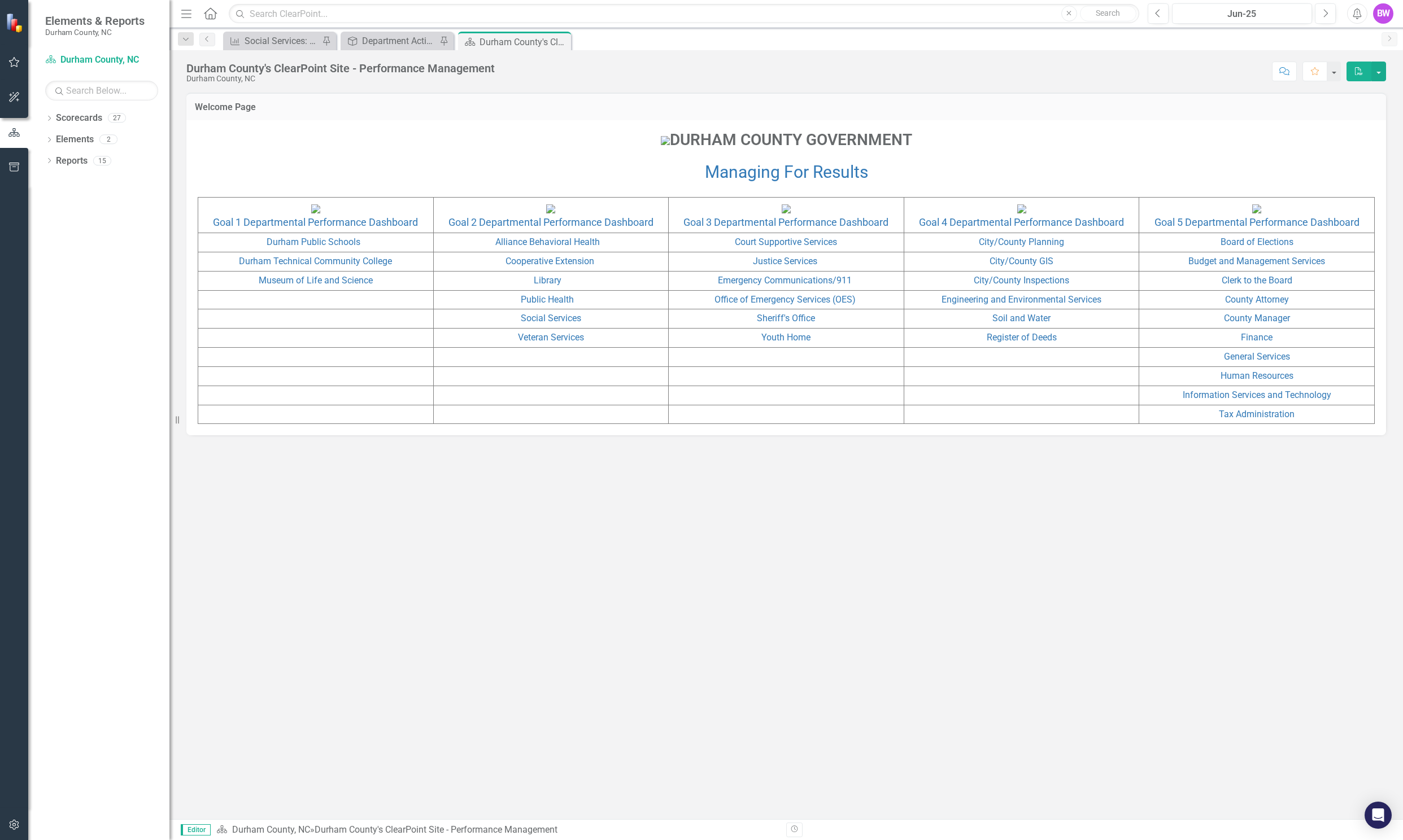 click on "Durham County's ClearPoint Site - Performance Management Durham County, NC Score: N/A Jun-25 Completed  Comment Favorite PDF" at bounding box center (786, 67) 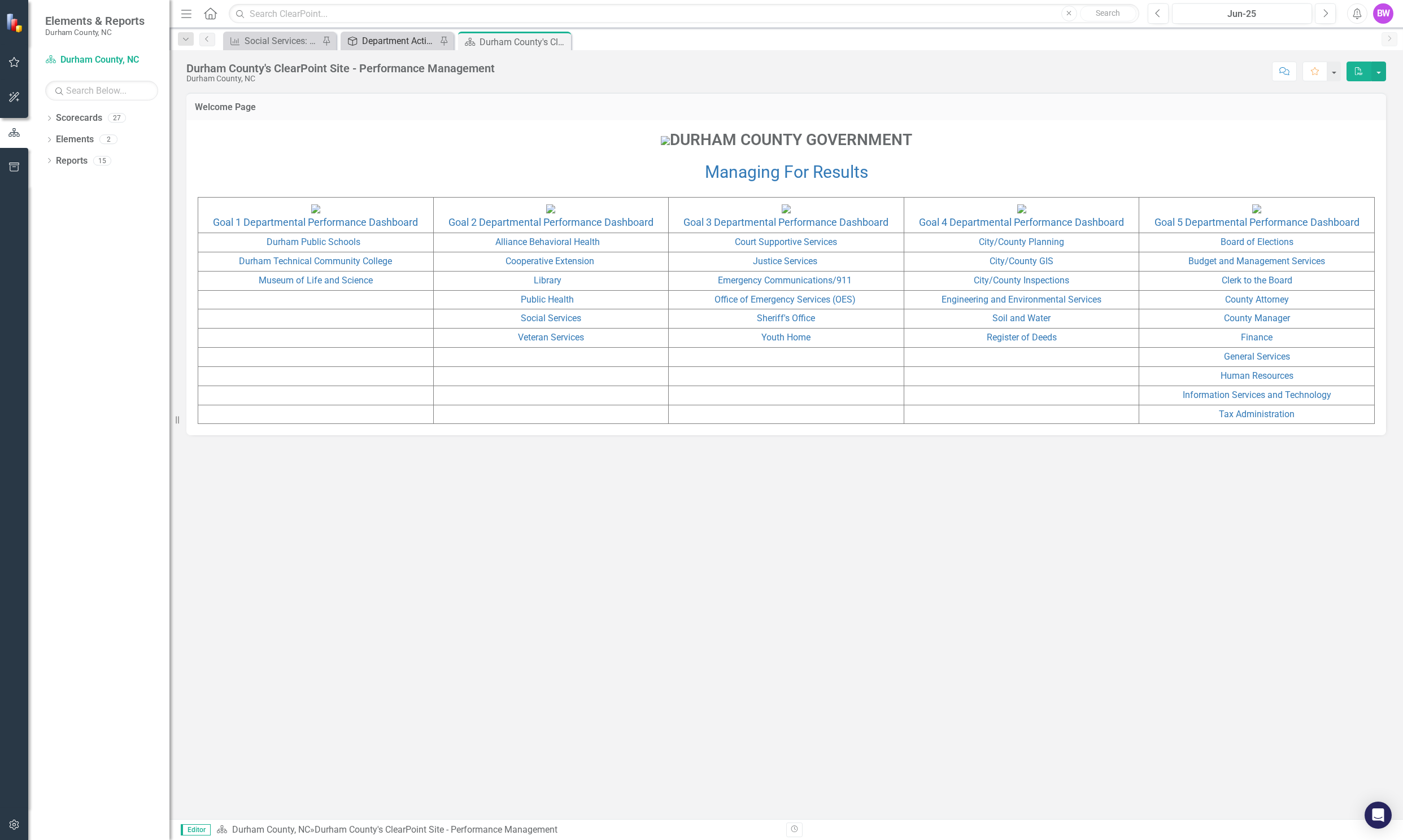 click on "Department Activities" at bounding box center (399, 41) 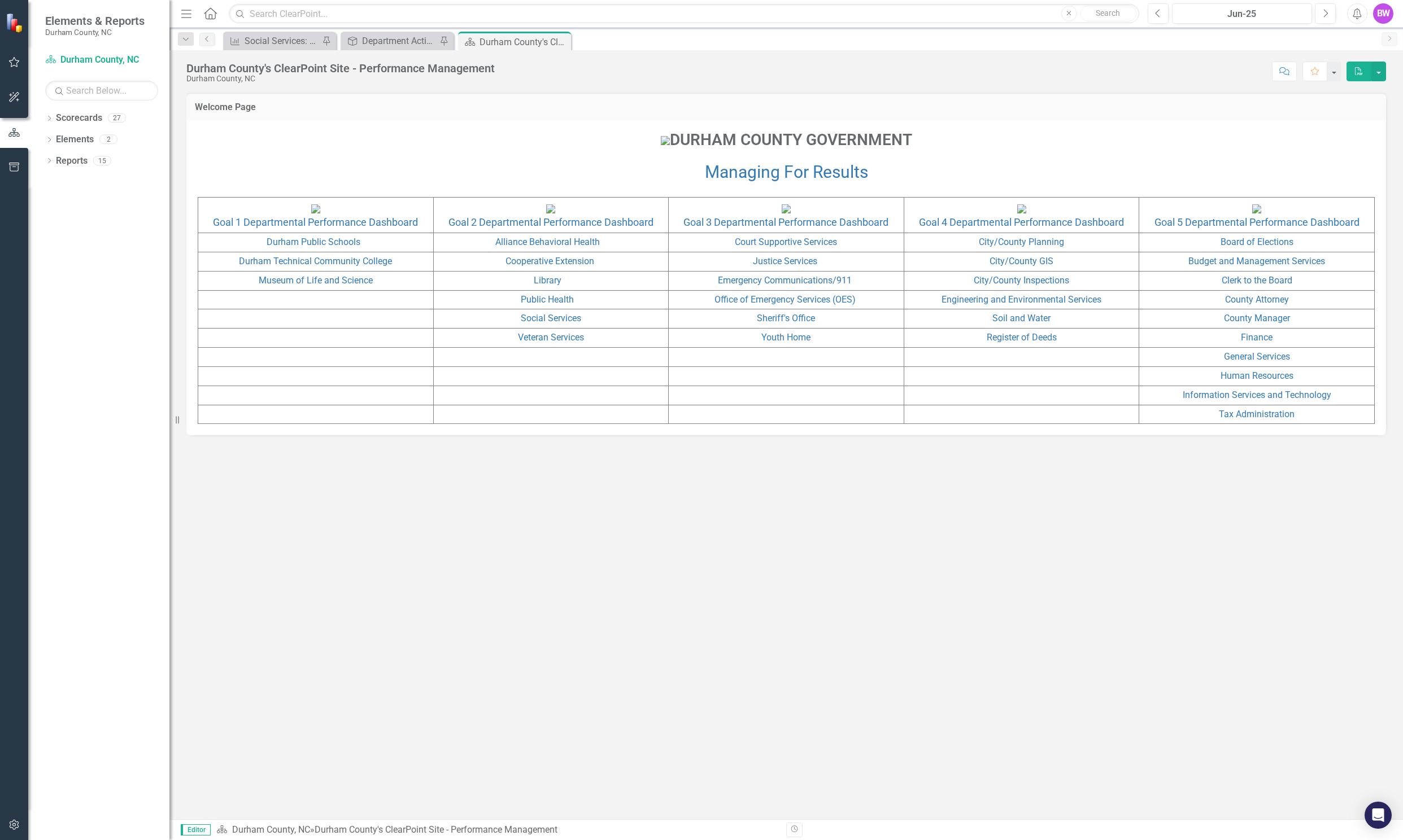scroll, scrollTop: 0, scrollLeft: 0, axis: both 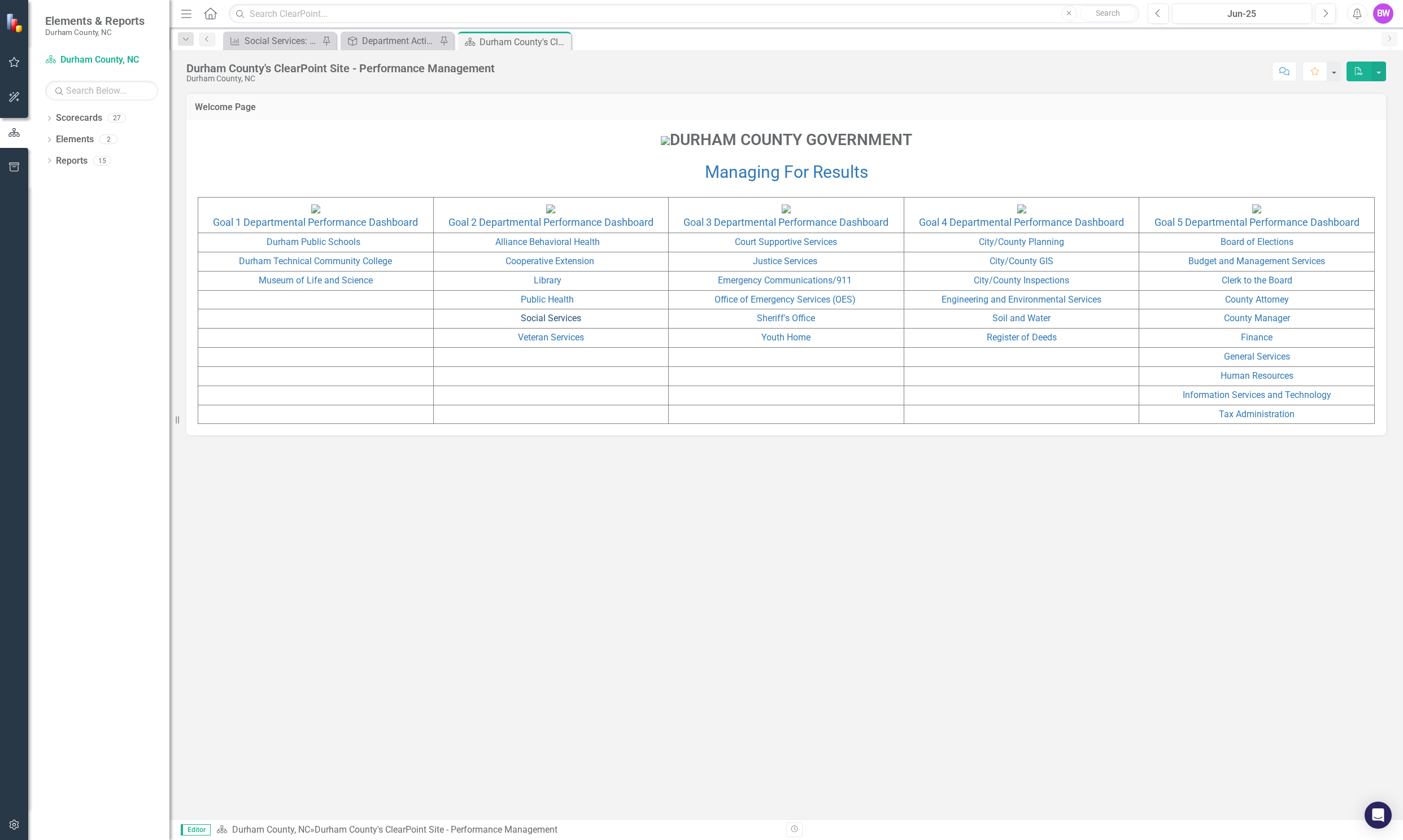 click on "Social Services" at bounding box center [551, 318] 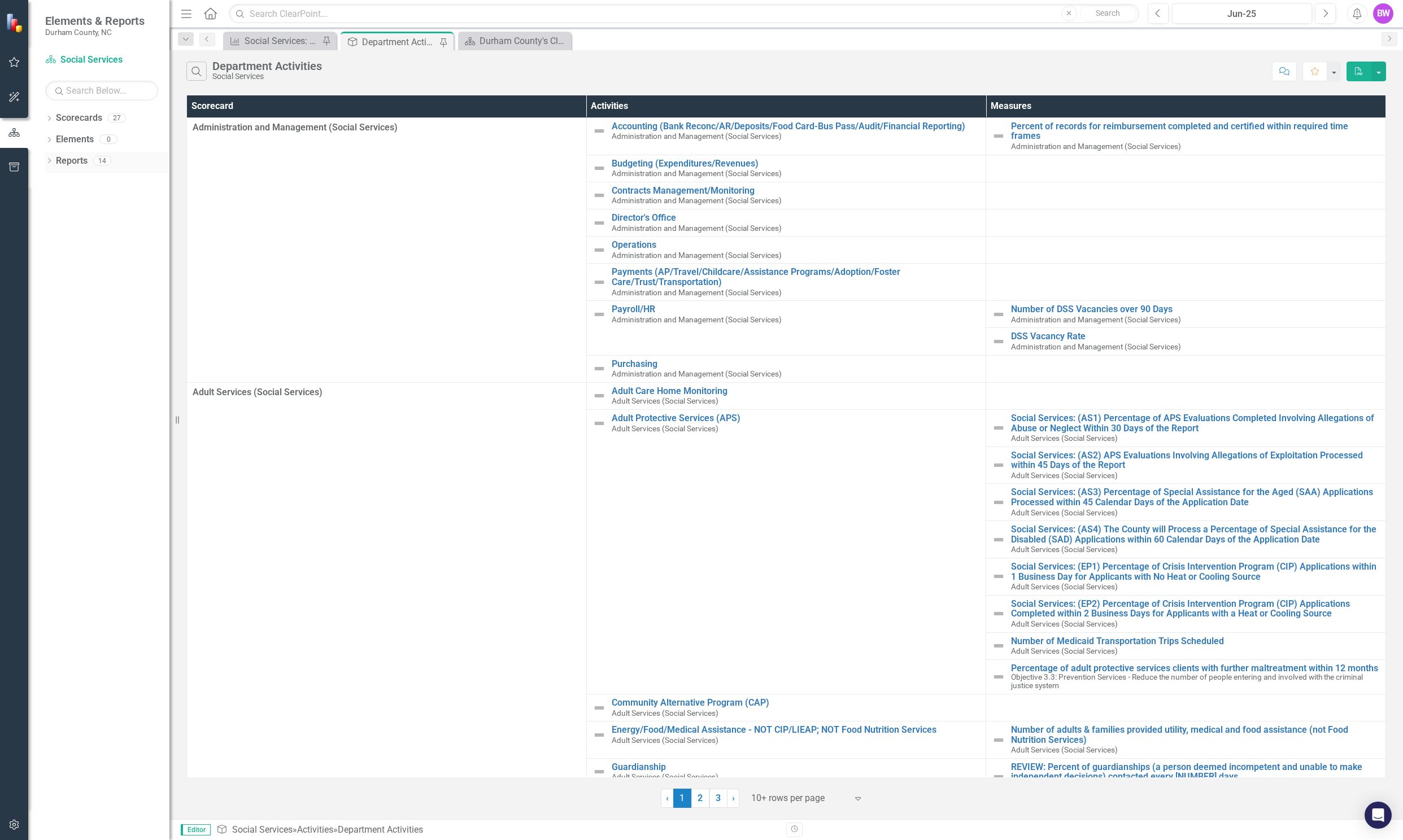 click on "Dropdown" at bounding box center [49, 161] 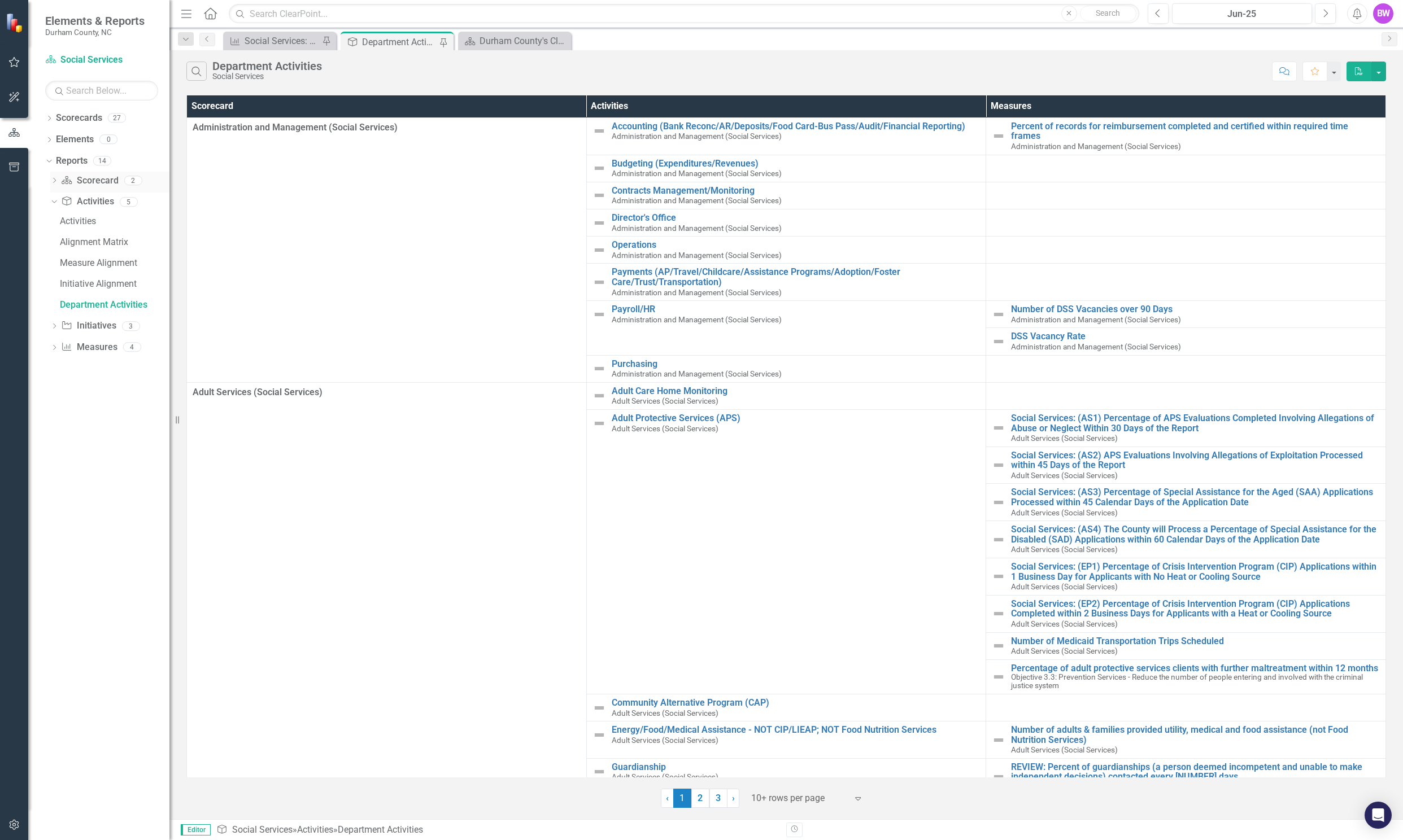 click on "Scorecard Scorecard" at bounding box center (89, 181) 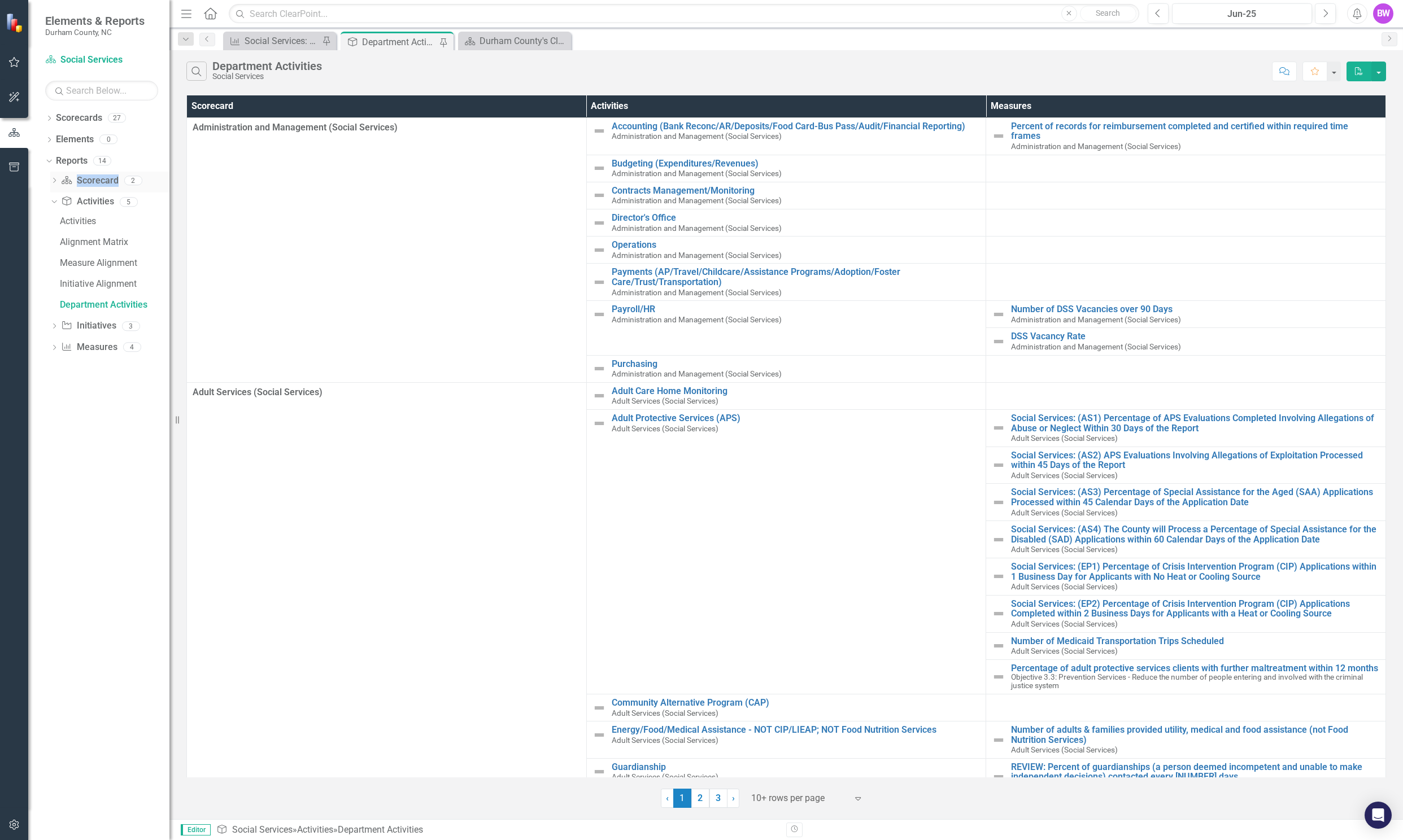 click on "Scorecard Scorecard" at bounding box center (89, 181) 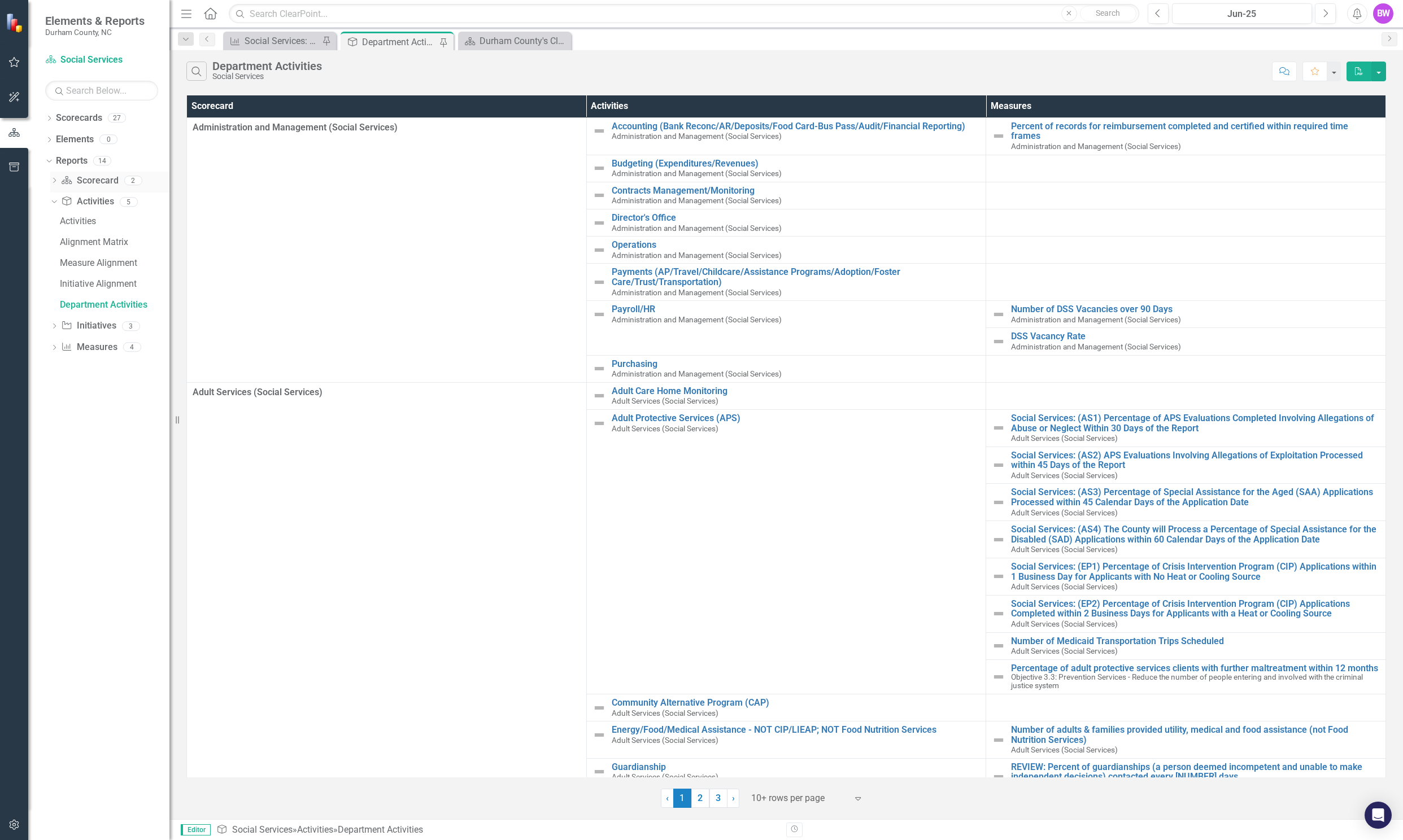 click on "Dropdown" at bounding box center (54, 181) 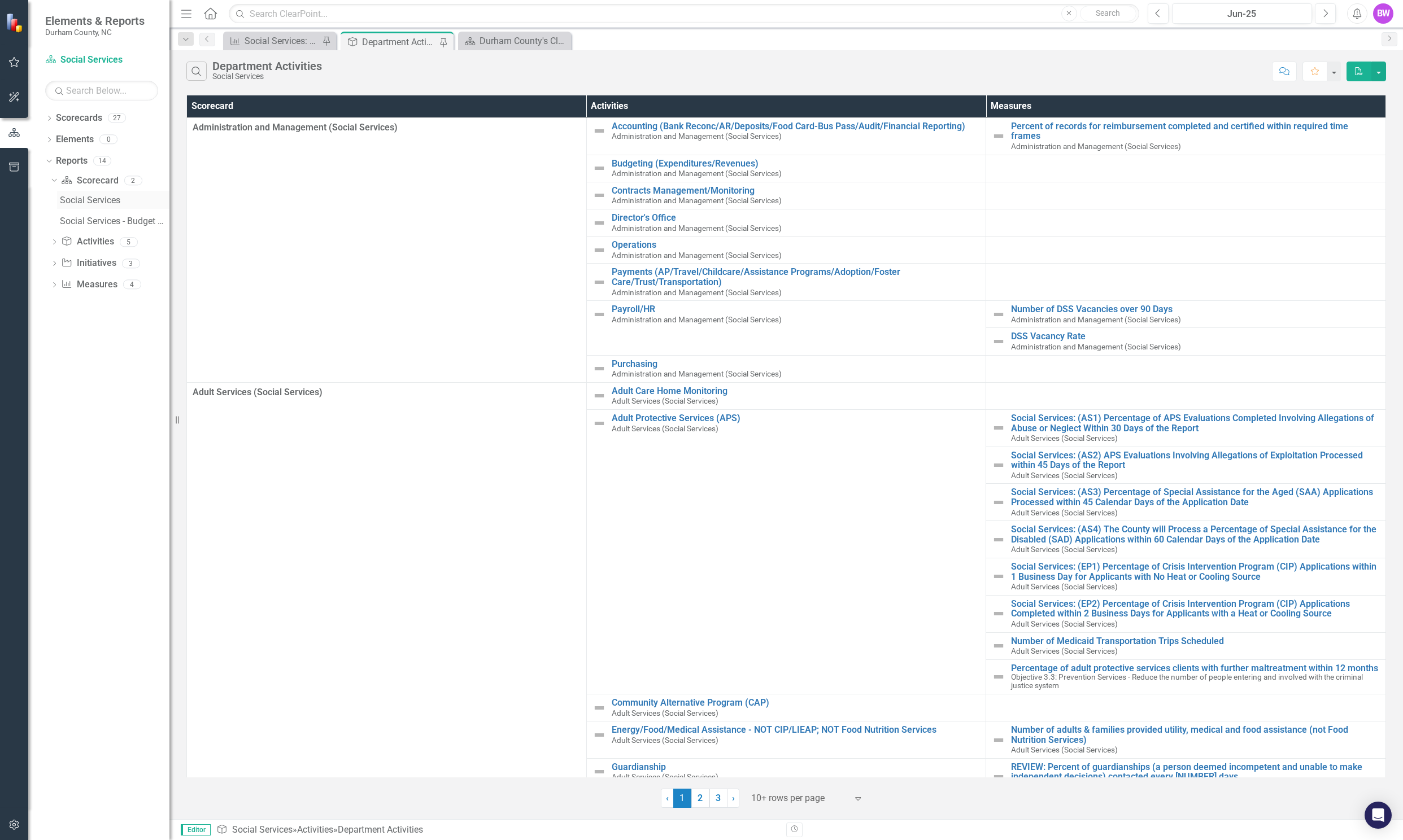 click on "Social Services" at bounding box center [115, 200] 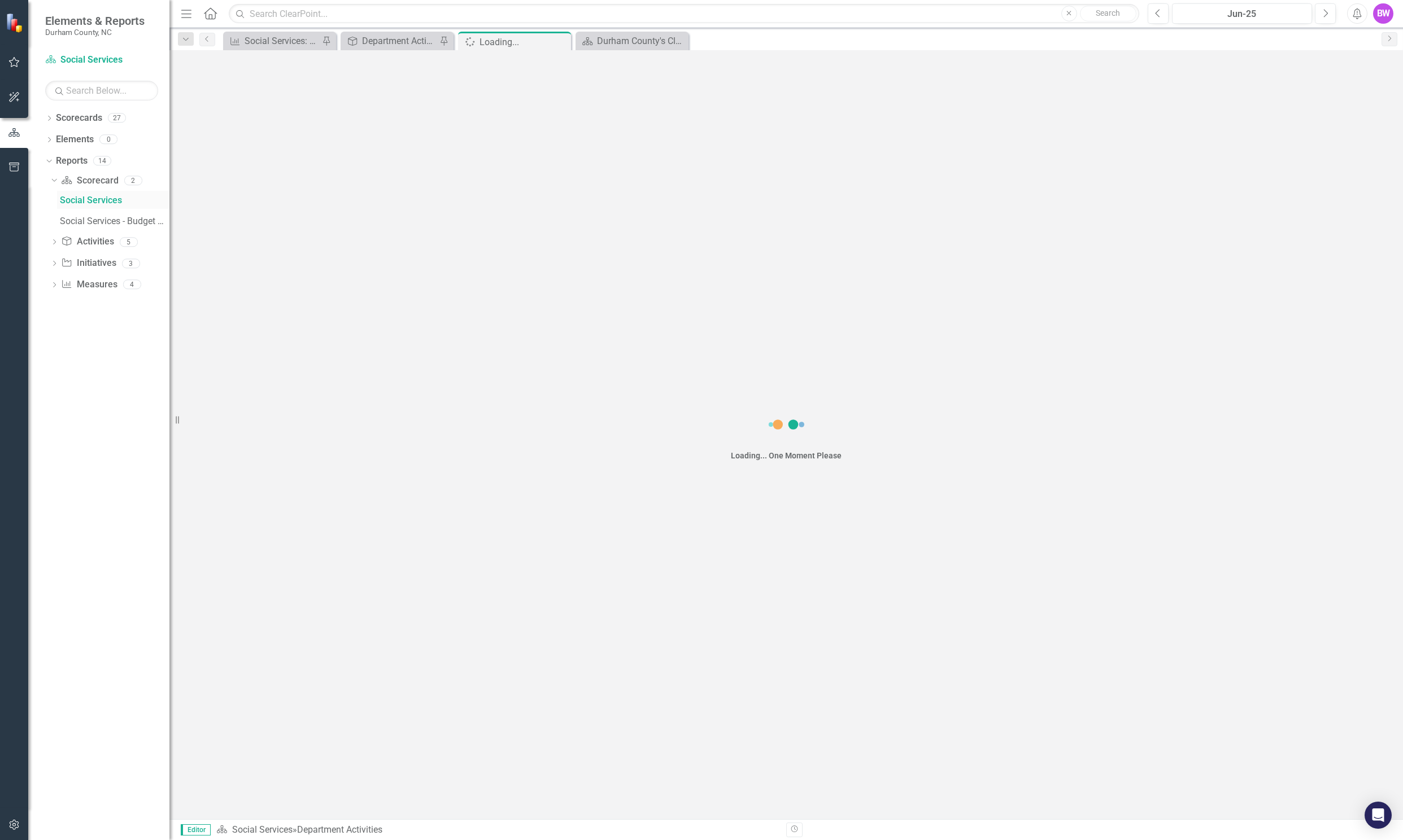 click on "Social Services" at bounding box center (115, 200) 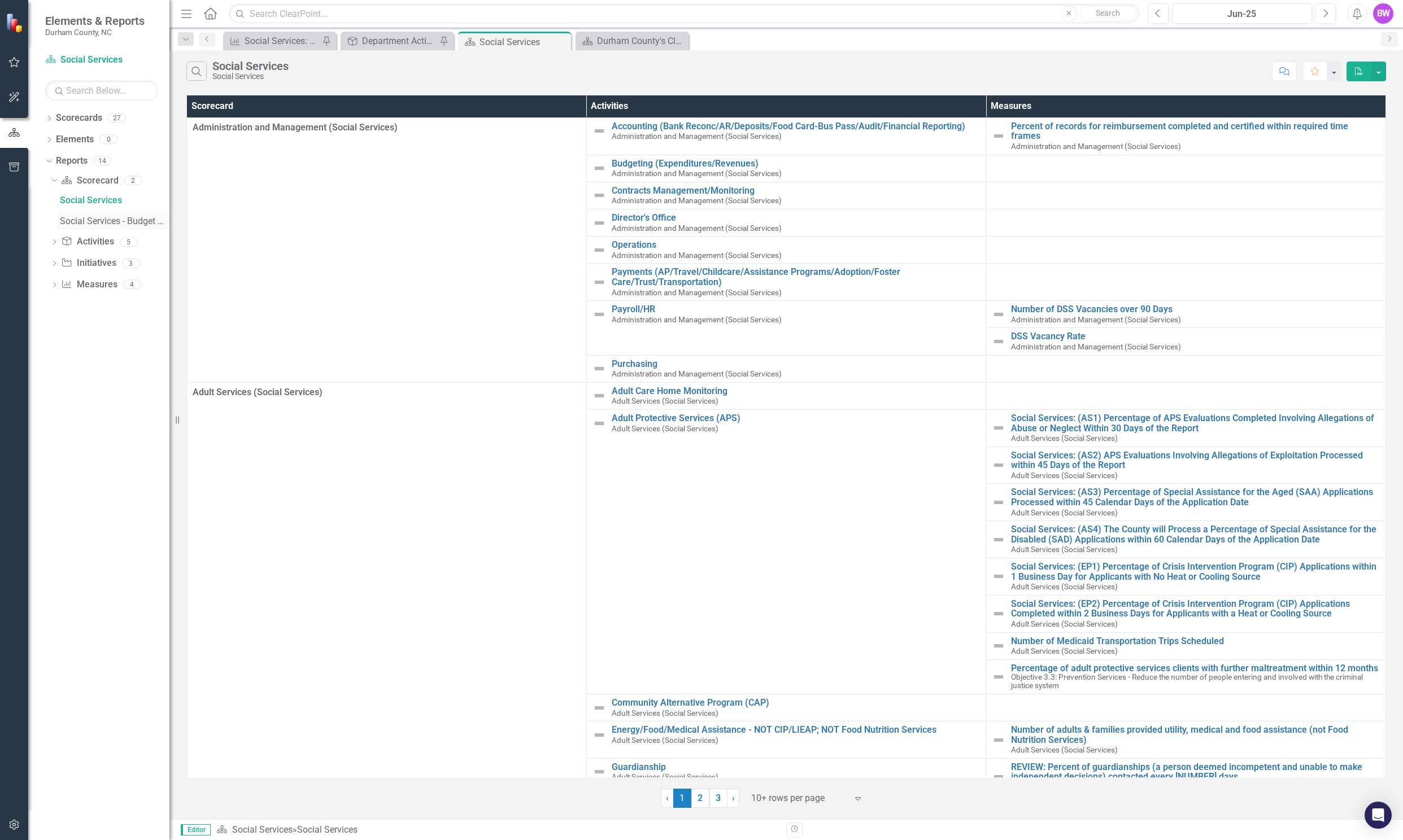 click on "Social Services - Budget Document Information" at bounding box center (115, 221) 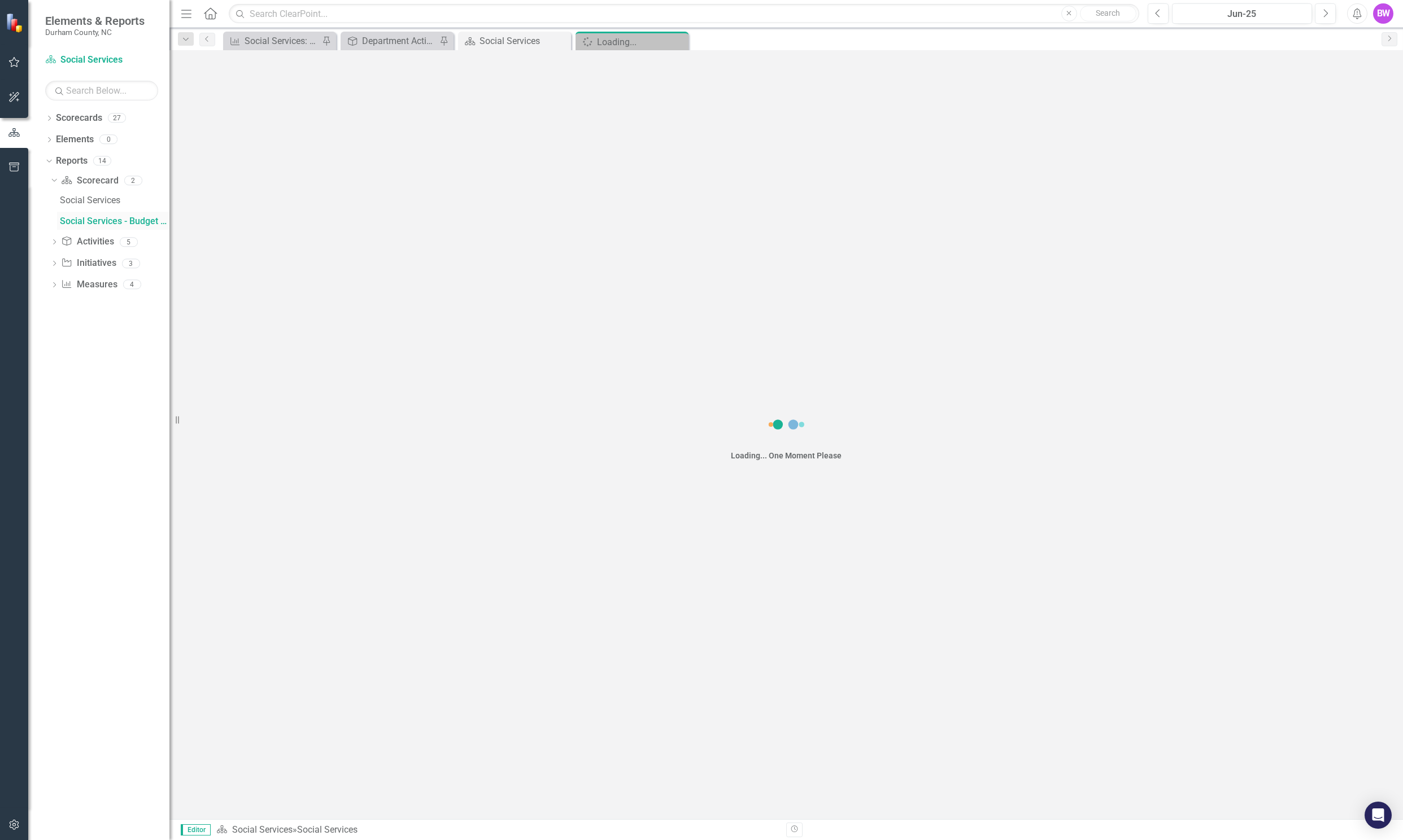click on "Social Services - Budget Document Information" at bounding box center [115, 221] 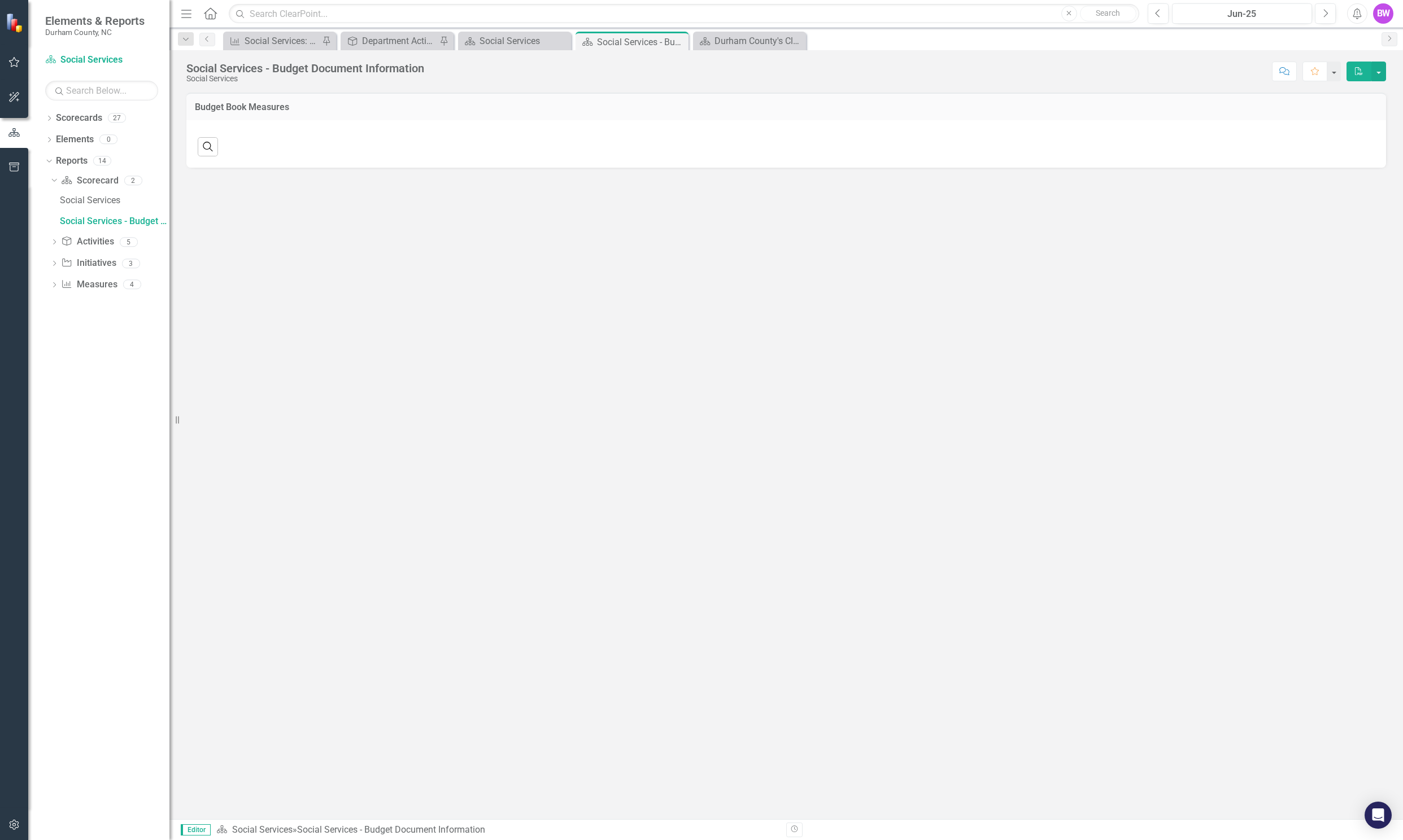 drag, startPoint x: 430, startPoint y: 113, endPoint x: 389, endPoint y: 126, distance: 43.011626 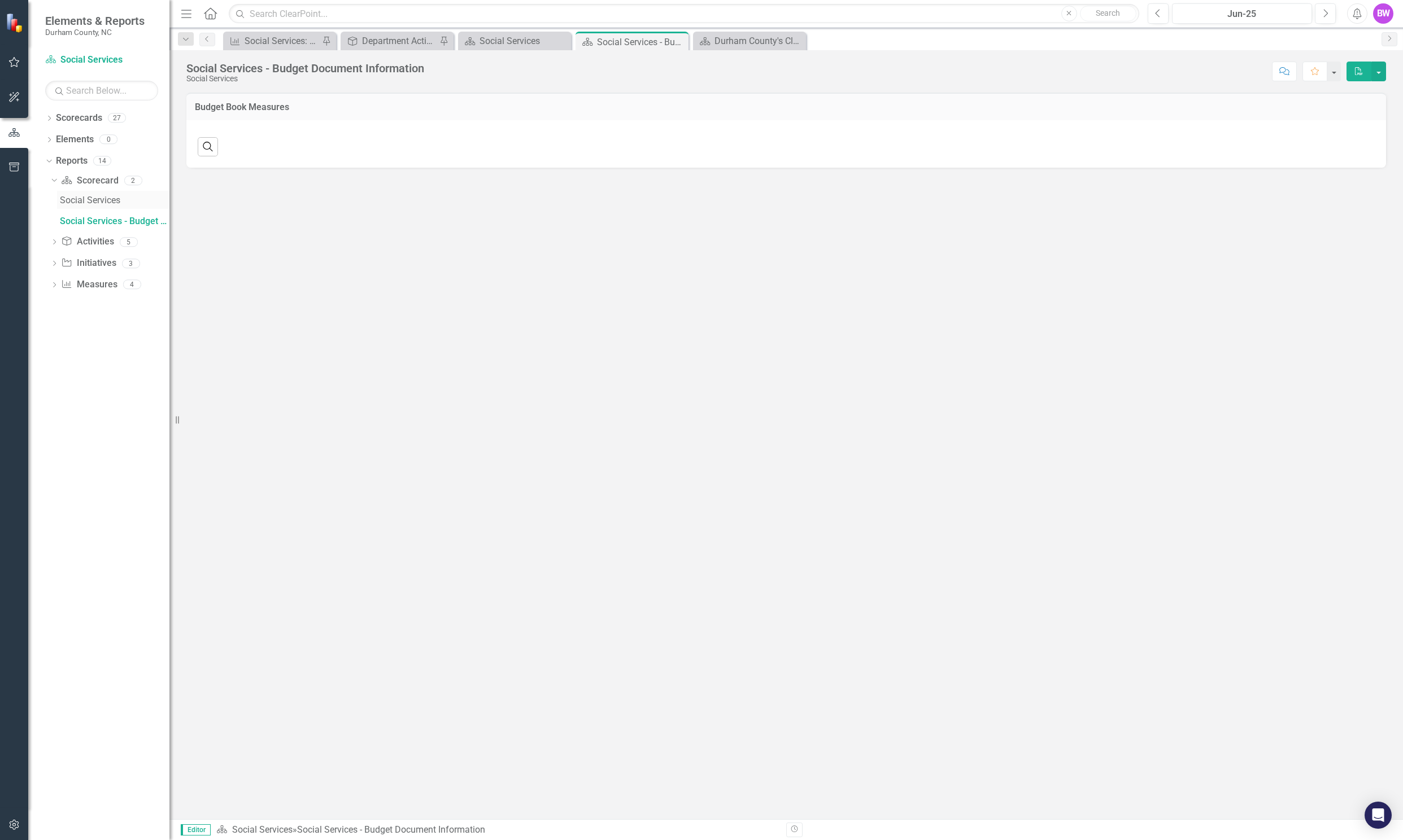 click on "Social Services" at bounding box center (115, 200) 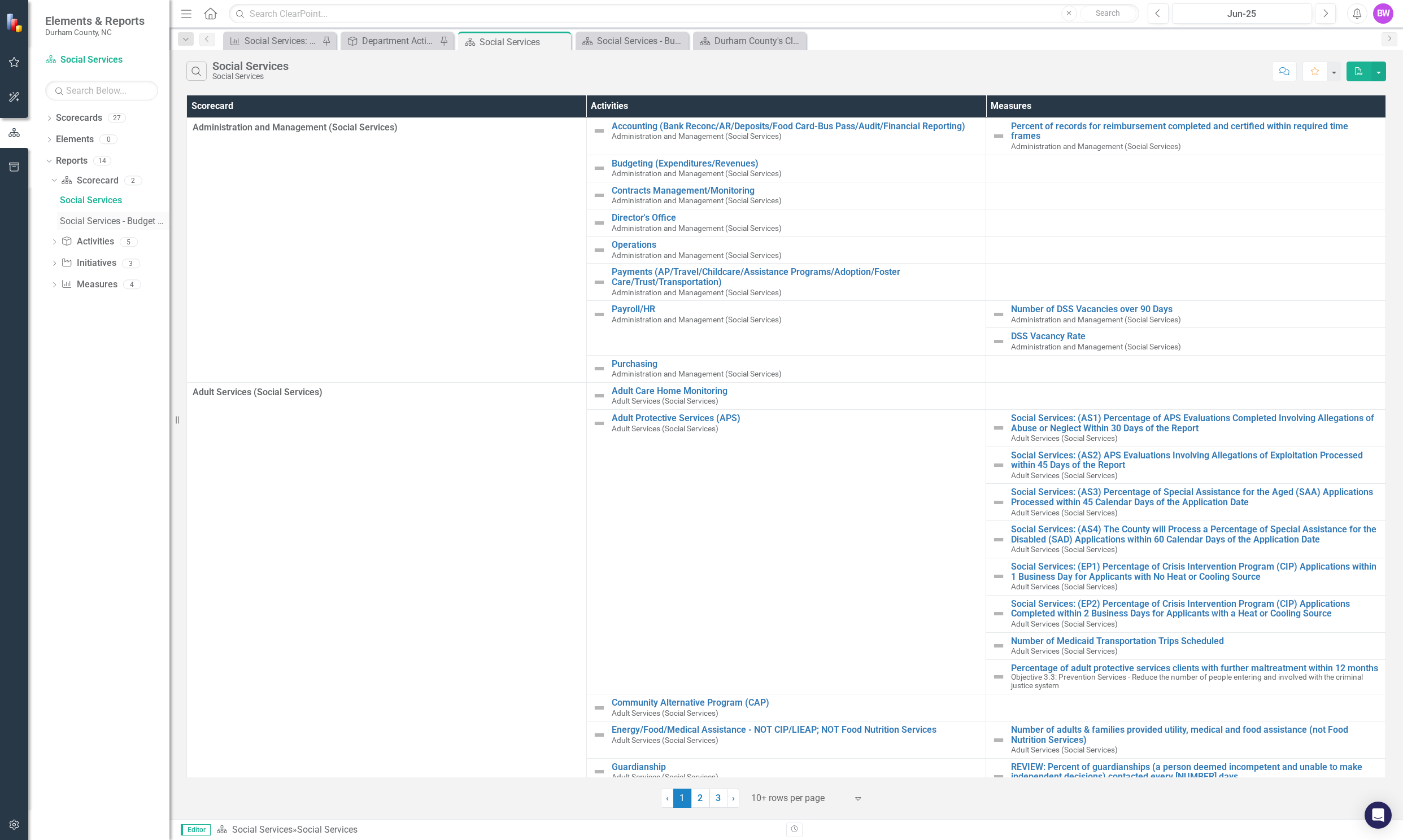 click on "Social Services - Budget Document Information" at bounding box center [113, 221] 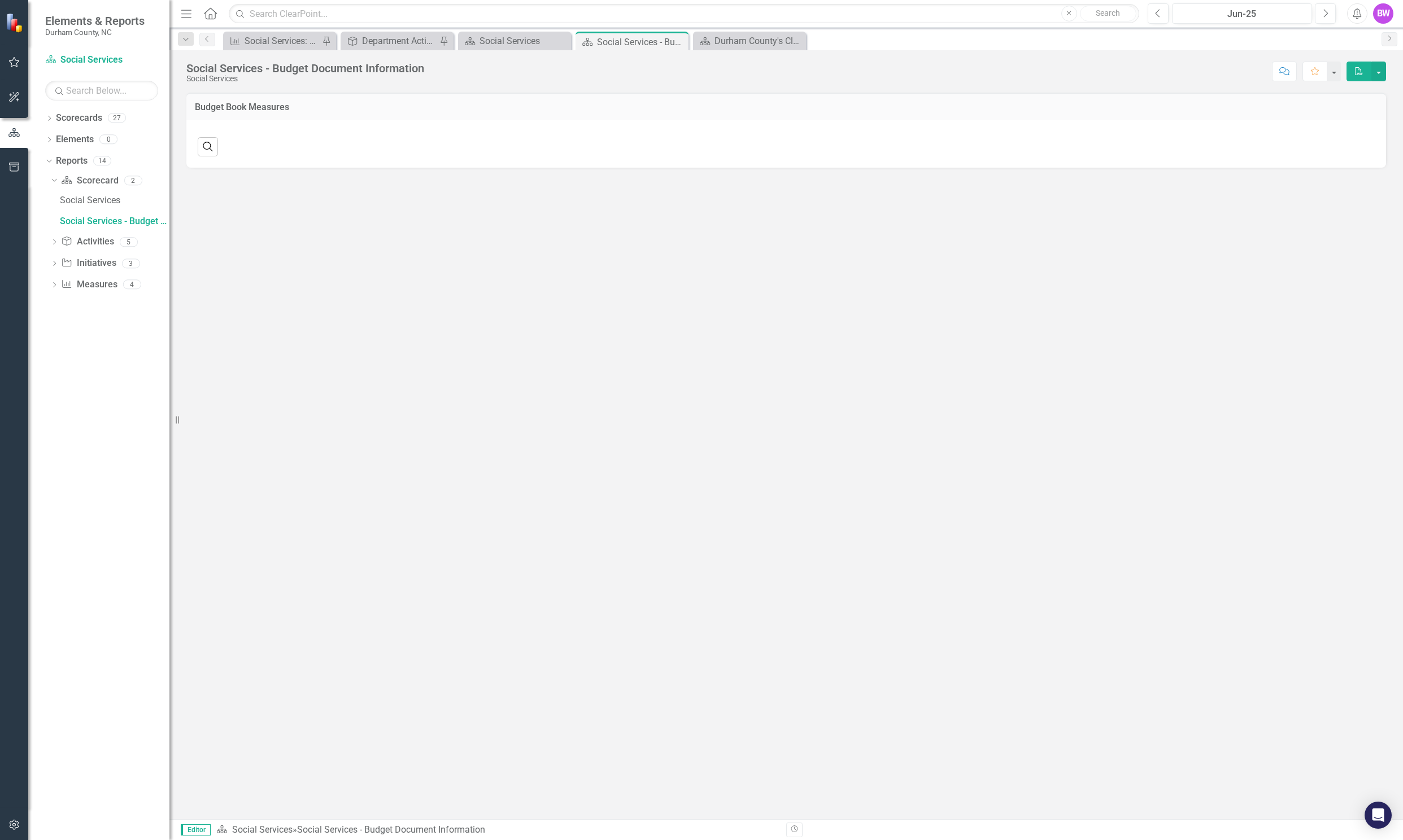 click on "Budget Book Measures" at bounding box center (786, 108) 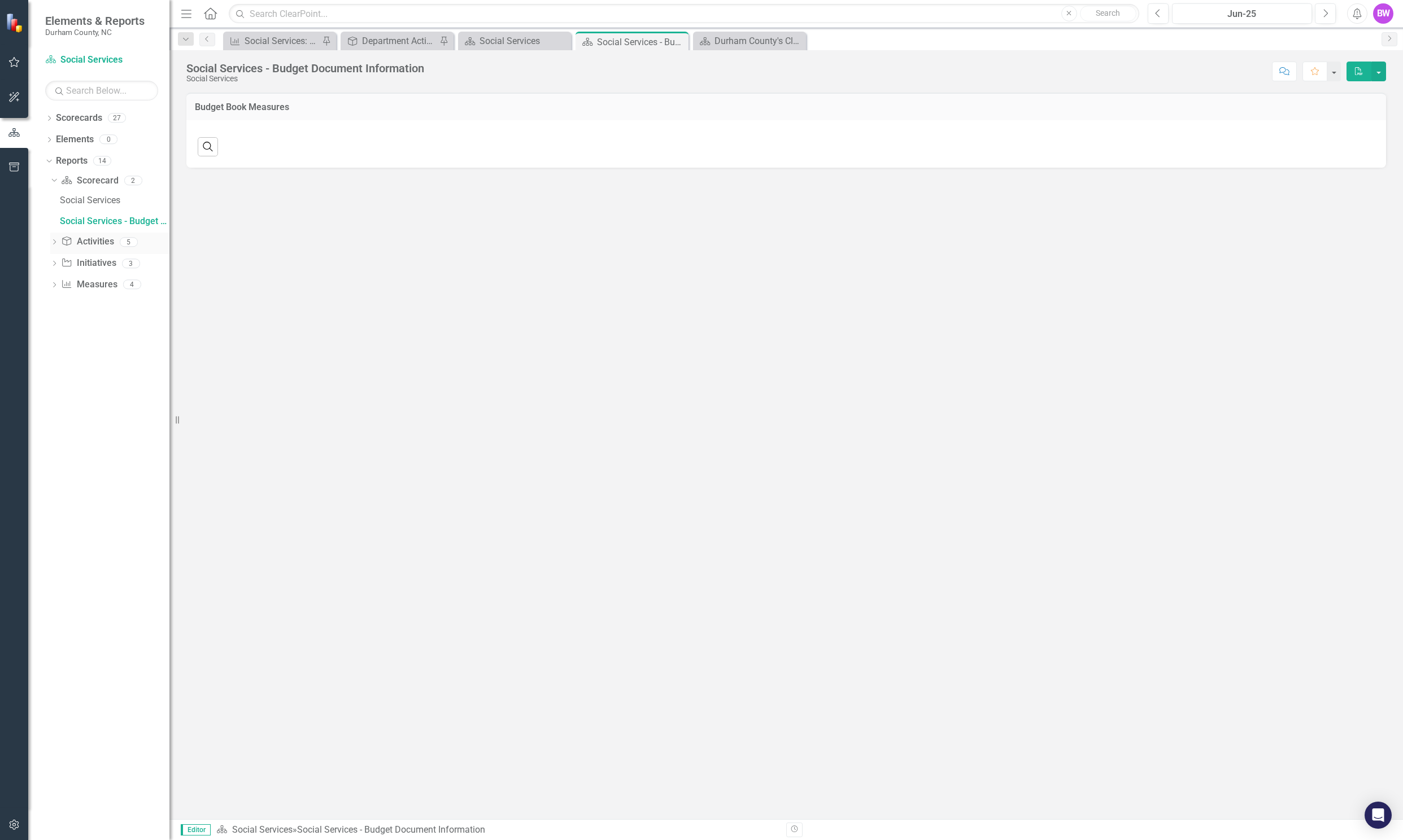 click on "Dropdown" at bounding box center [54, 243] 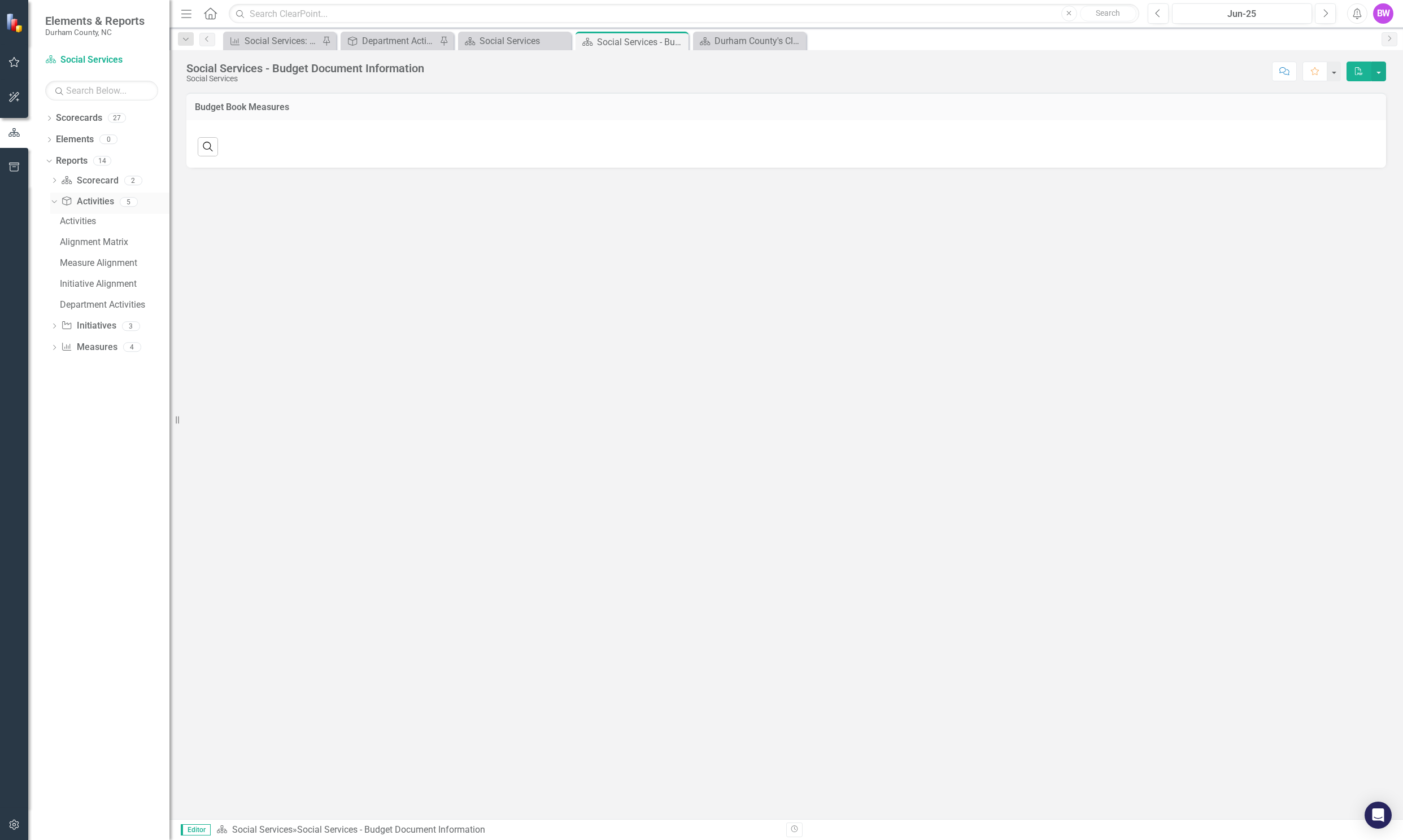 click on "Dropdown" at bounding box center [53, 202] 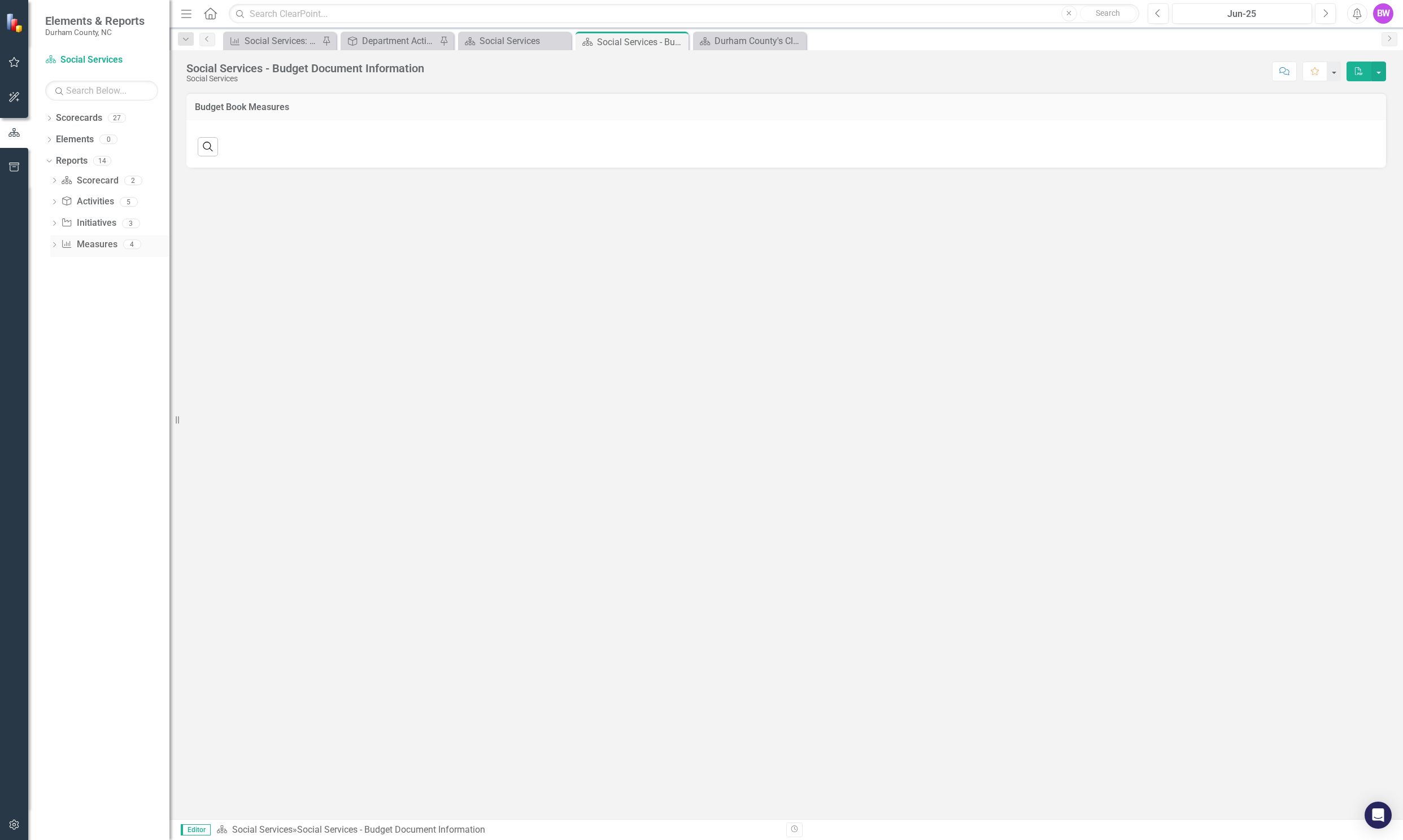 click on "Dropdown" at bounding box center [54, 246] 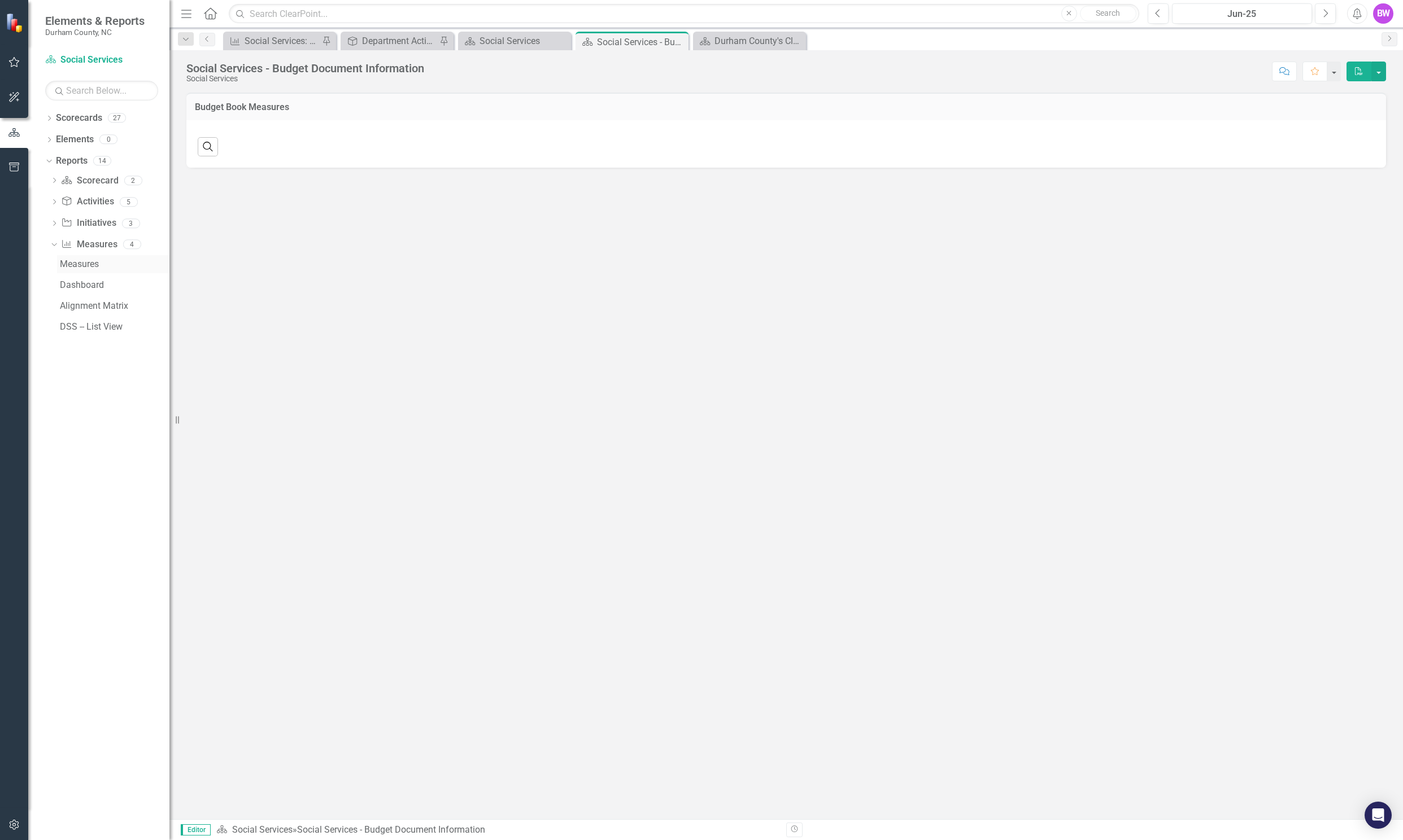 click on "Measures" at bounding box center [115, 264] 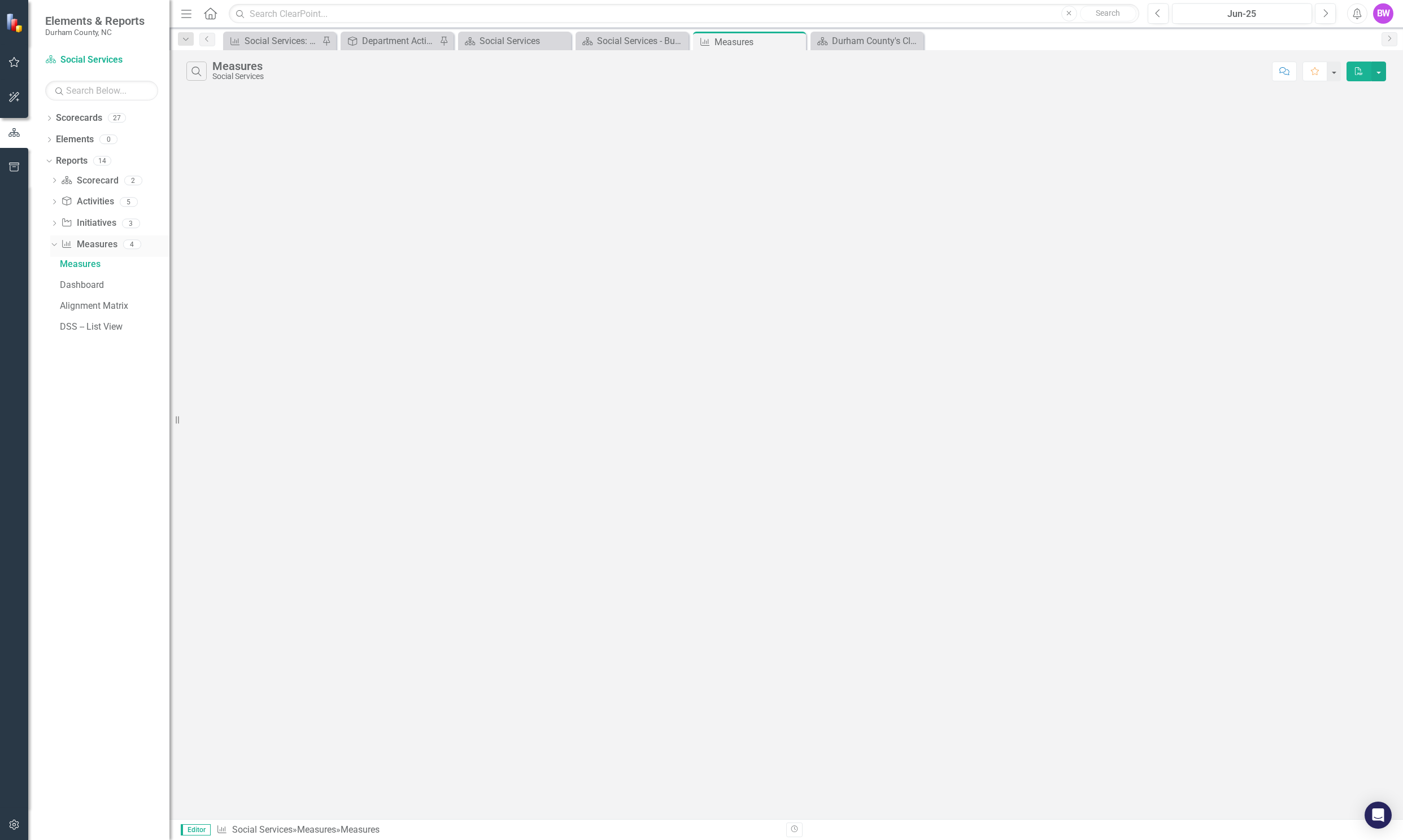 click on "Measure Measures" at bounding box center [89, 244] 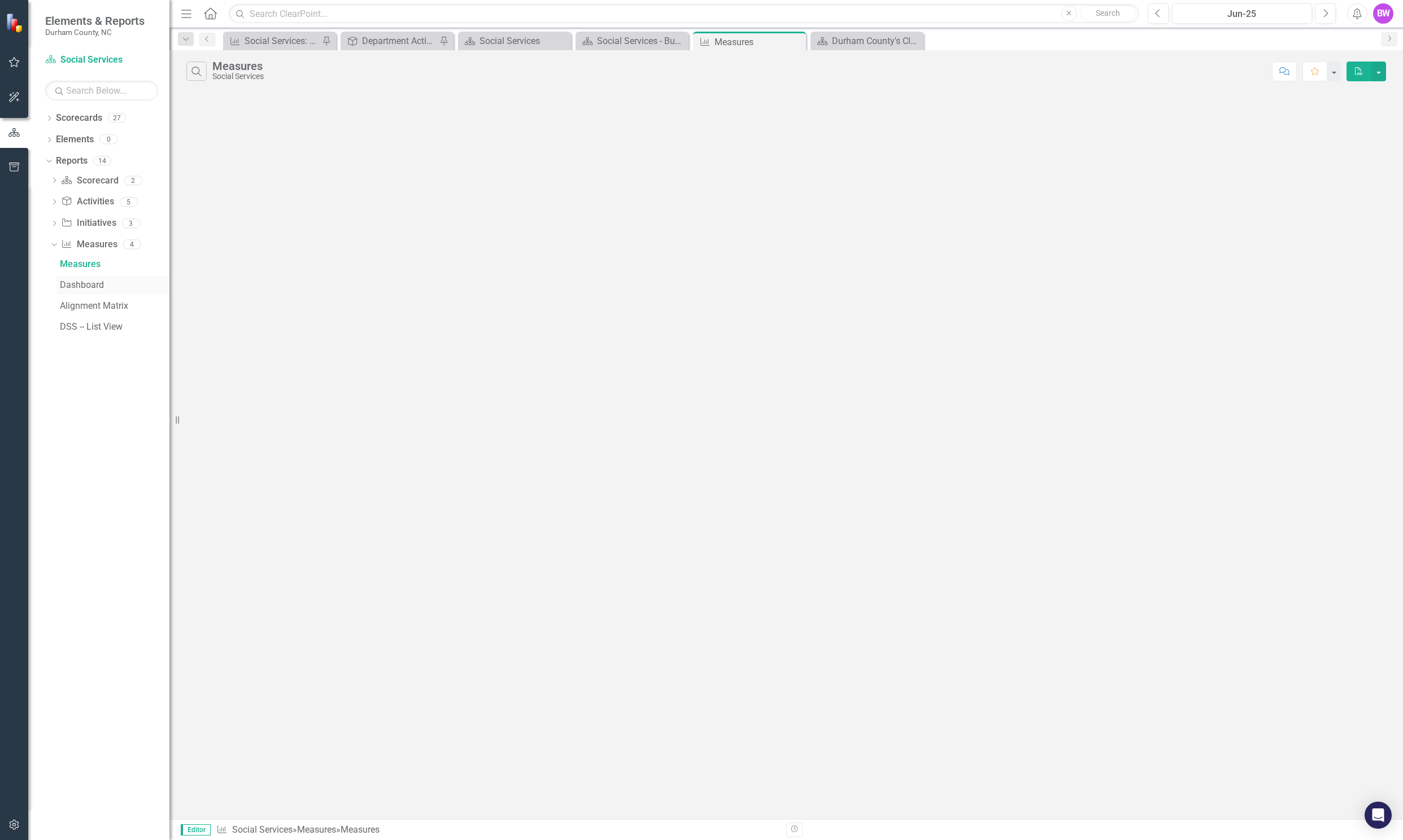 click on "Dashboard" at bounding box center [115, 285] 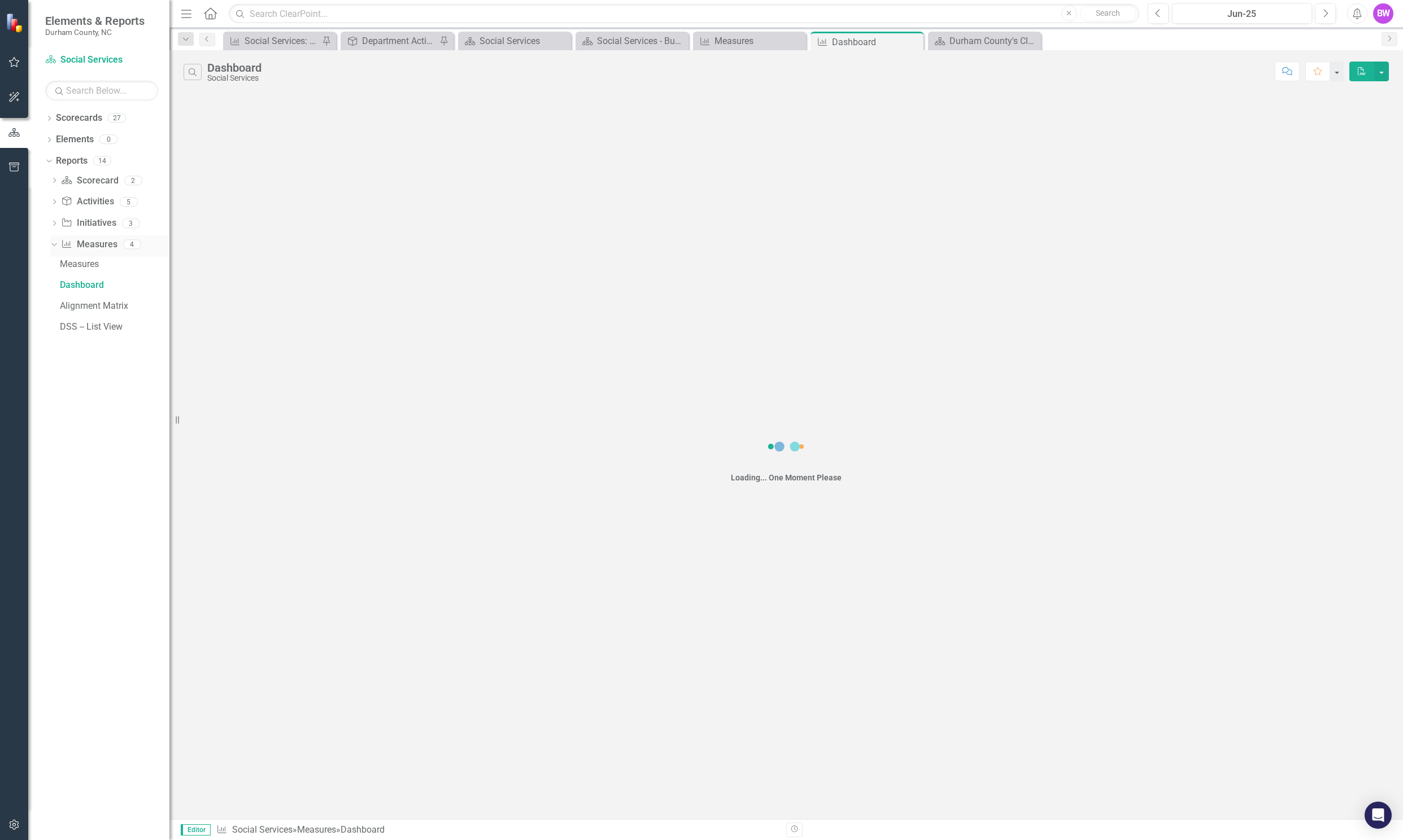 click on "Measure Measures 4" at bounding box center (115, 246) 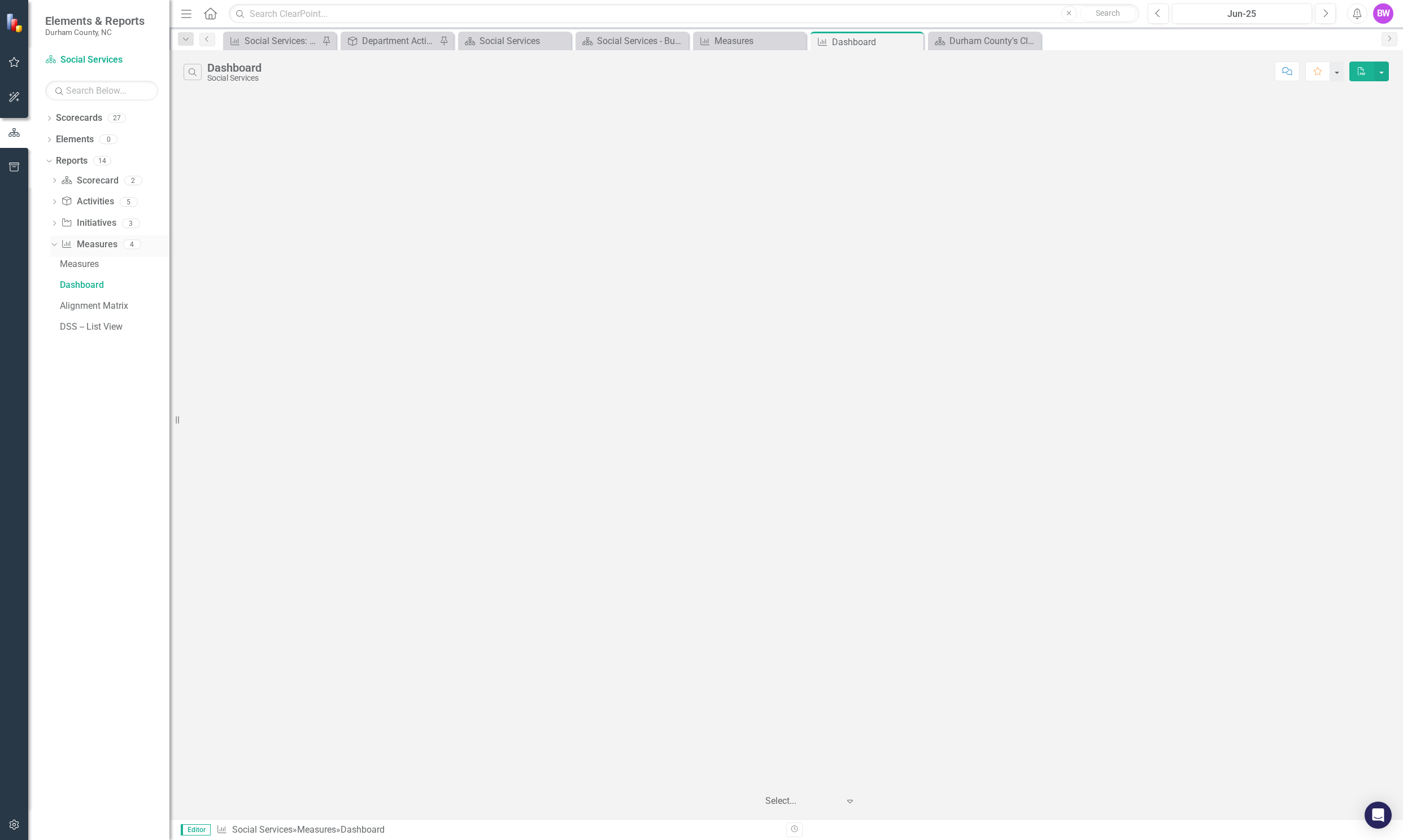 click on "Measure Measures 4" at bounding box center [115, 246] 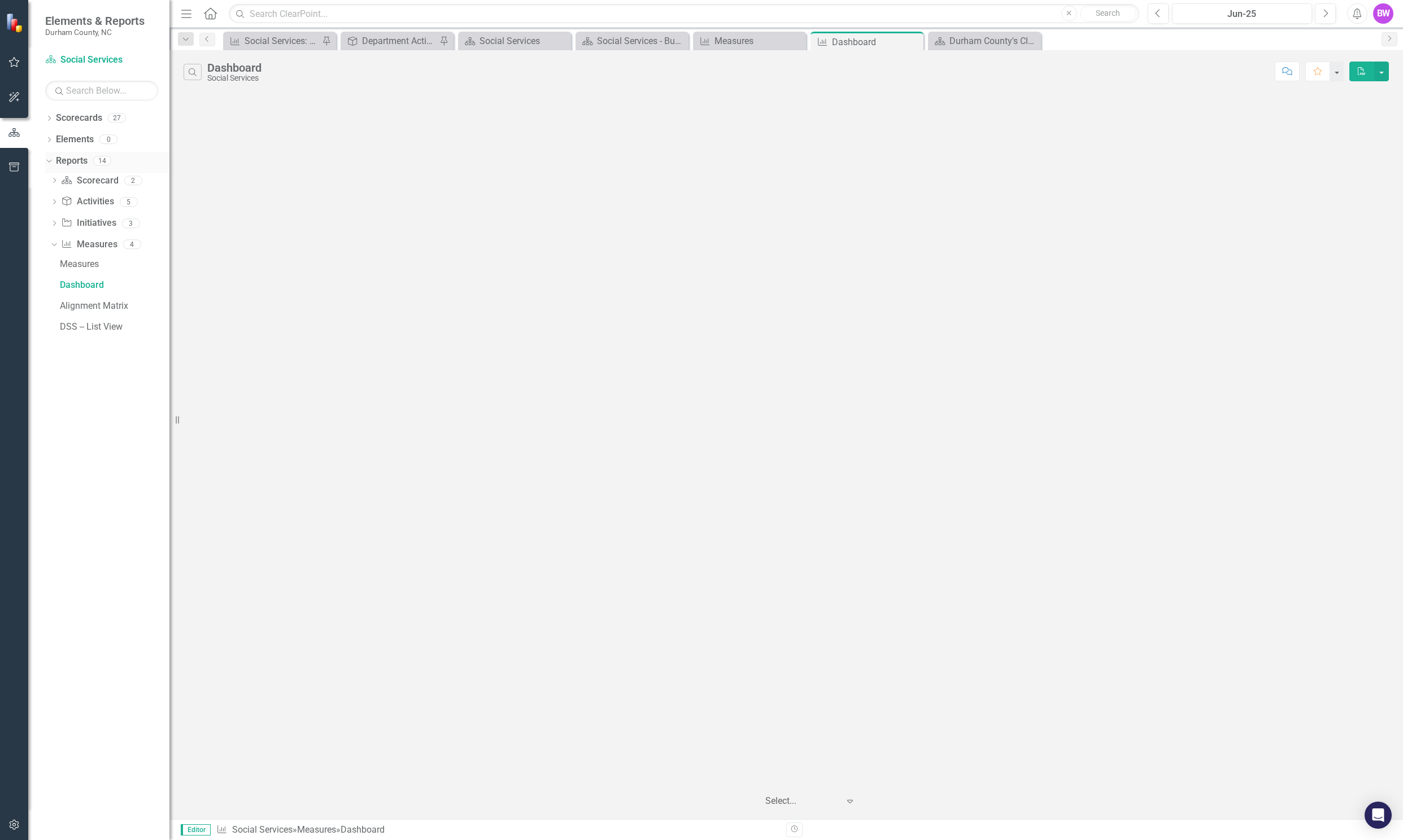 click on "Reports 14" at bounding box center (112, 163) 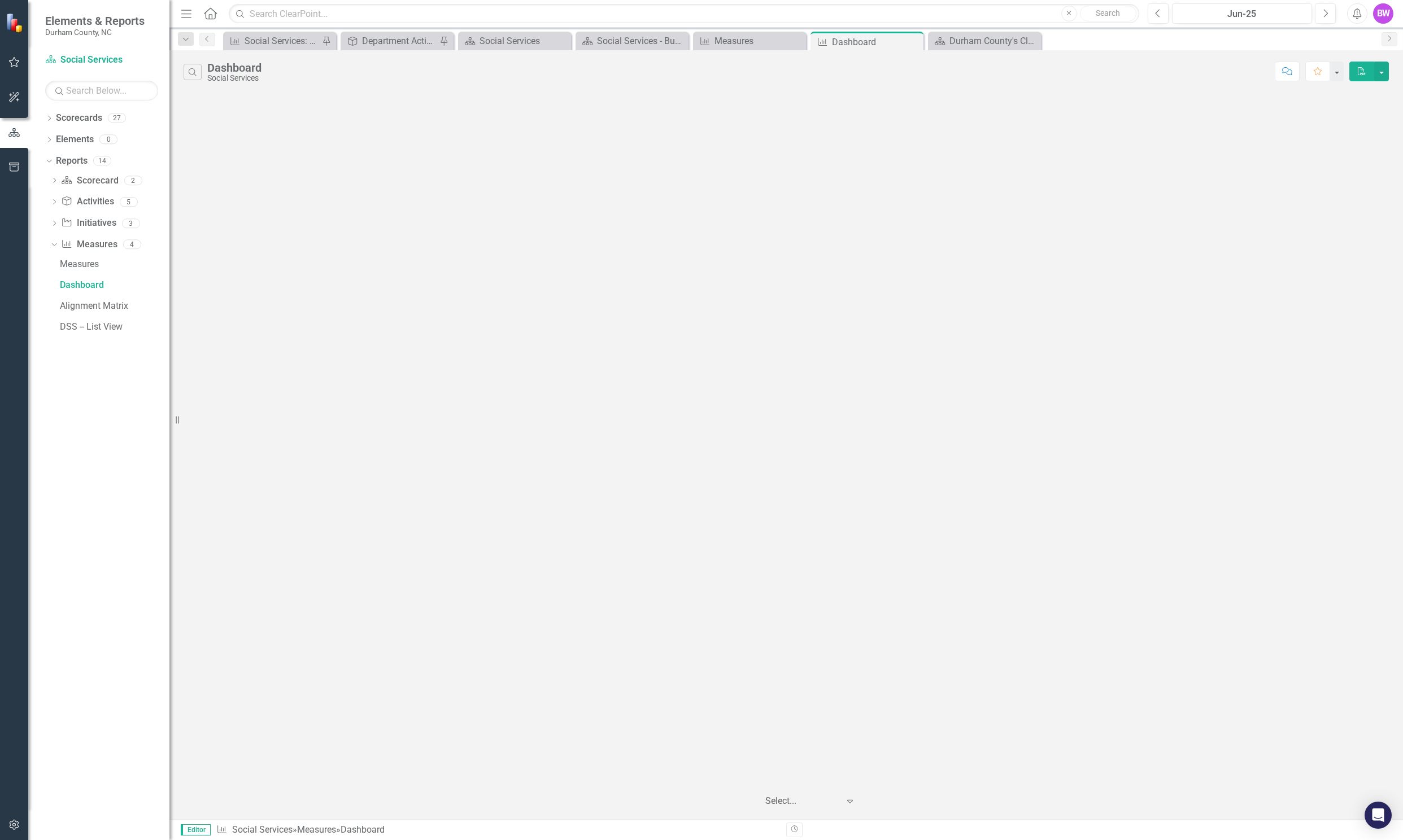 click on "Scorecard Social Services Search Dropdown Scorecards 27 Dropdown Durham County, NC Dropdown Goal 1 Dropdown Strategic Plan Goal 1 Objective 1.1: Education - Provide and support learning and enrichment opportunities that support educational achievement and life success Objective 1.2: Workforce Dev. –Strengthen workforce by supporting provision of education, training & workforce supports, for hard-to-employ groups Objective 1.3: Family Success – Support and provide programs, services and systems to improve life skills and increase family success and prosperity Objective 1.4: Cultural Opportunities – Foster a strong, diverse, artistic and cultural environment Dropdown Goal 2 Dropdown Strategic Plan Goal 2 Objective 2.1: Healthy Lives – Increase the number of healthy years that residents live Objective 2.2: Healthy Community – Increase the quality of life in Durham County Objective 2.3: Healthy Children and Youth – Support the optimal growth and development of children and youth Dropdown Dropdown 0 0" at bounding box center [99, 445] 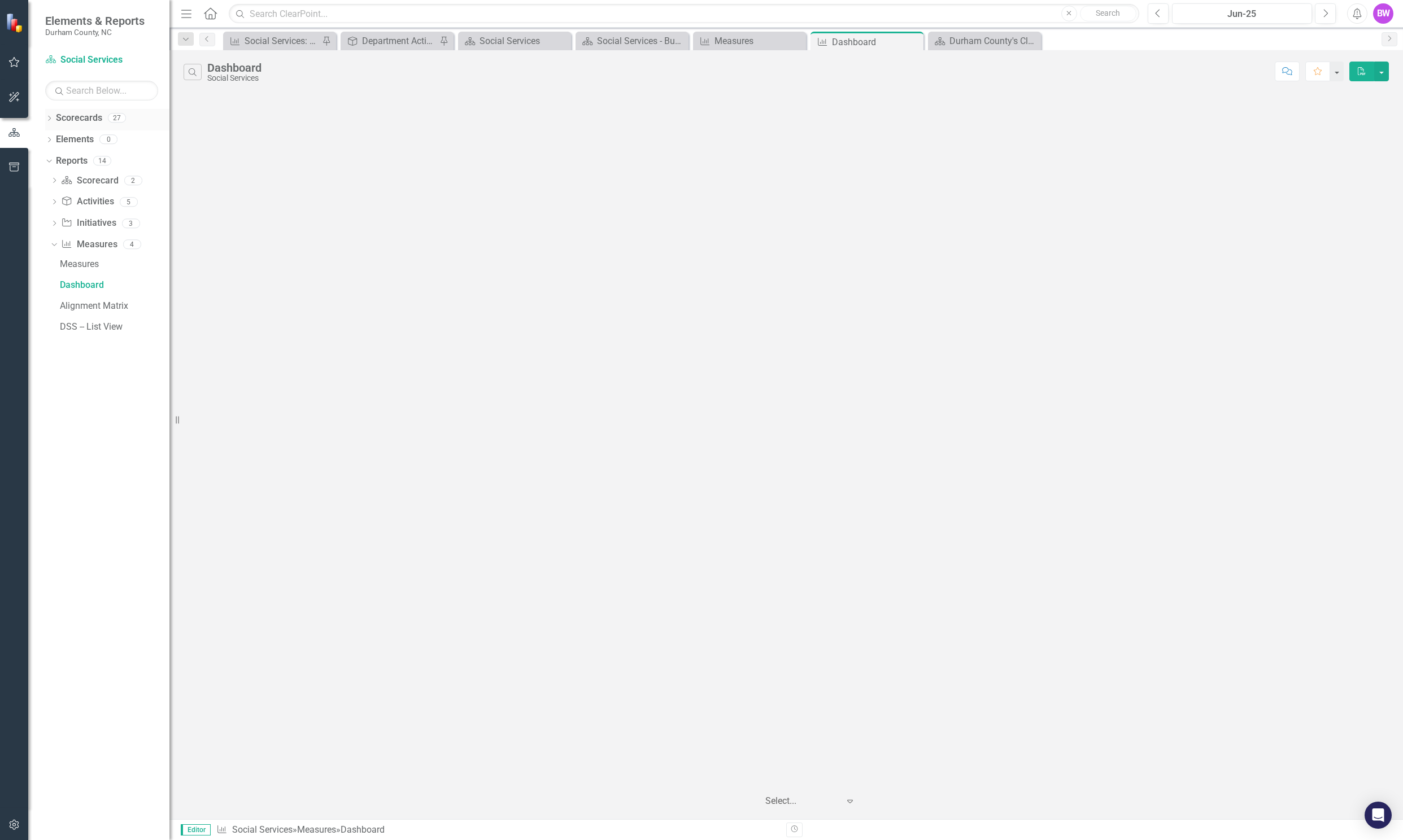 click on "Scorecards" at bounding box center [79, 118] 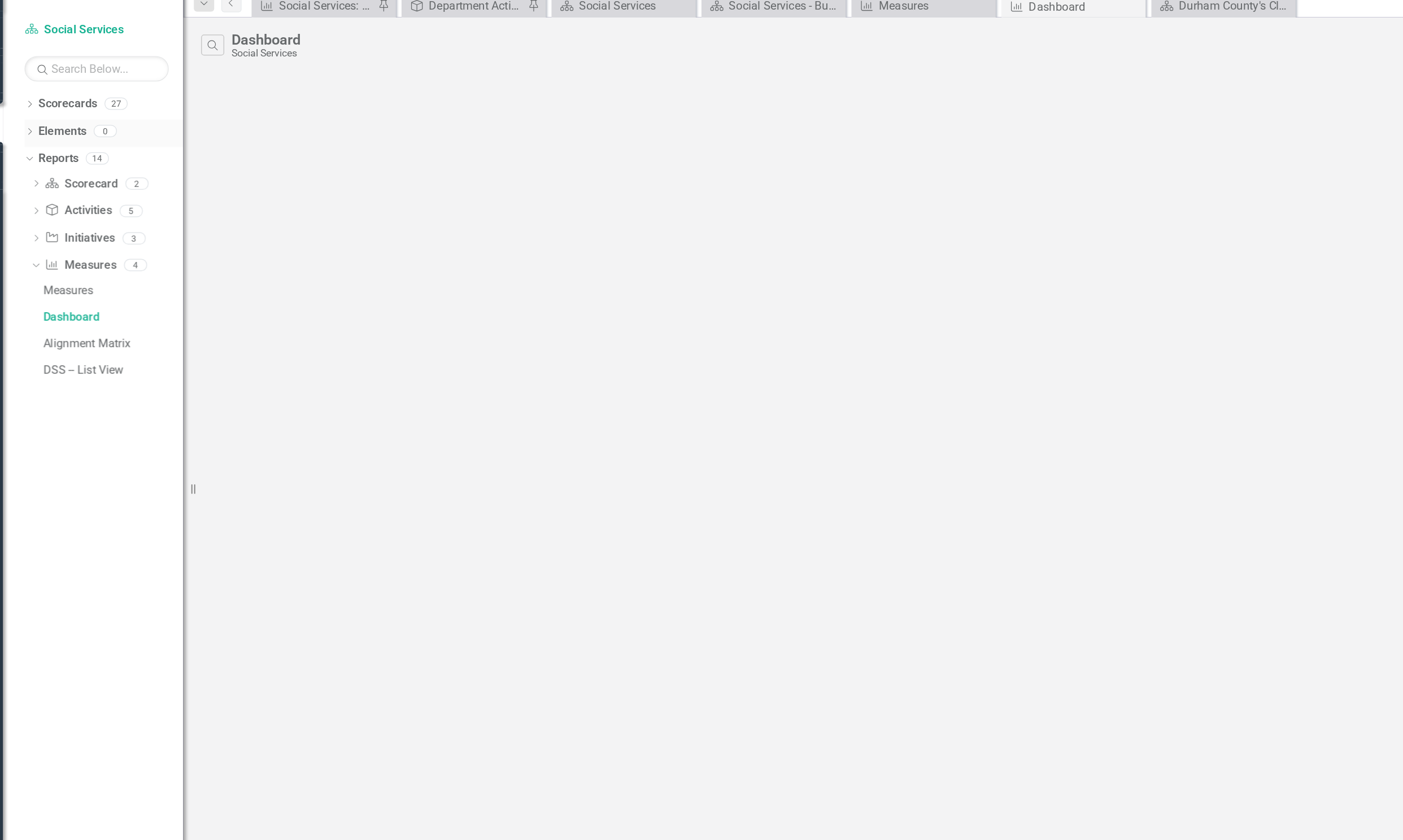 click on "Elements" at bounding box center [75, 139] 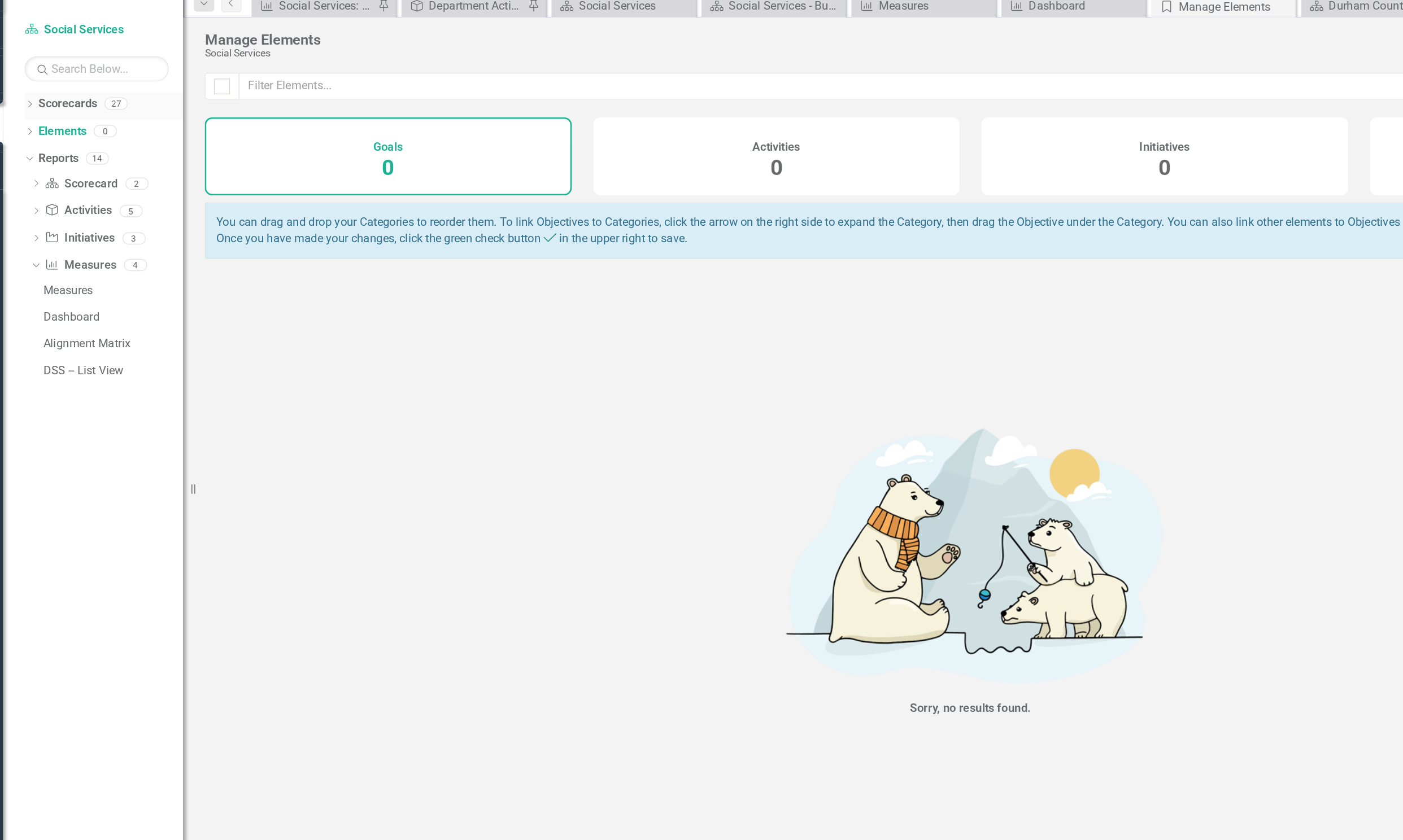 click on "Scorecards" at bounding box center [79, 118] 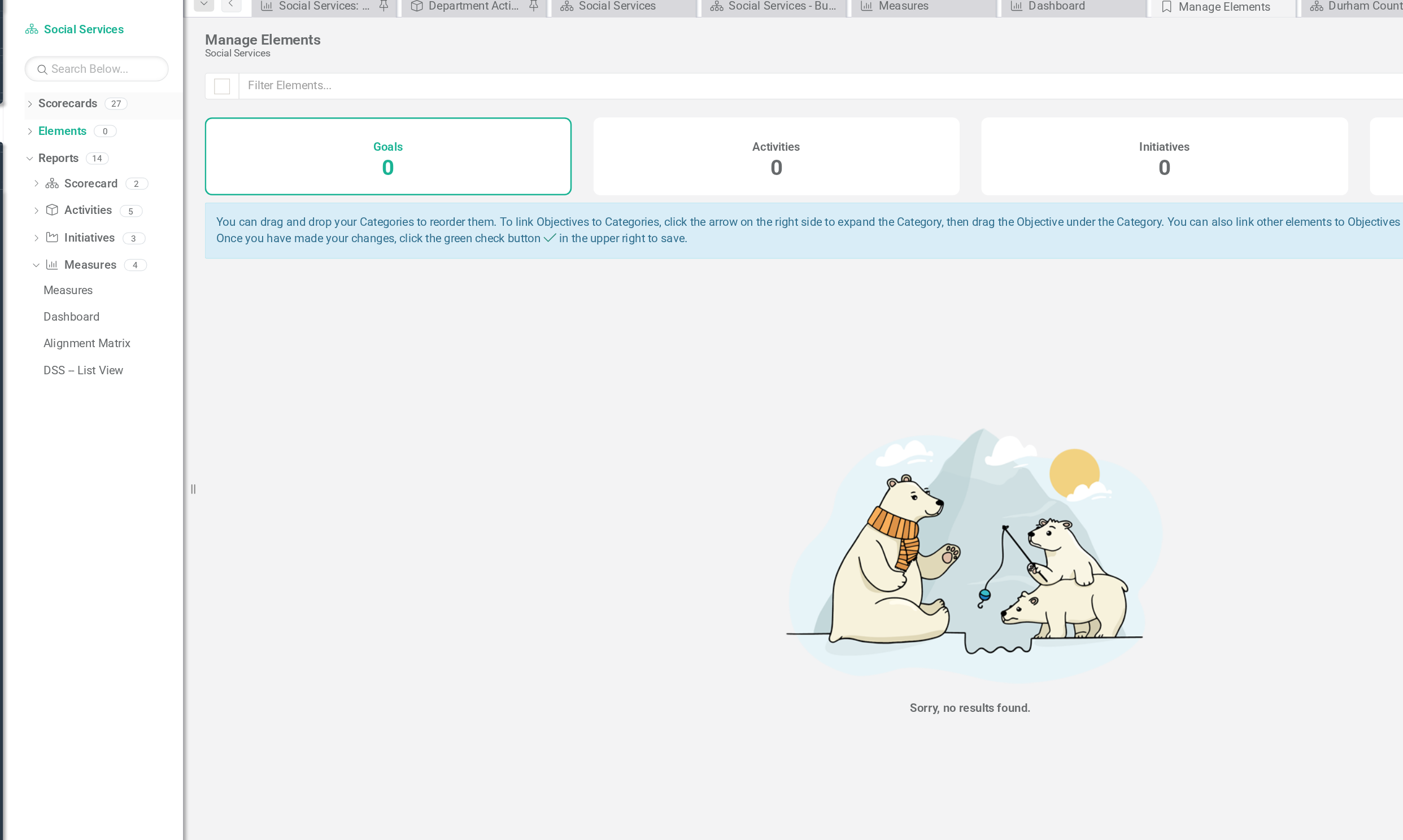 click on "Dropdown" at bounding box center (49, 119) 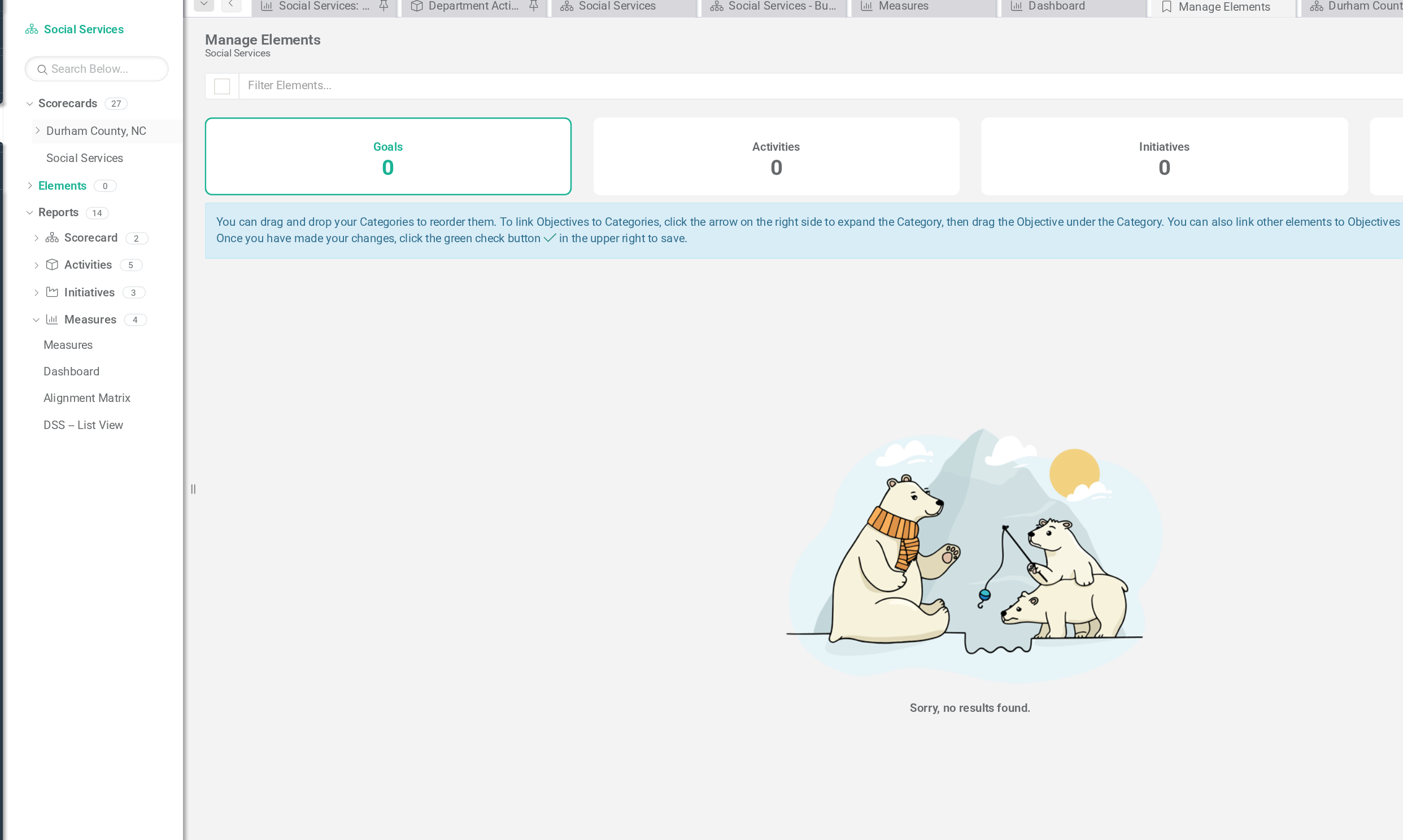 click on "Durham County, NC" at bounding box center [116, 139] 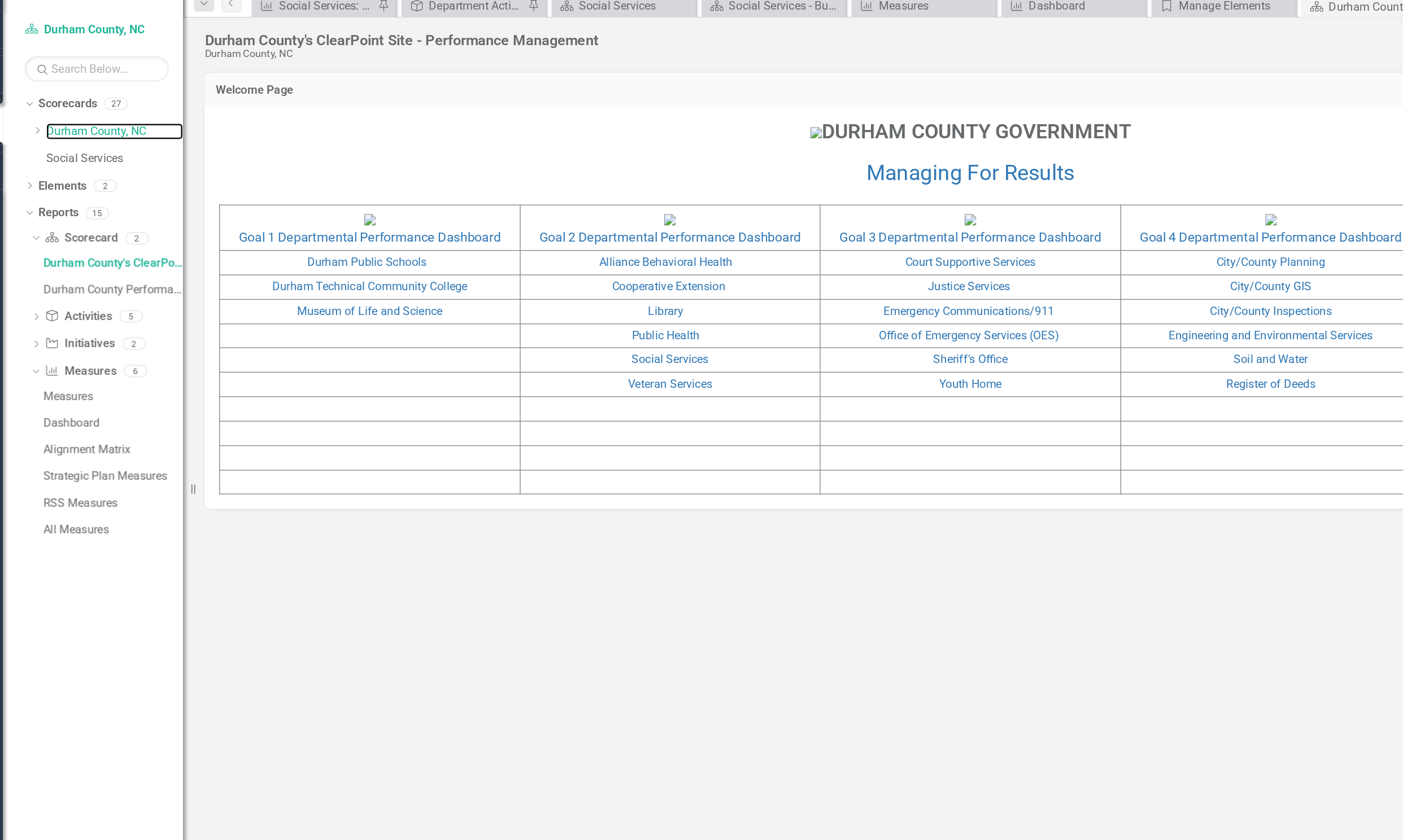 scroll, scrollTop: 0, scrollLeft: 0, axis: both 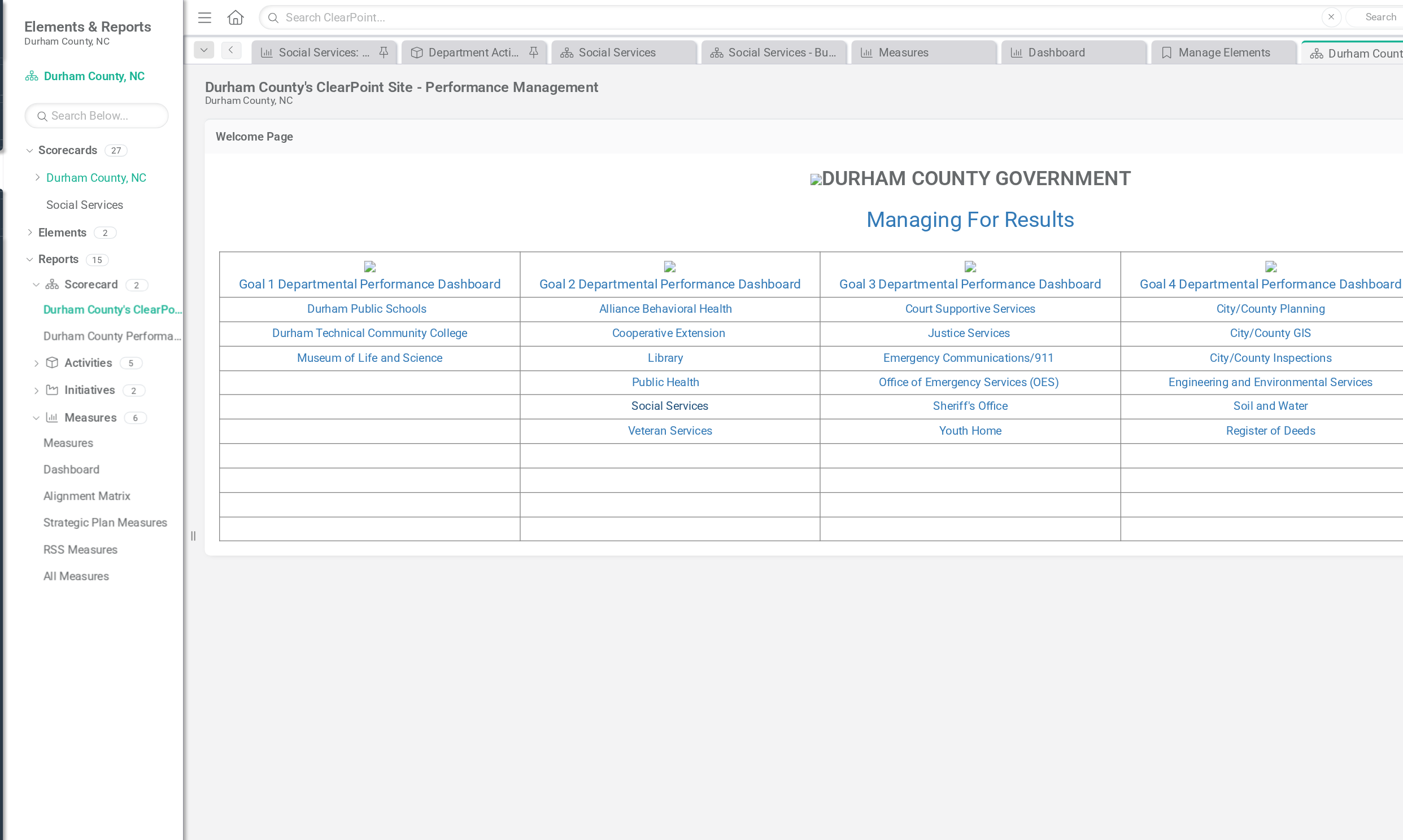 click on "Social Services" at bounding box center [551, 318] 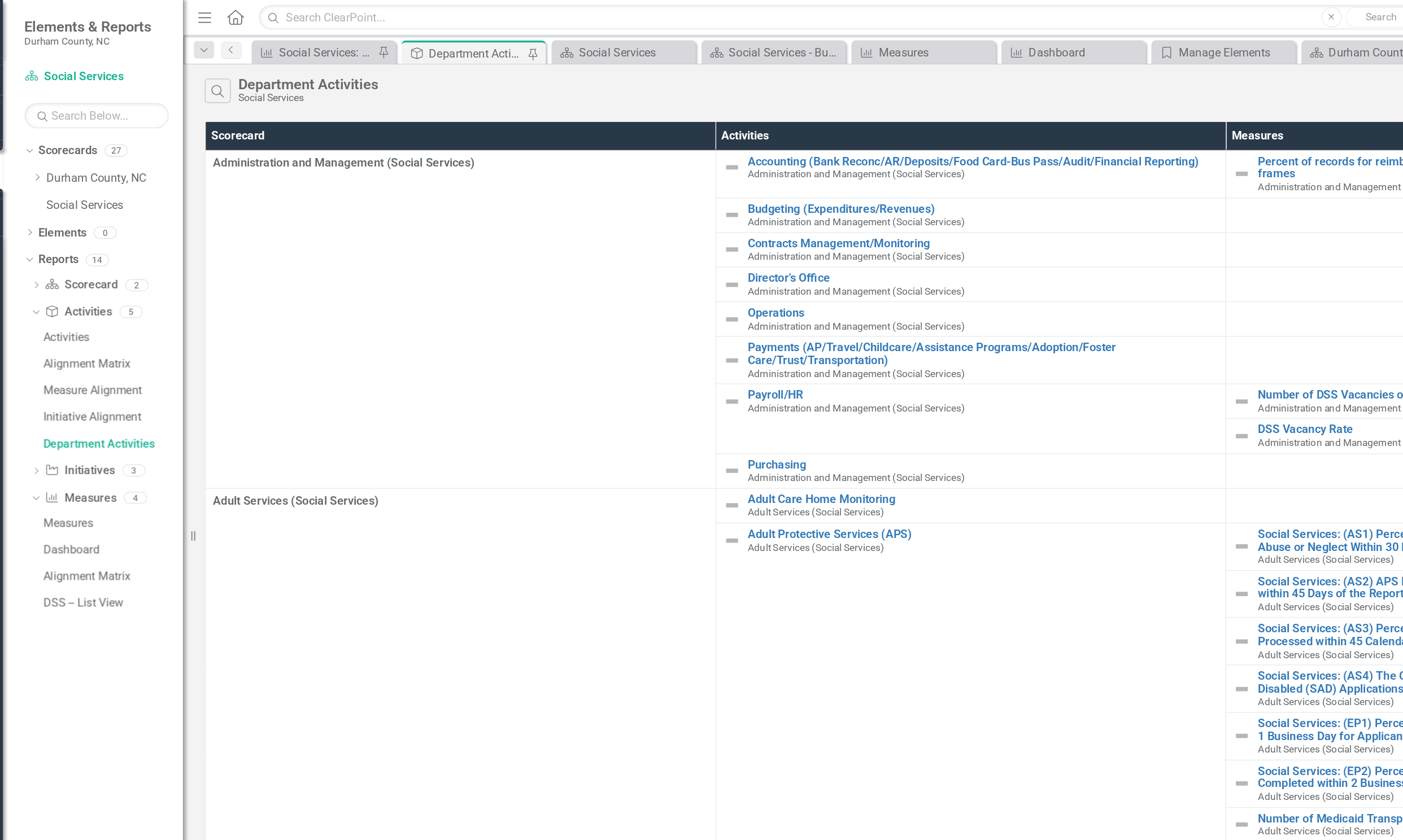 scroll, scrollTop: 0, scrollLeft: 0, axis: both 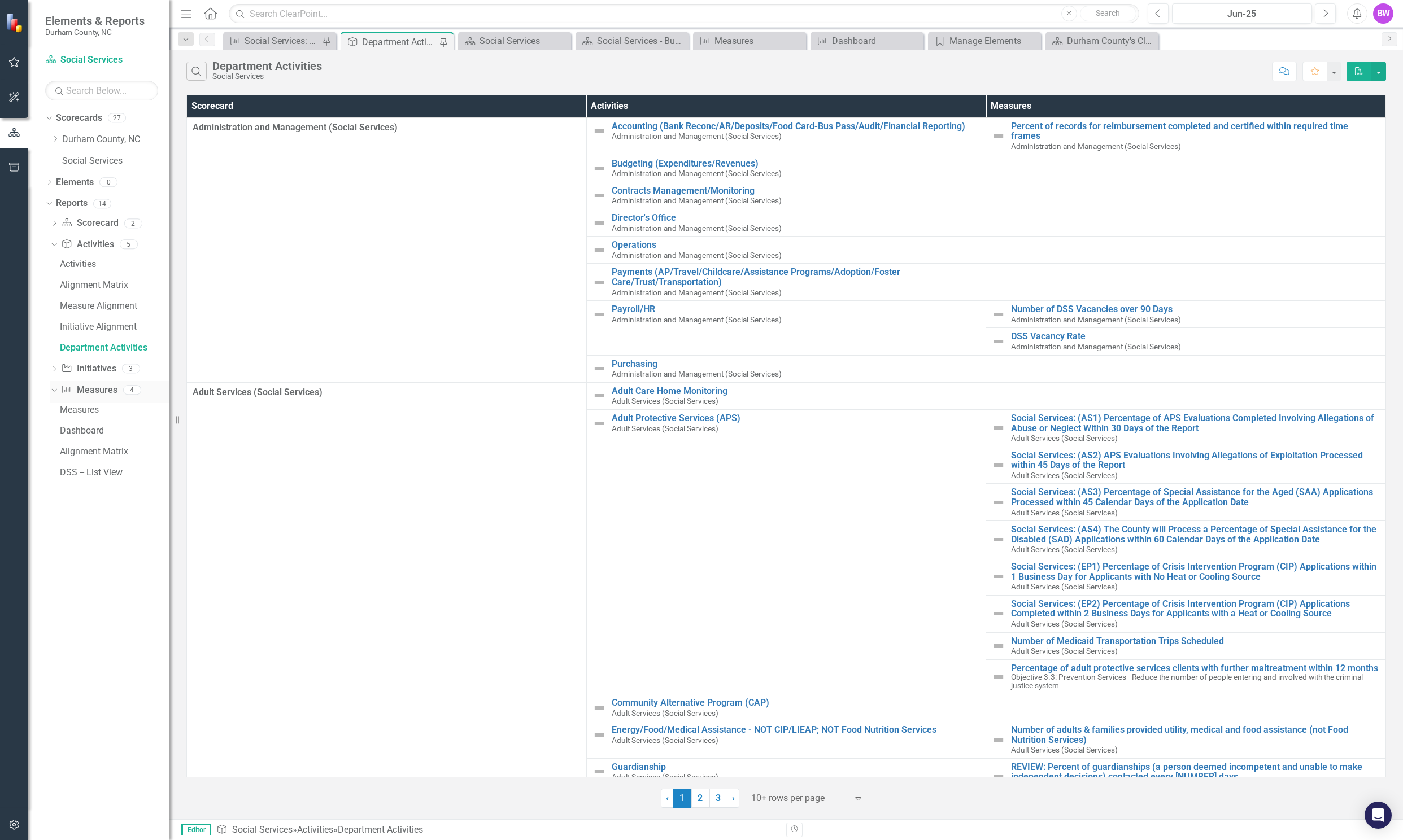 click on "Measure Measures" at bounding box center [89, 390] 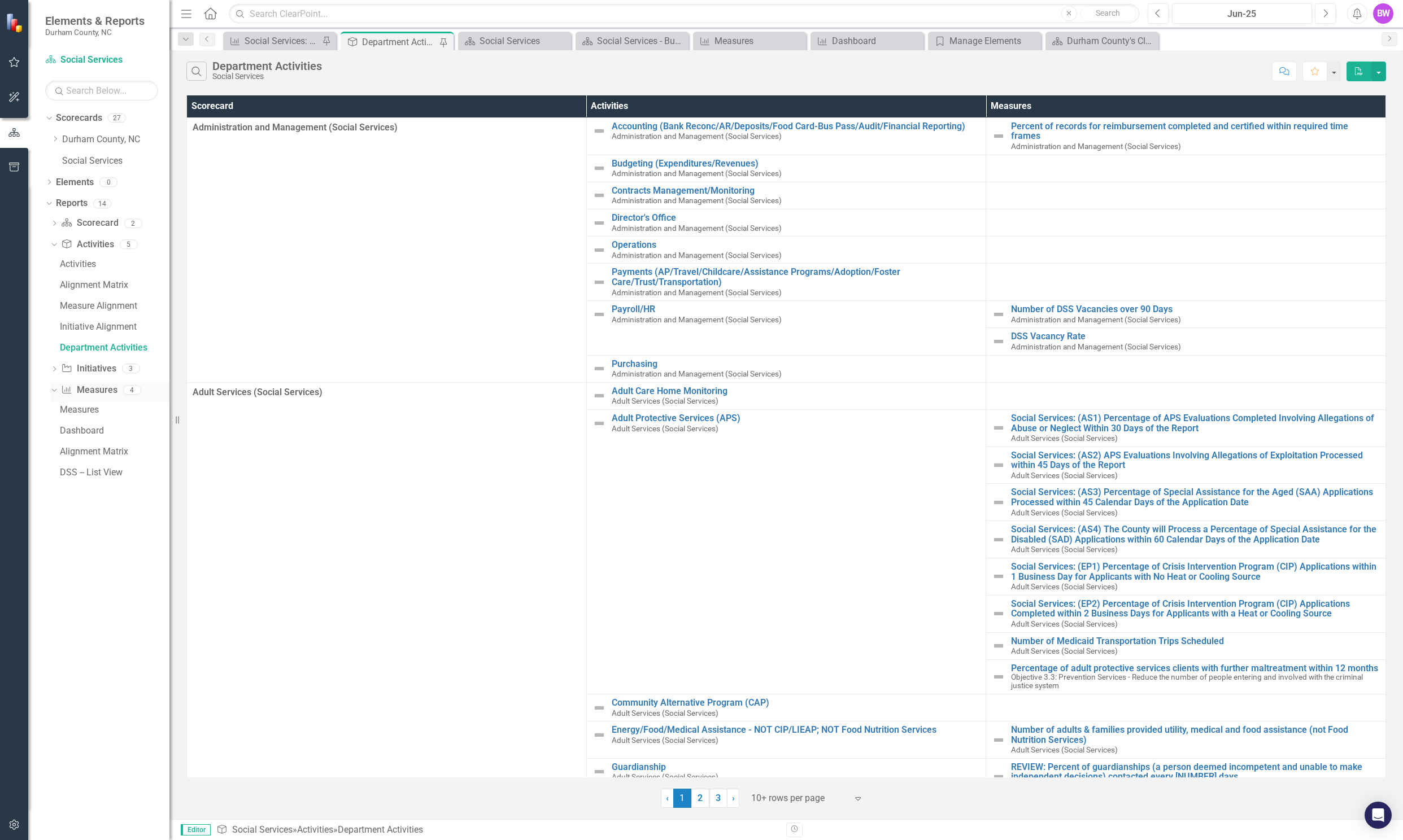 click on "Measure Measures" at bounding box center [89, 390] 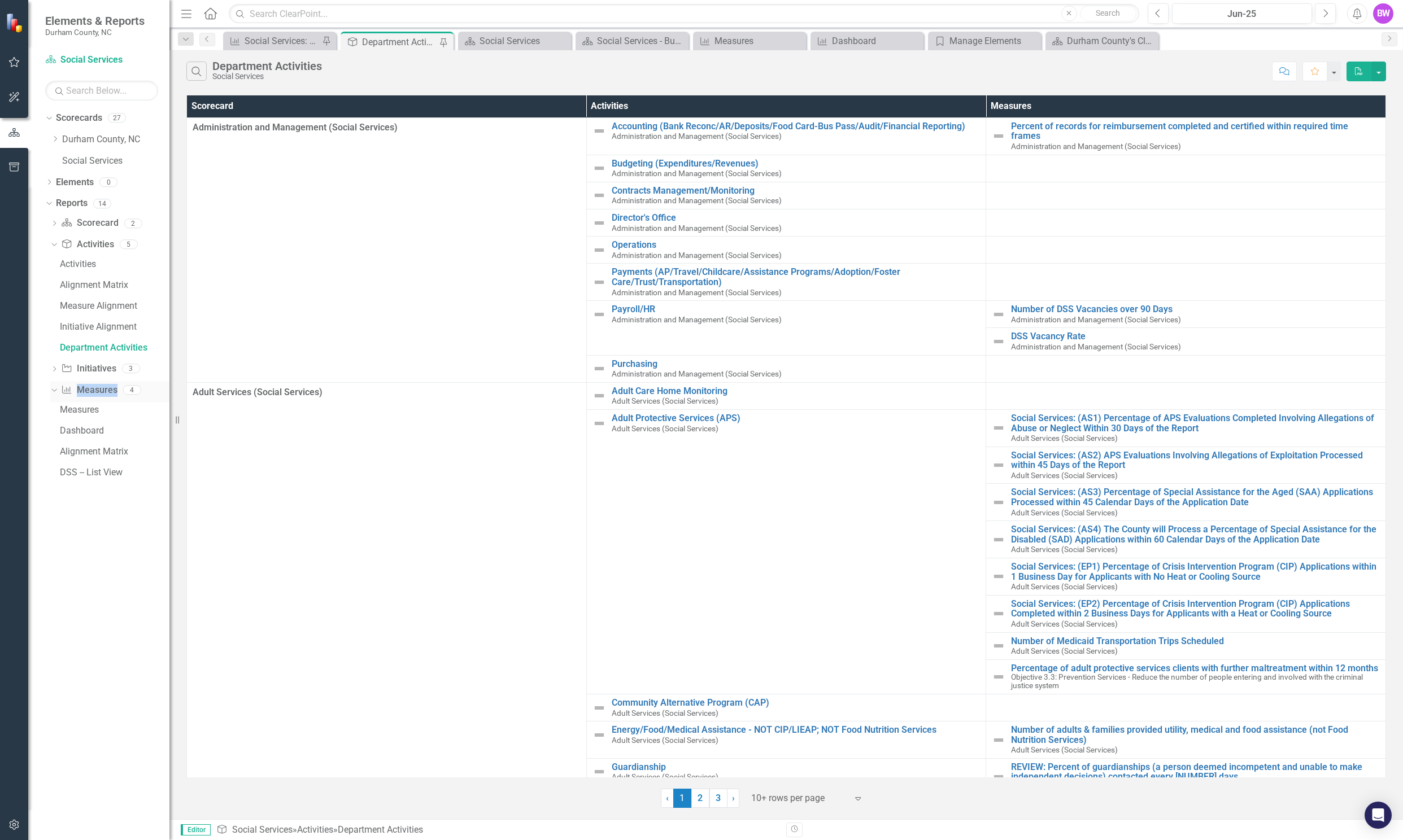 click on "Measure Measures" at bounding box center [89, 390] 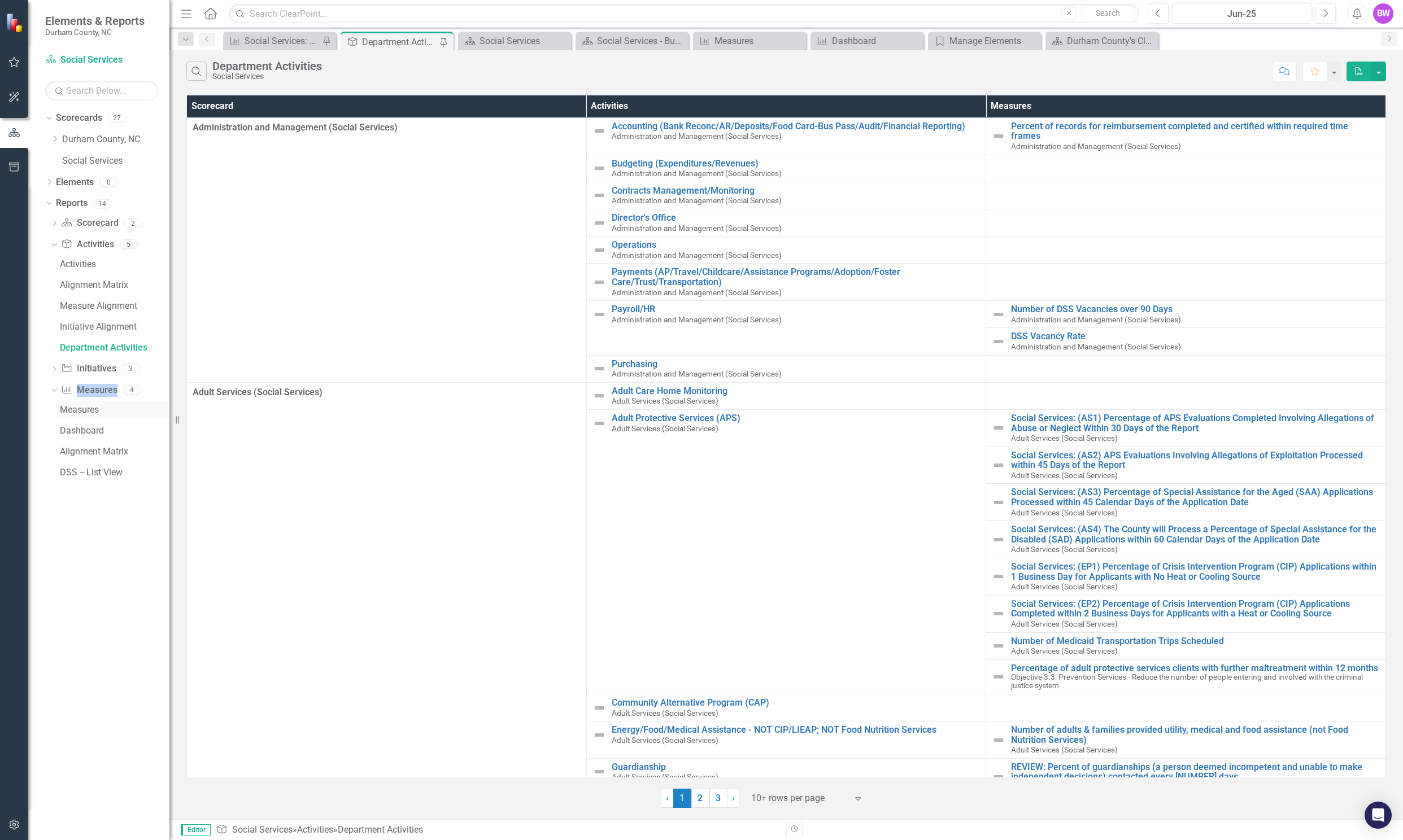 drag, startPoint x: 80, startPoint y: 390, endPoint x: 83, endPoint y: 413, distance: 23.1948 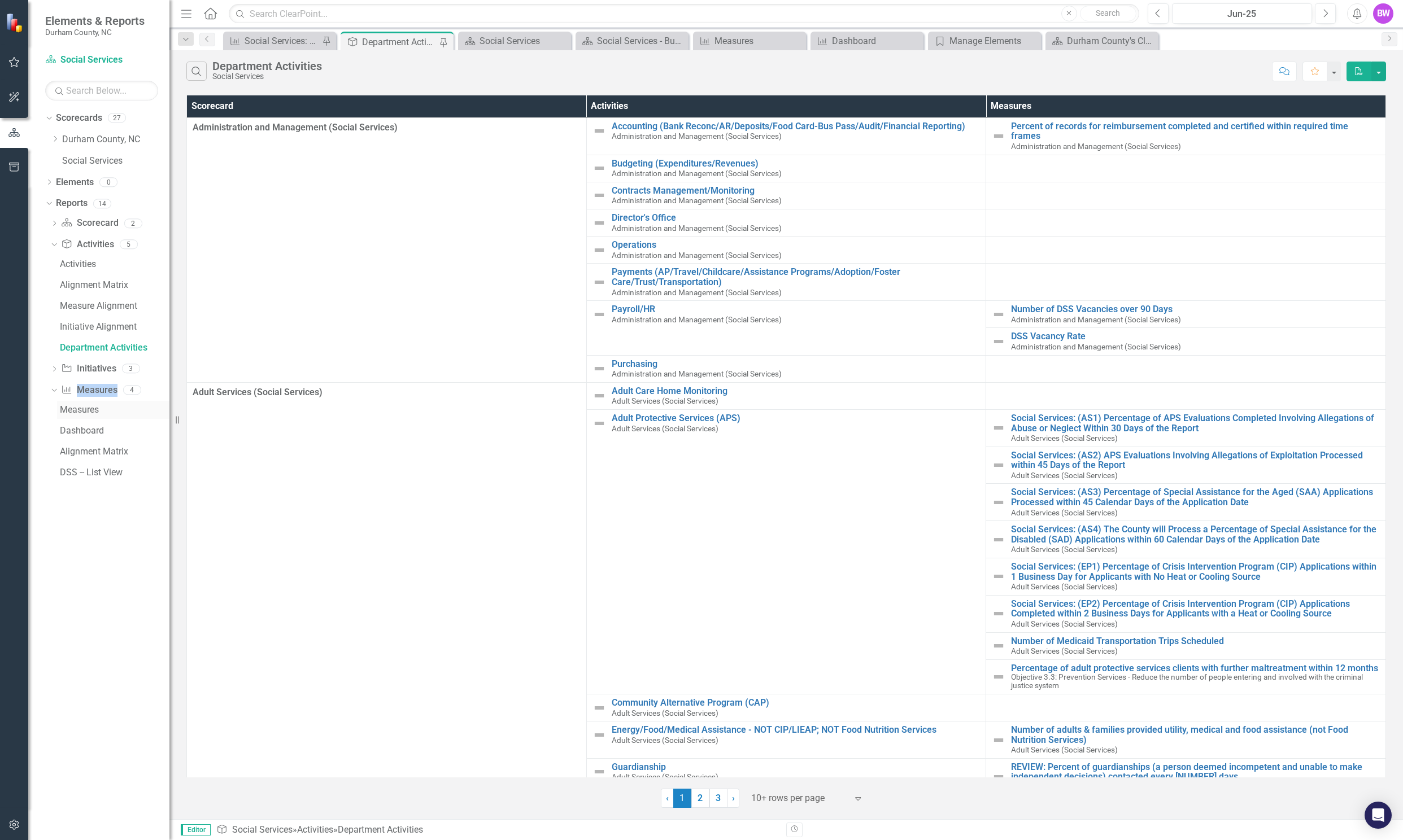 click on "Measures" at bounding box center [115, 410] 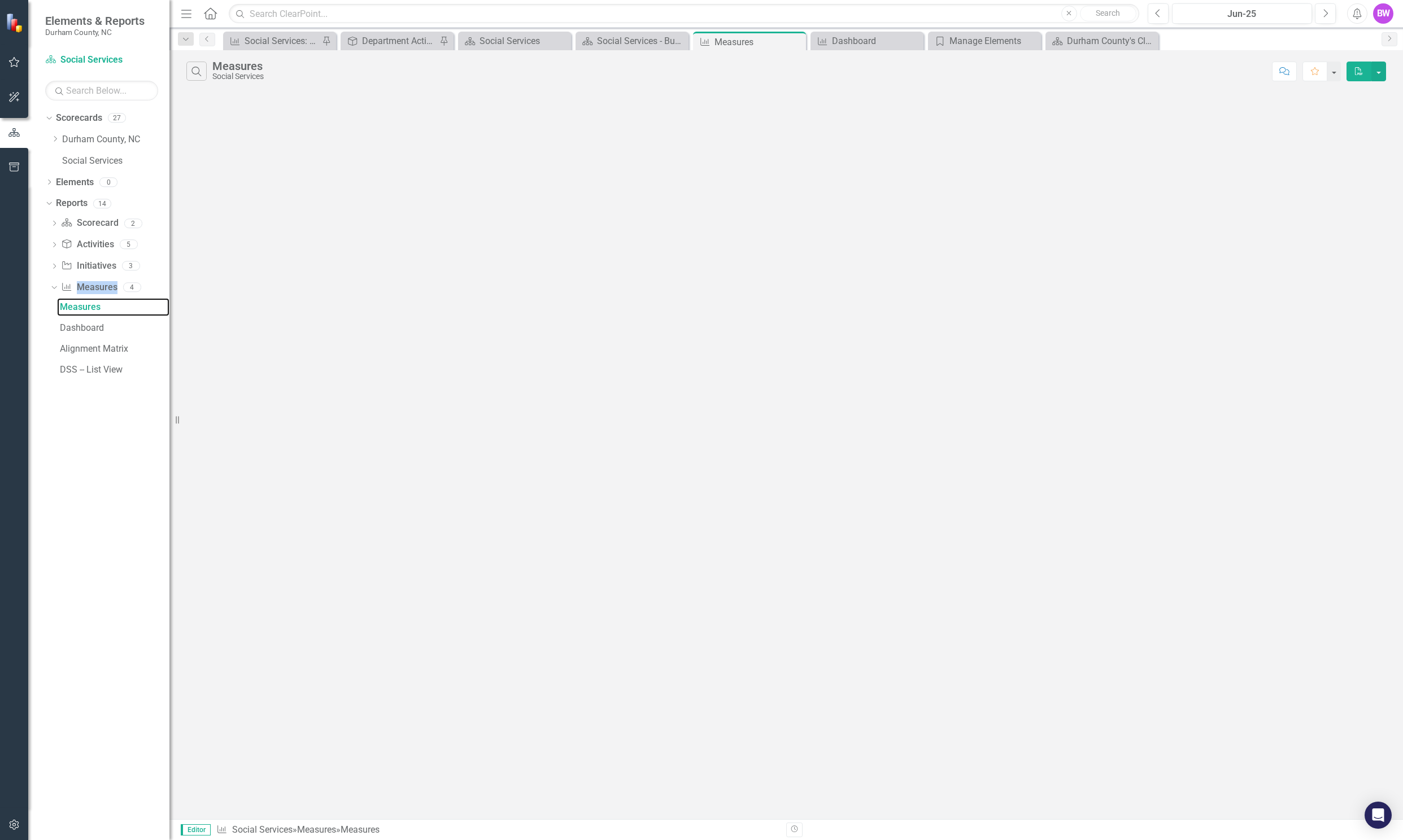 click on "Dropdown Scorecards 27 Dropdown Durham County, NC Dropdown Goal 1 Dropdown Strategic Plan Goal 1 Objective 1.1: Education - Provide and support learning and enrichment opportunities that support educational achievement and life success Objective 1.2: Workforce Dev. –Strengthen workforce by supporting provision of education, training & workforce supports, for hard-to-employ groups Objective 1.3: Family Success – Support and provide programs, services and systems to improve life skills and increase family success and prosperity Objective 1.4: Cultural Opportunities – Foster a strong, diverse, artistic and cultural environment Dropdown Goal 2 Dropdown Strategic Plan Goal 2 Objective 2.1: Healthy Lives – Increase the number of healthy years that residents live Objective 2.2: Healthy Community – Increase the quality of life in Durham County Objective 2.3: Healthy Children and Youth – Support the optimal growth and development of children and youth Dropdown Social Services Dropdown Goal 3 Dropdown 0 0 0" at bounding box center (99, 474) 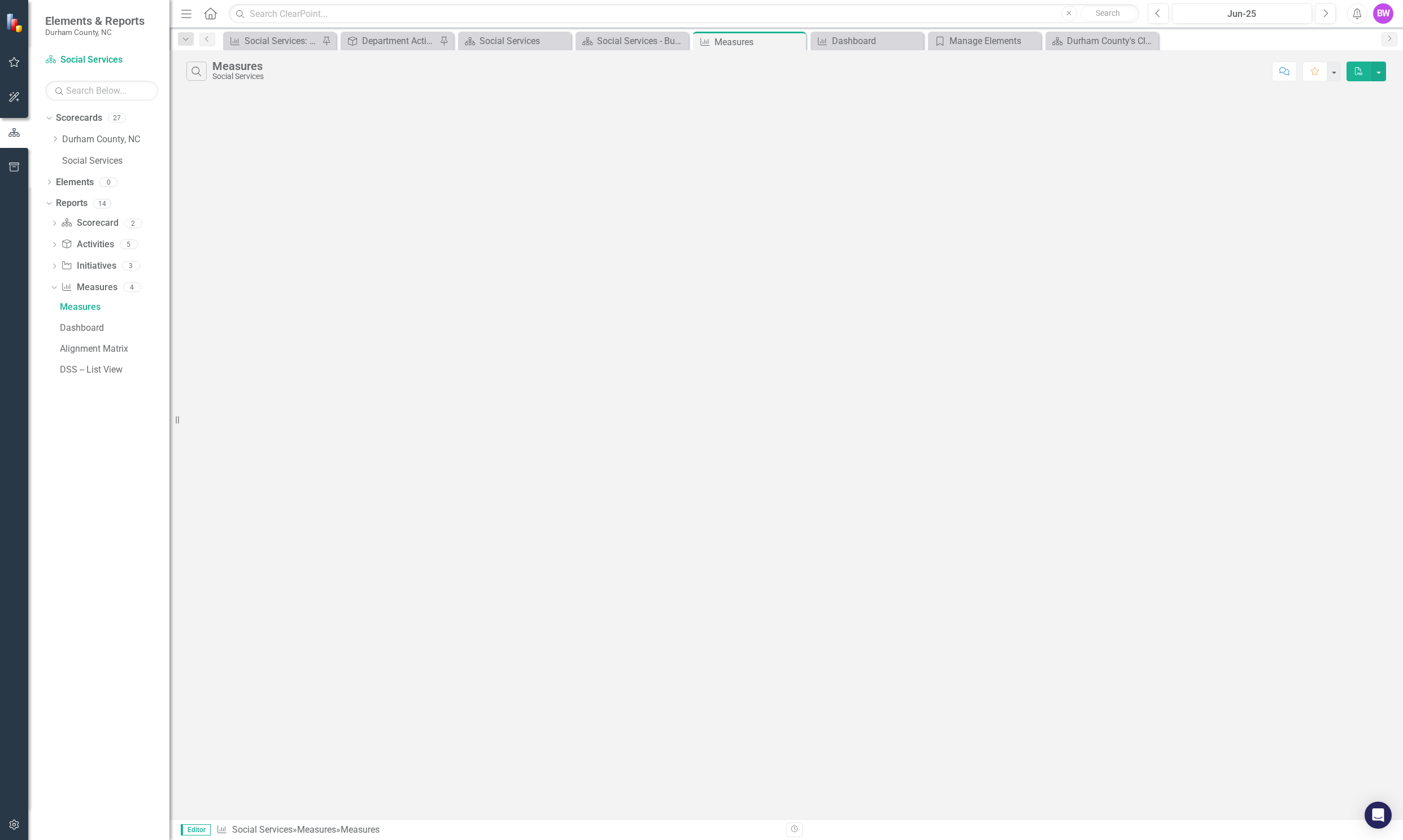 drag, startPoint x: 83, startPoint y: 413, endPoint x: 76, endPoint y: 405, distance: 10.630146 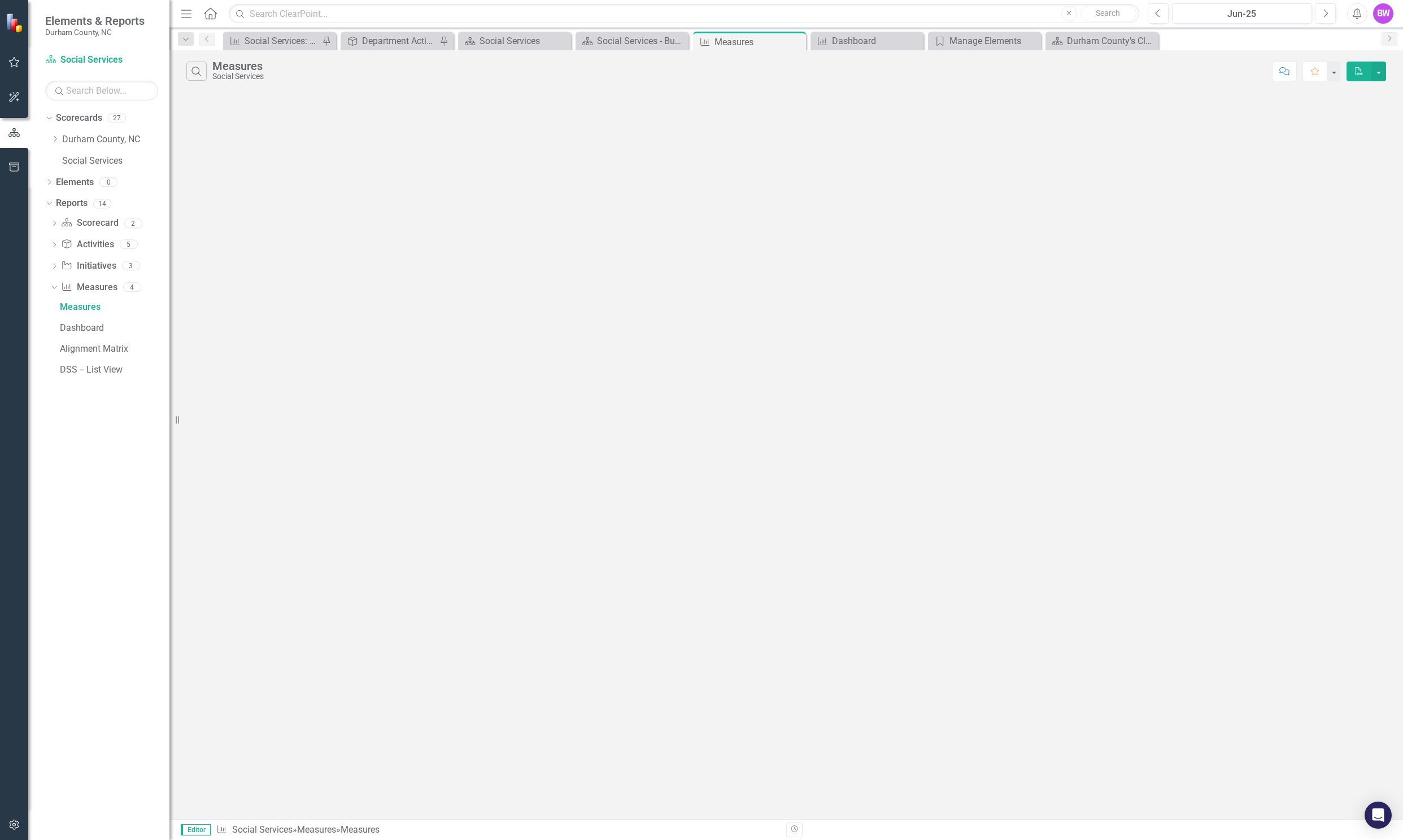 click on "Dropdown Scorecards 27 Dropdown Durham County, NC Dropdown Goal 1 Dropdown Strategic Plan Goal 1 Objective 1.1: Education - Provide and support learning and enrichment opportunities that support educational achievement and life success Objective 1.2: Workforce Dev. –Strengthen workforce by supporting provision of education, training & workforce supports, for hard-to-employ groups Objective 1.3: Family Success – Support and provide programs, services and systems to improve life skills and increase family success and prosperity Objective 1.4: Cultural Opportunities – Foster a strong, diverse, artistic and cultural environment Dropdown Goal 2 Dropdown Strategic Plan Goal 2 Objective 2.1: Healthy Lives – Increase the number of healthy years that residents live Objective 2.2: Healthy Community – Increase the quality of life in Durham County Objective 2.3: Healthy Children and Youth – Support the optimal growth and development of children and youth Dropdown Social Services Dropdown Goal 3 Dropdown 0 0 0" at bounding box center (99, 474) 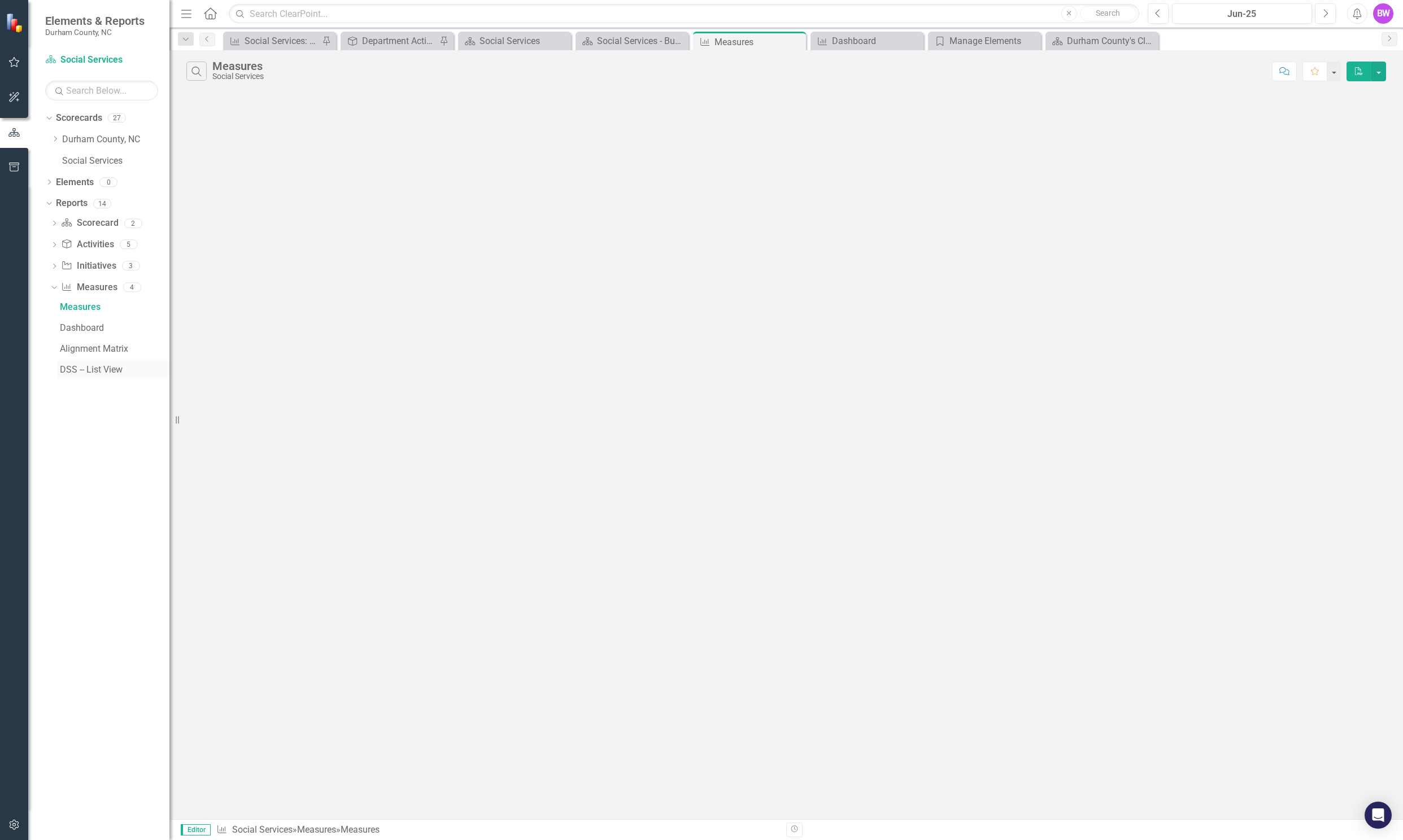 click on "DSS -- List View" at bounding box center (113, 370) 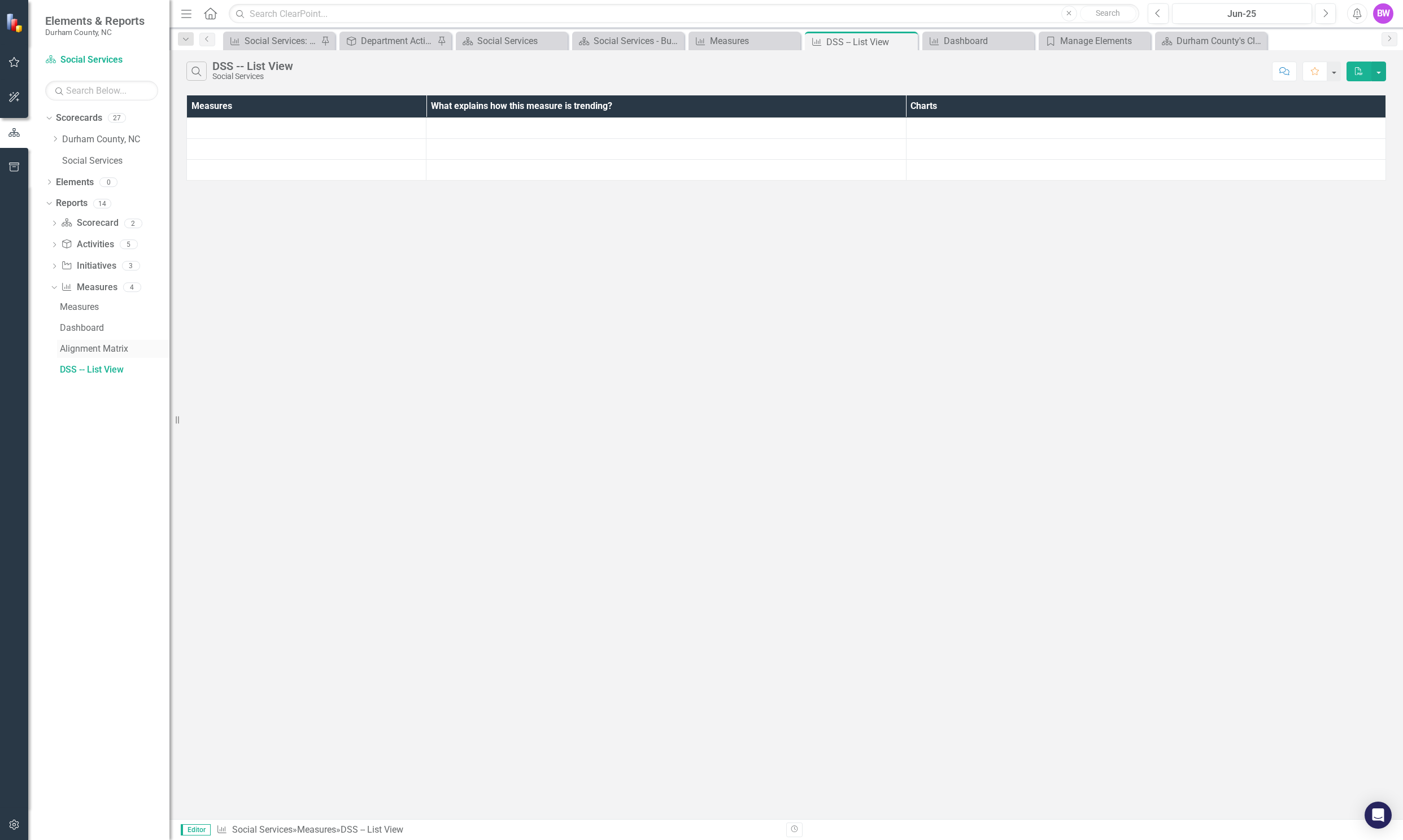 click on "Alignment Matrix" at bounding box center (115, 349) 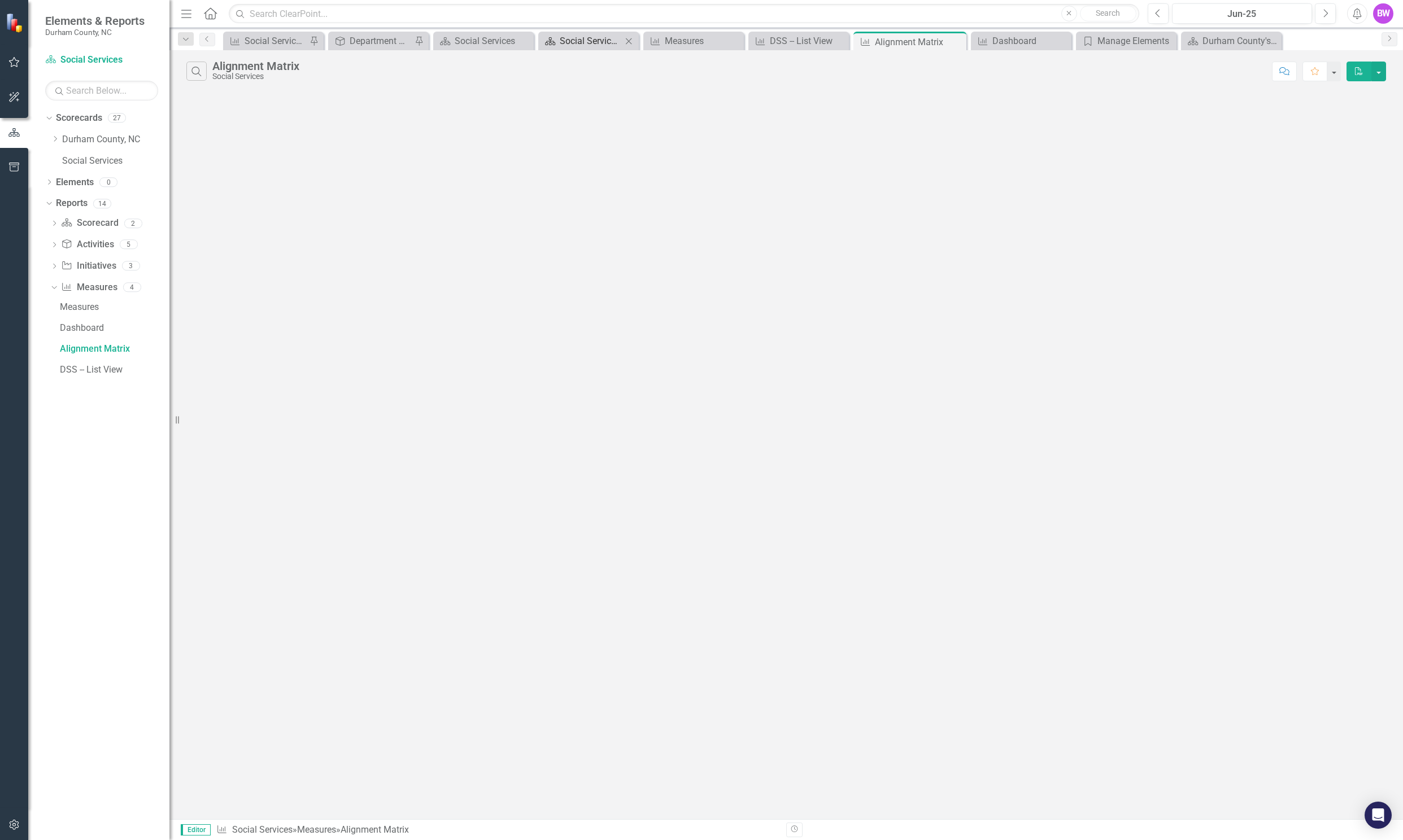 click on "Social Services - Budget Document Information" at bounding box center (591, 41) 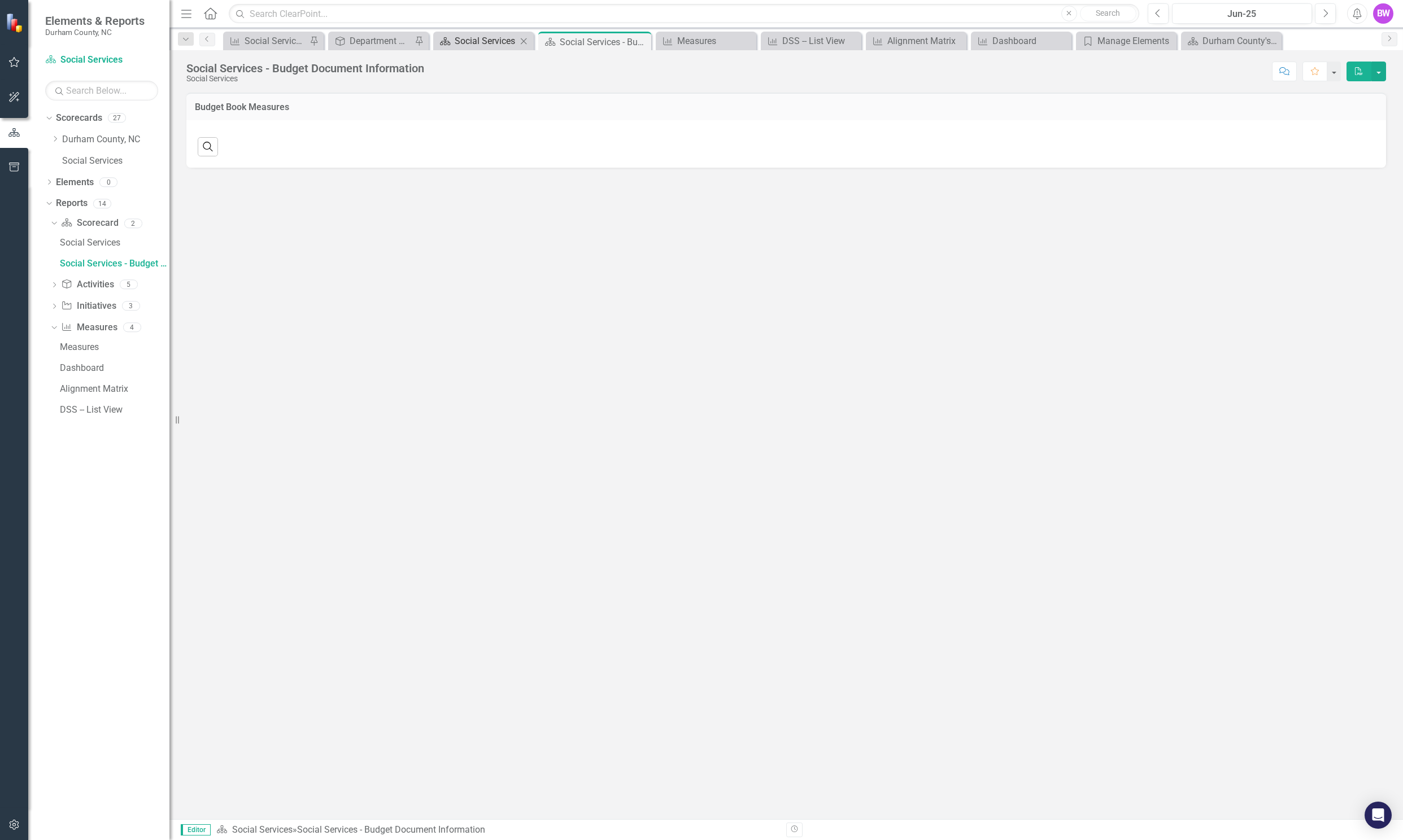 scroll, scrollTop: 0, scrollLeft: 0, axis: both 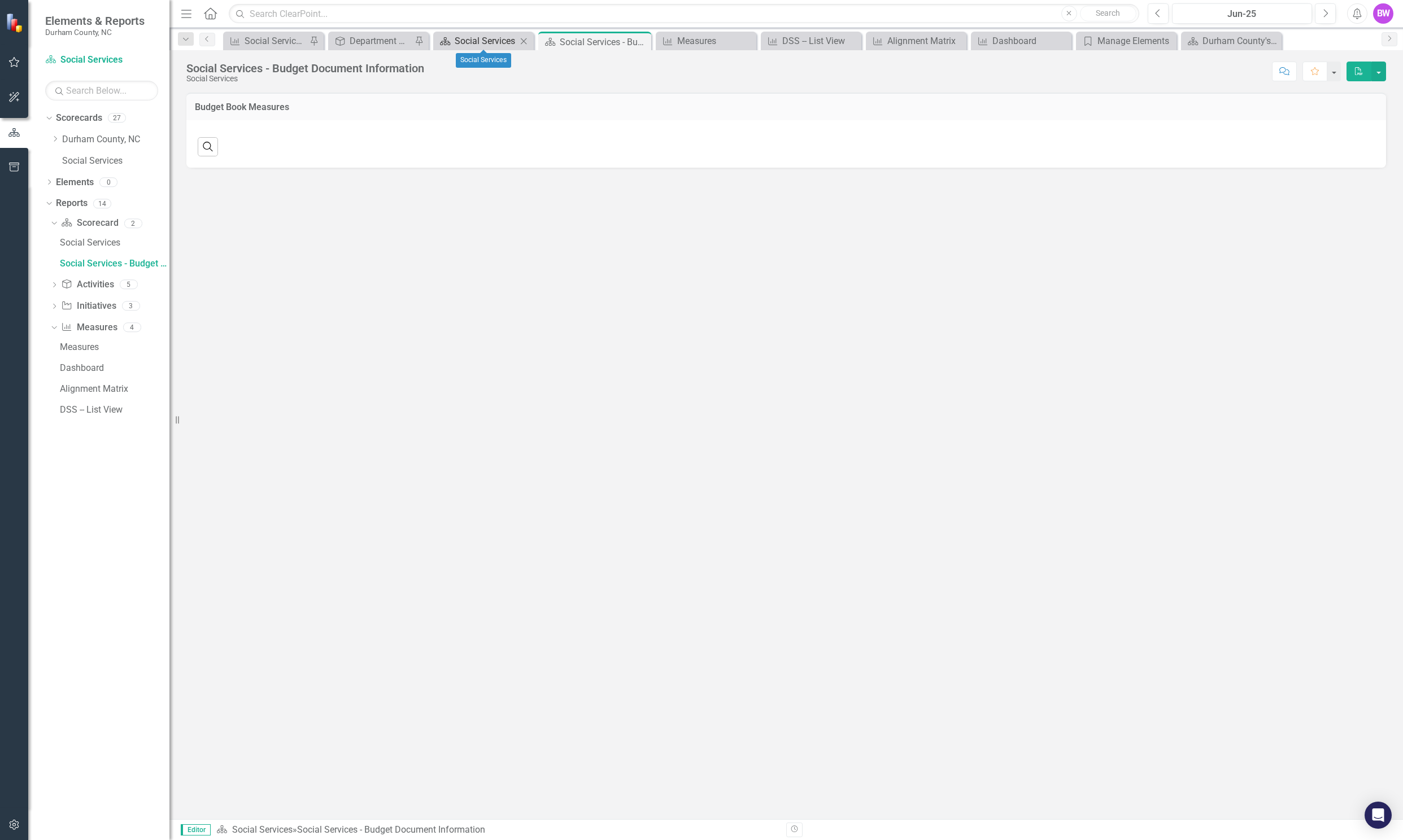 click on "Social Services" at bounding box center [486, 41] 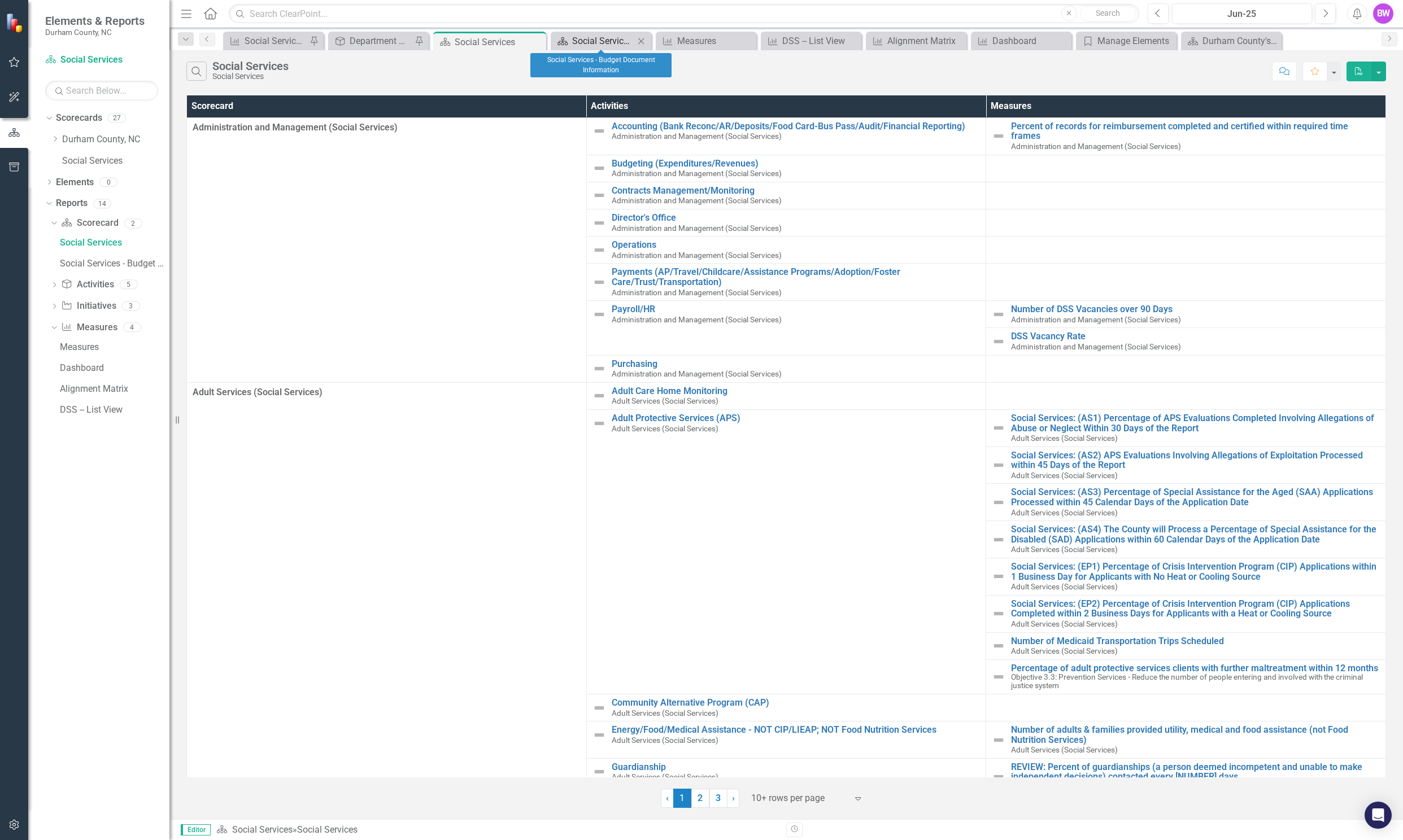 click on "Social Services - Budget Document Information" at bounding box center (603, 41) 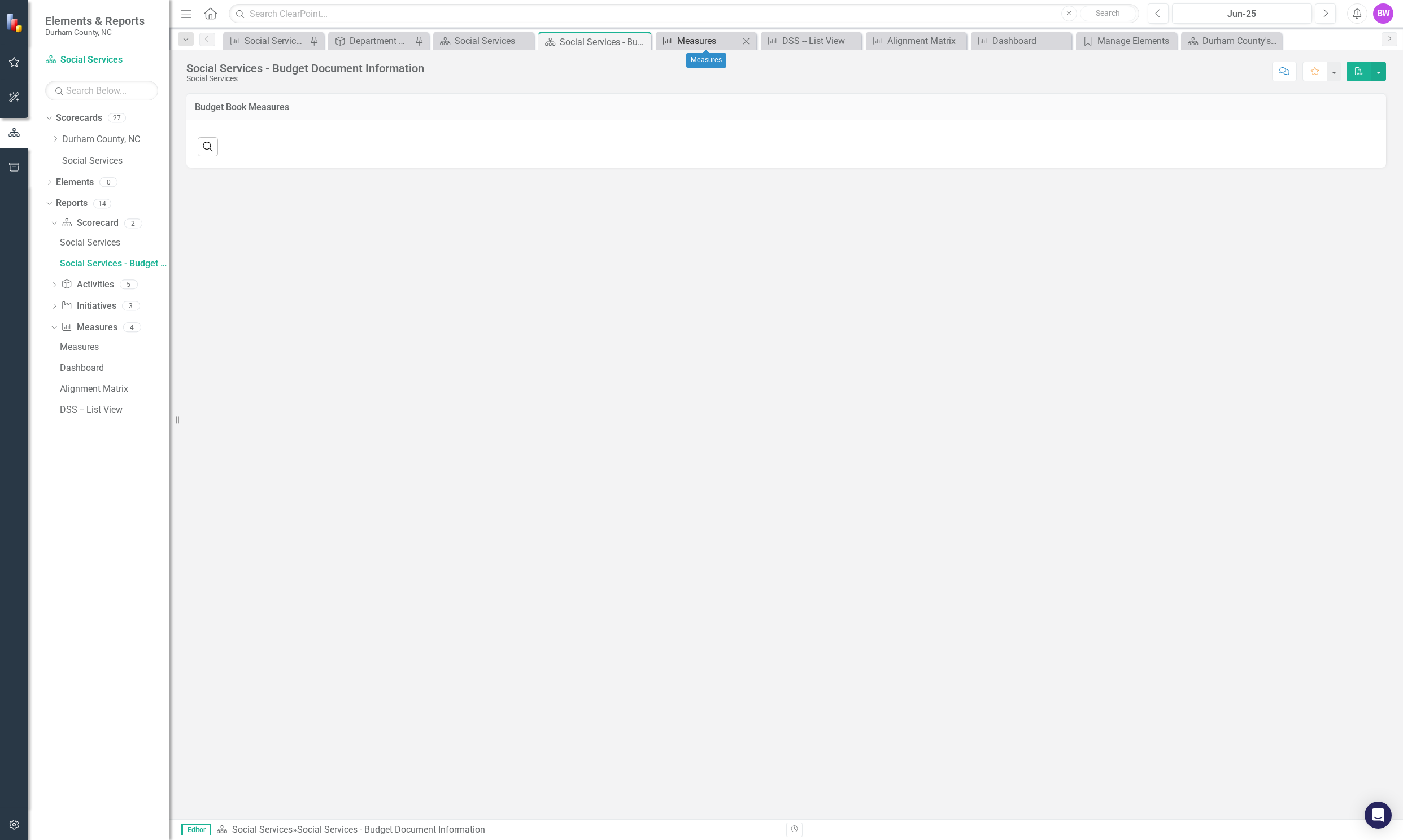 click on "Measures" at bounding box center (708, 41) 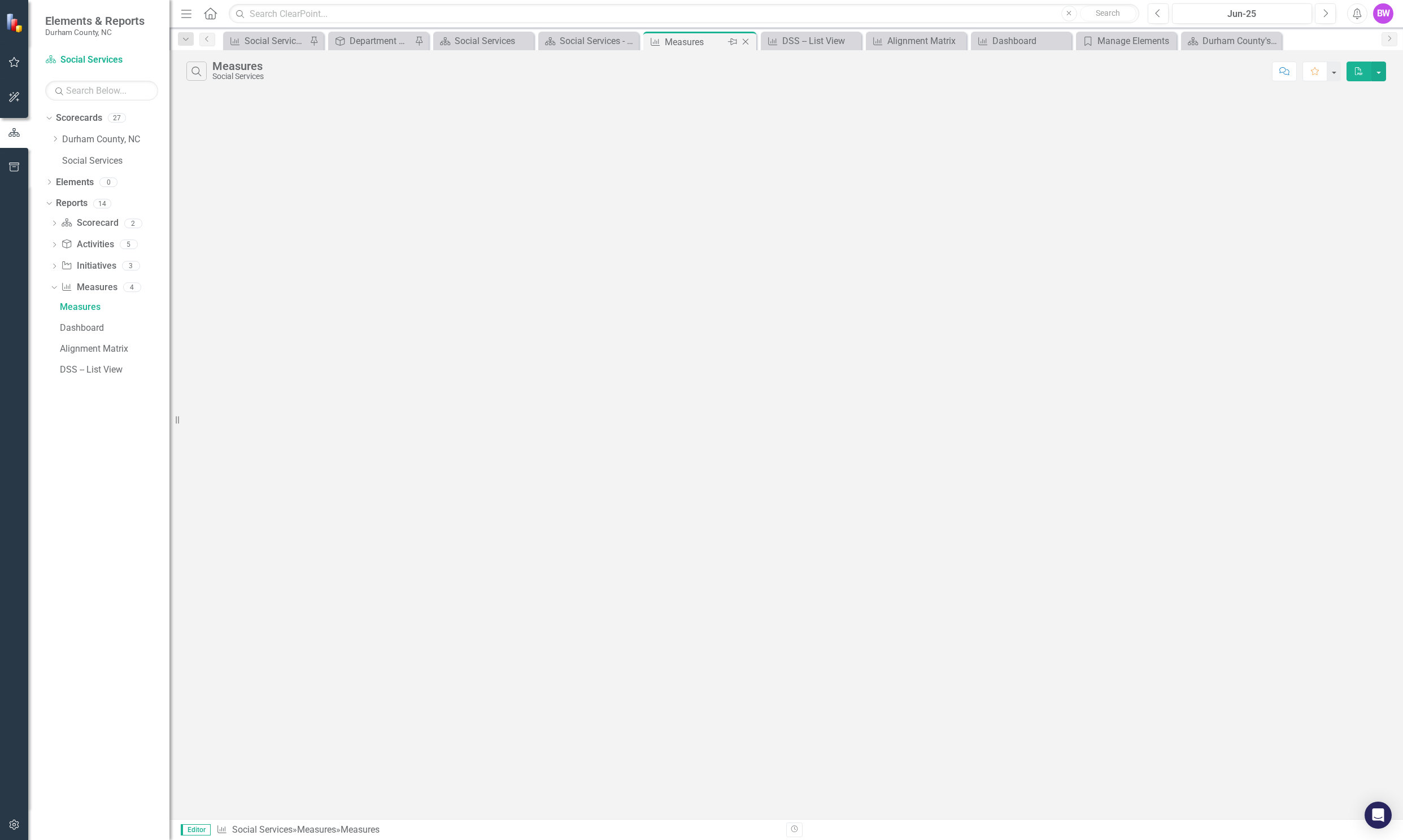 click on "Close" at bounding box center (746, 42) 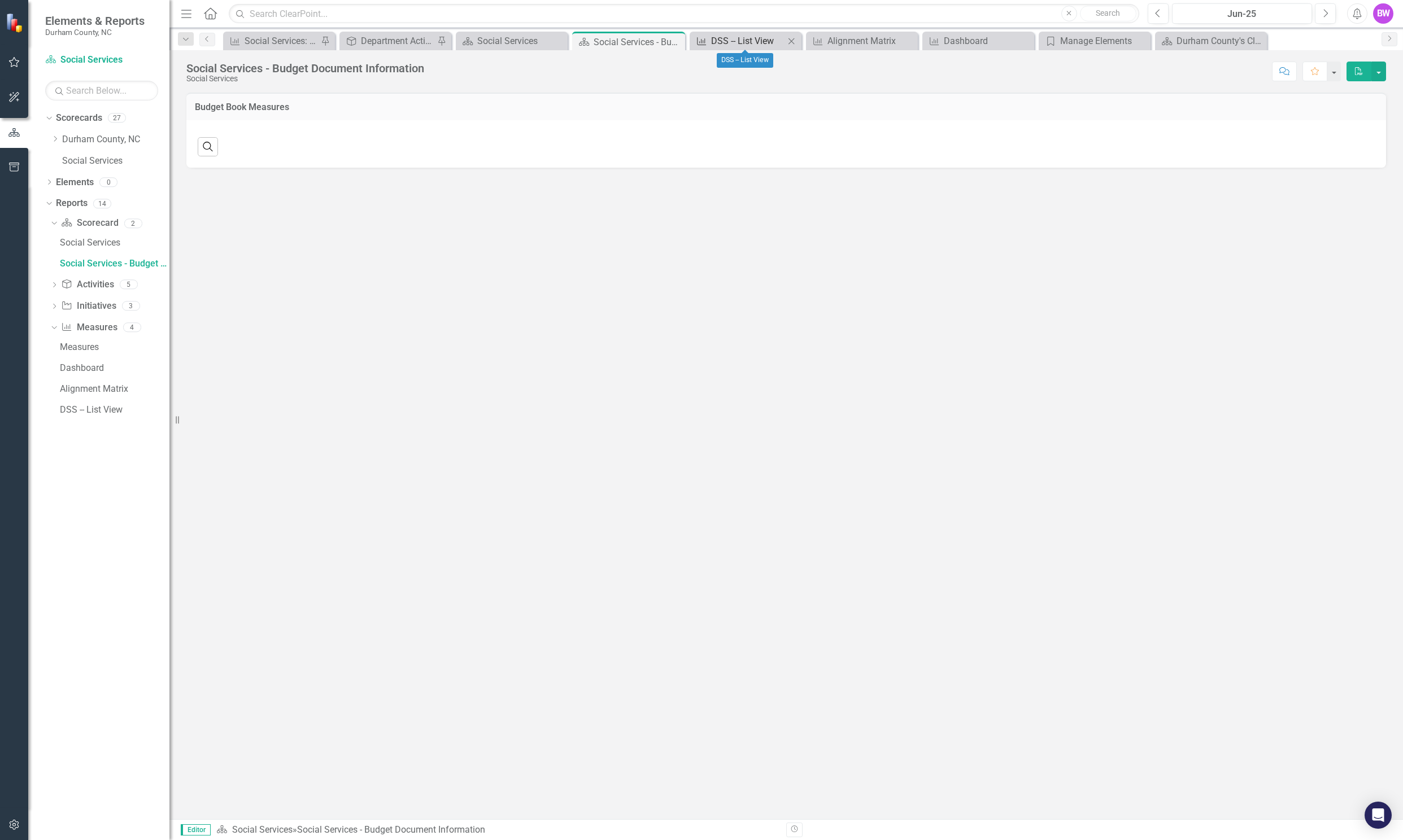 scroll, scrollTop: 0, scrollLeft: 0, axis: both 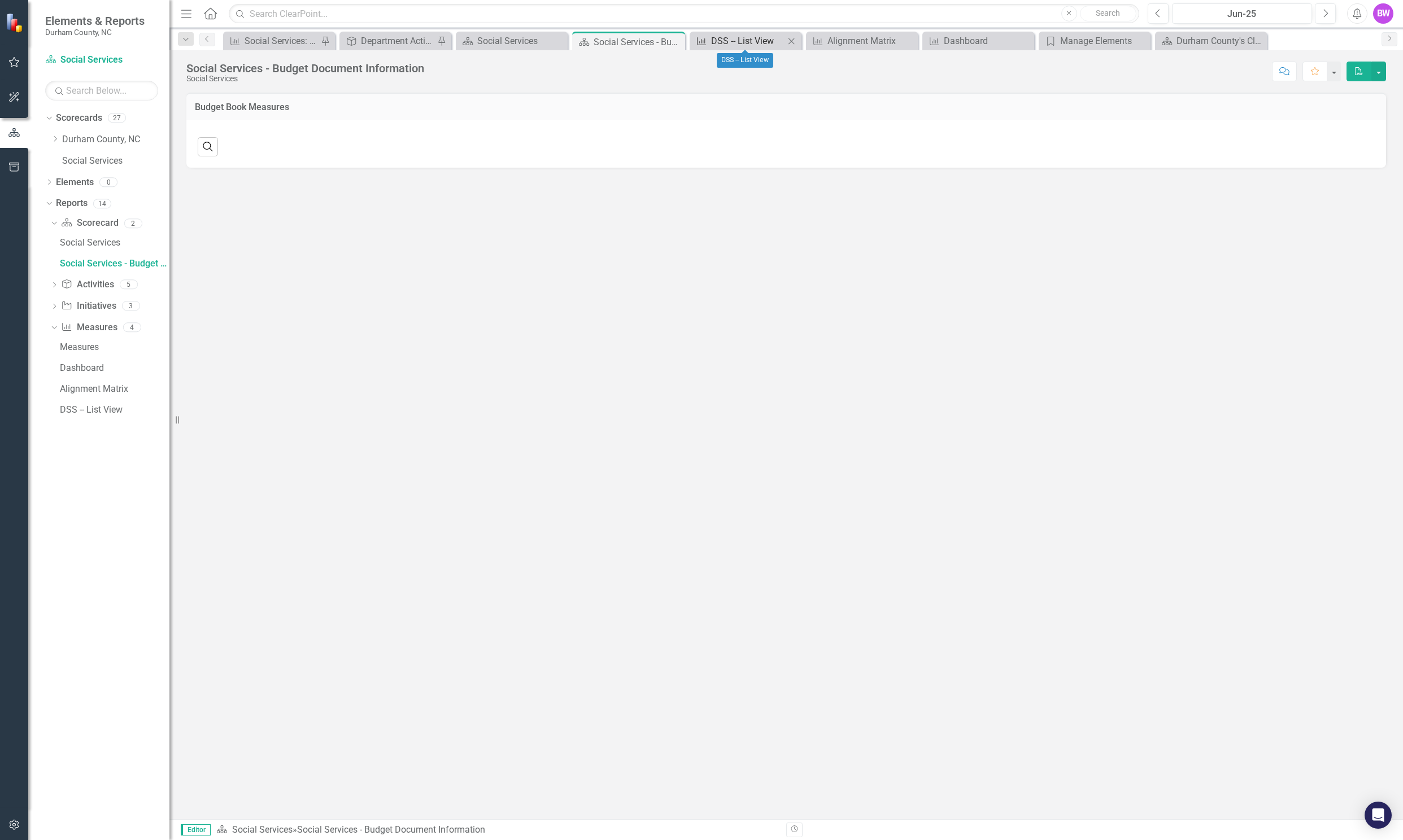 click on "DSS -- List View" at bounding box center (748, 41) 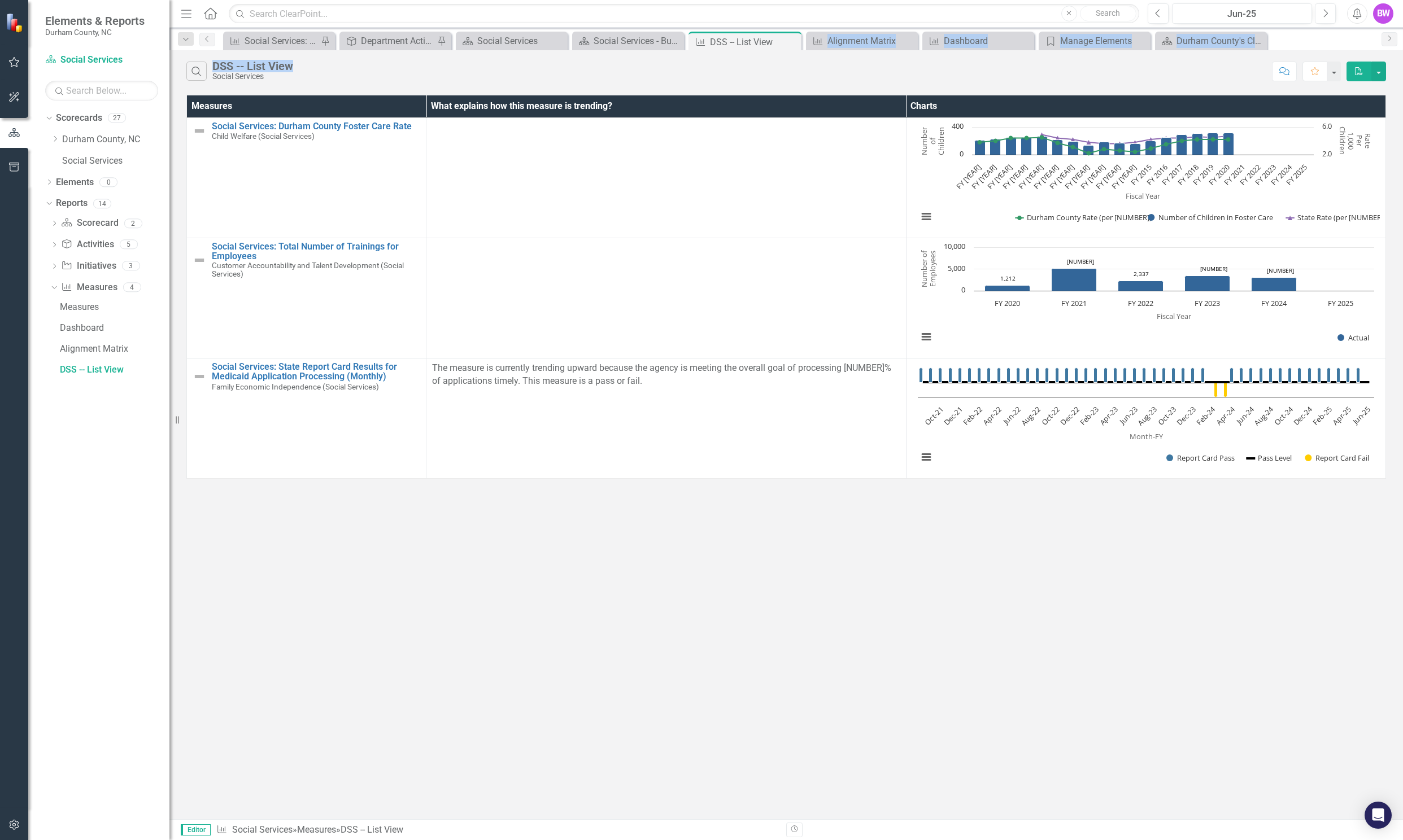 drag, startPoint x: 792, startPoint y: 44, endPoint x: 700, endPoint y: 68, distance: 95.0789 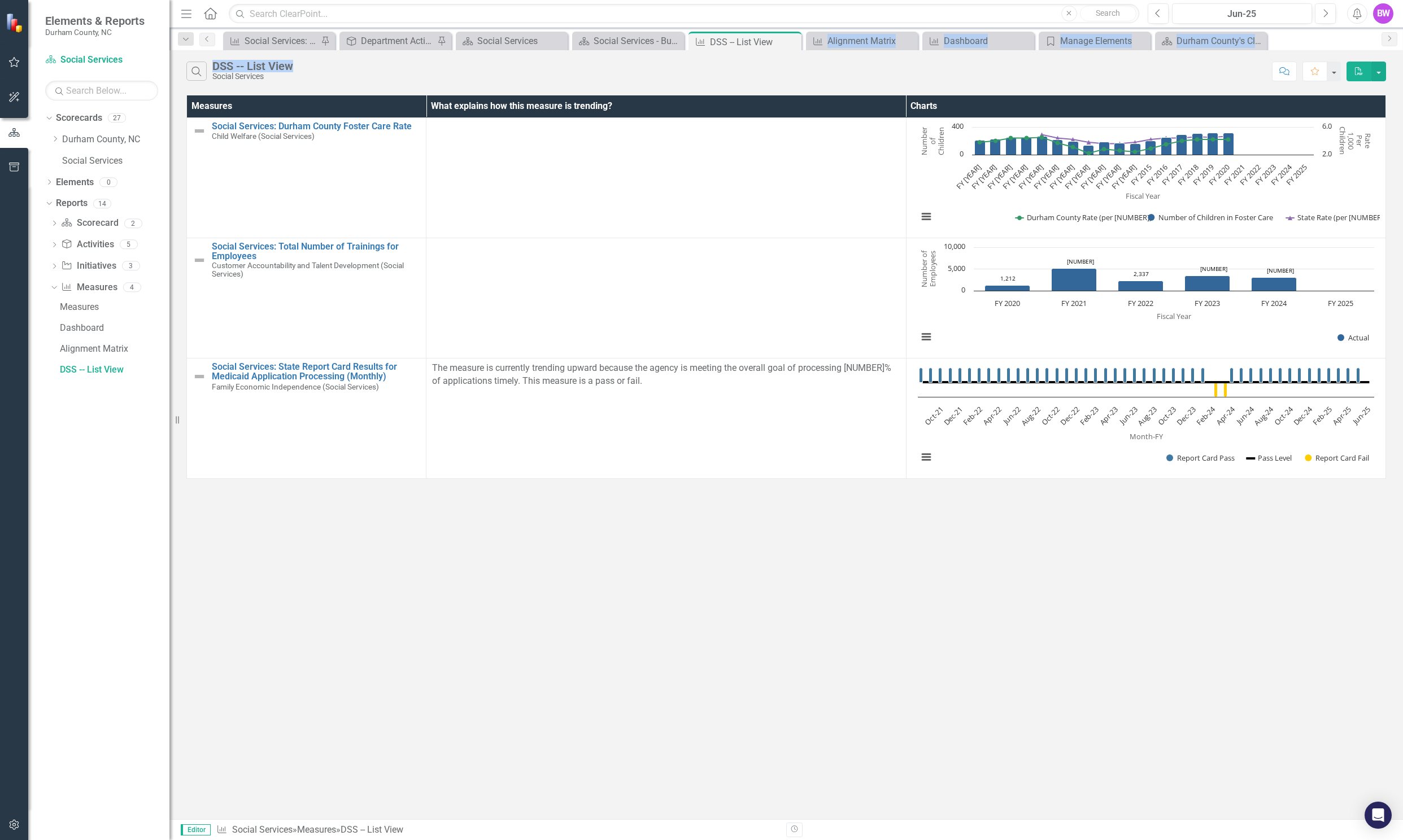 click on "Menu Home Search Close Search Previous Jun-25 Next Alerts BW User Edit Profile Disable Sound Silence Alerts Help Support Center icon.tutorial Show Tutorials icon.portal Success Portal Logout Log Out Dropdown Search Measure Social Services: (CS1) The County will Achieve its Given Annual Percentage of Paternities Established for Children Born out of Wedlock Pin Activity Department Activities Pin Scorecard Social Services Close Scorecard Social Services - Budget Document Information Close Measure DSS -- List View Pin Measure Alignment Matrix Close Measure Dashboard Close Goal Manage Elements Close Scorecard Durham County's ClearPoint Site - Performance Management Close Previous Measure Social Services: (CS1) The County will Achieve its Given Annual Percentage of Paternities Established for Children Born out of Wedlock Pin Activity Department Activities Pin Scorecard Social Services Close Scorecard Social Services - Budget Document Information Close Measure DSS -- List View Pin Close Measure Alignment Matrix Goal" at bounding box center [786, 420] 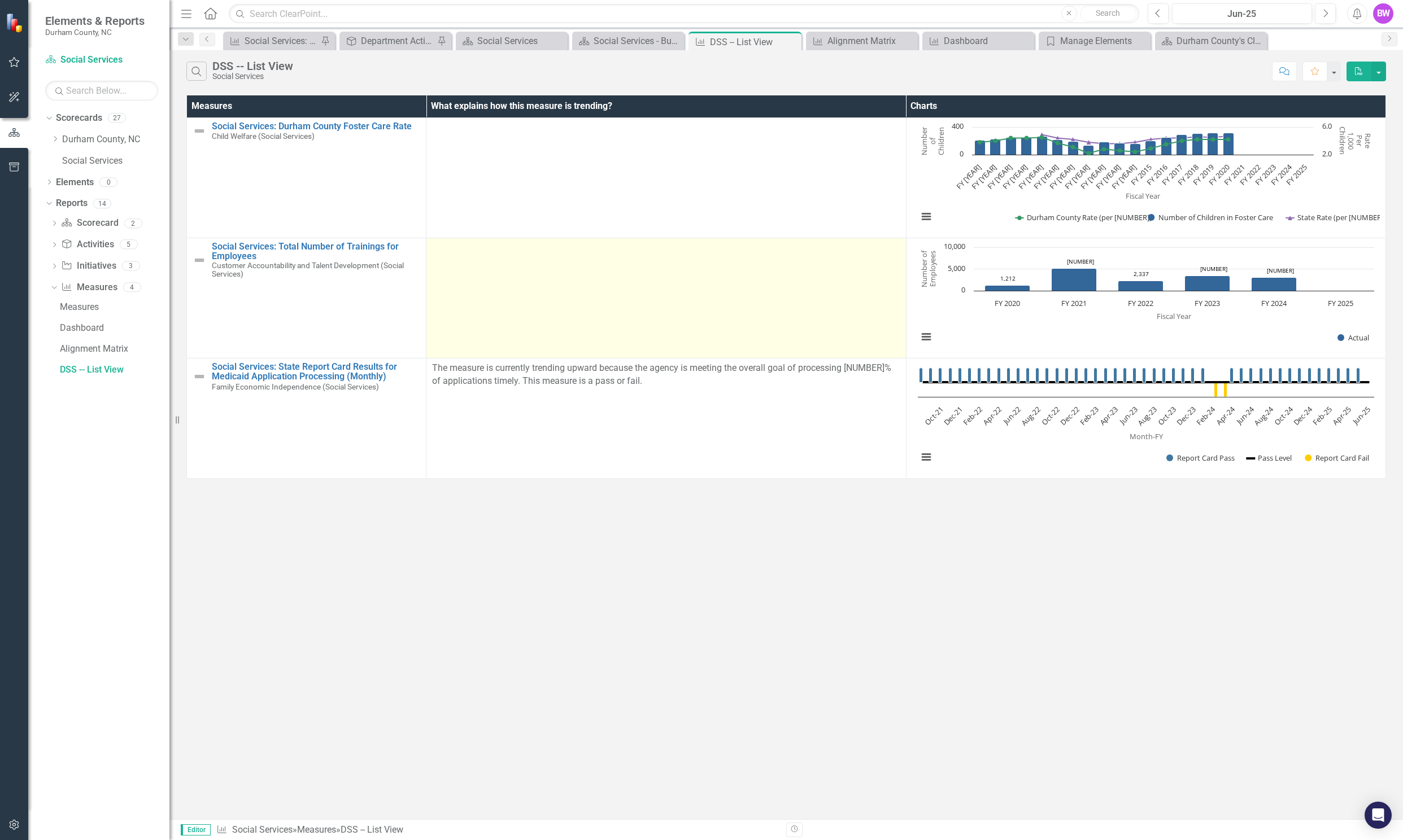 click at bounding box center (666, 298) 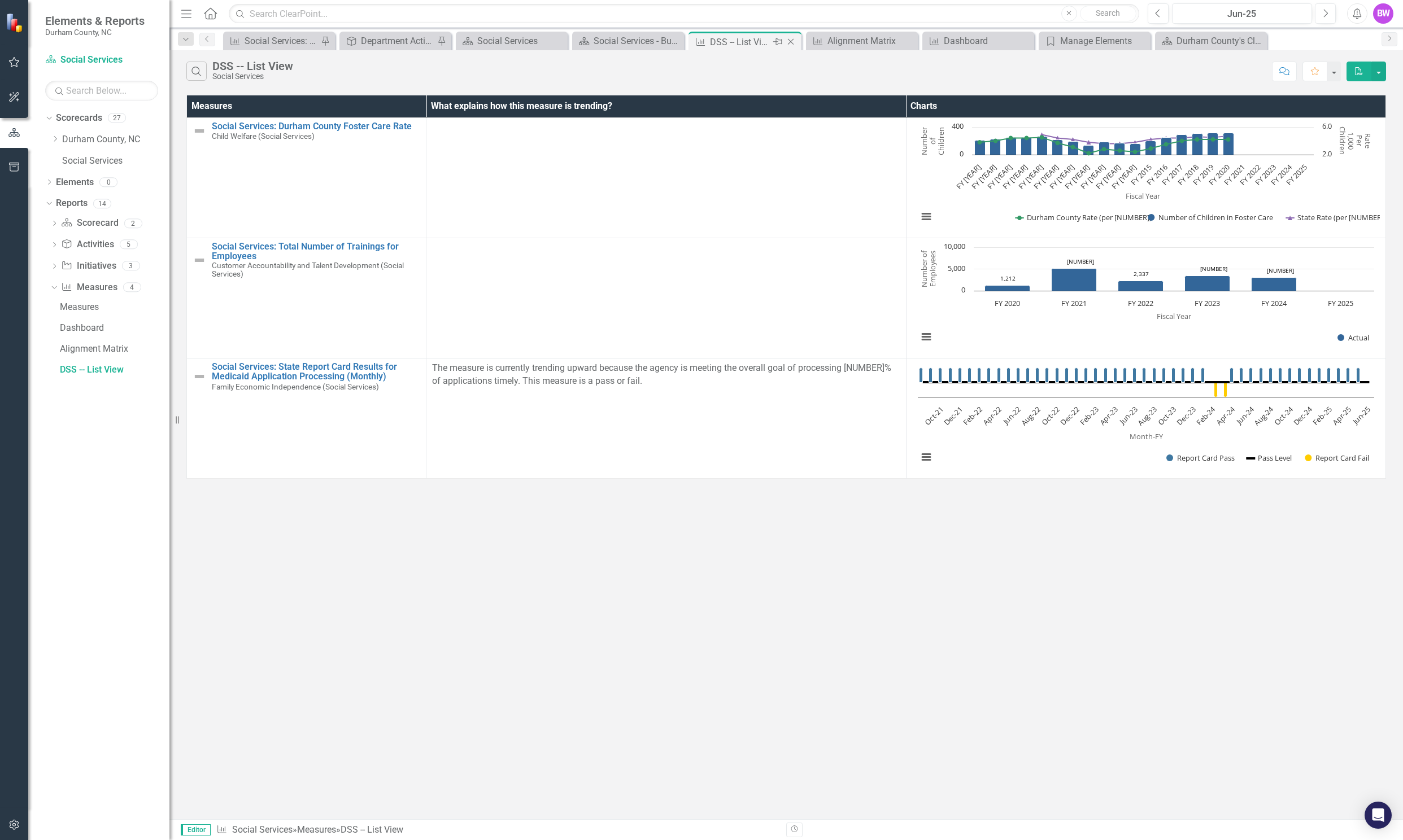 click on "Close" at bounding box center (791, 42) 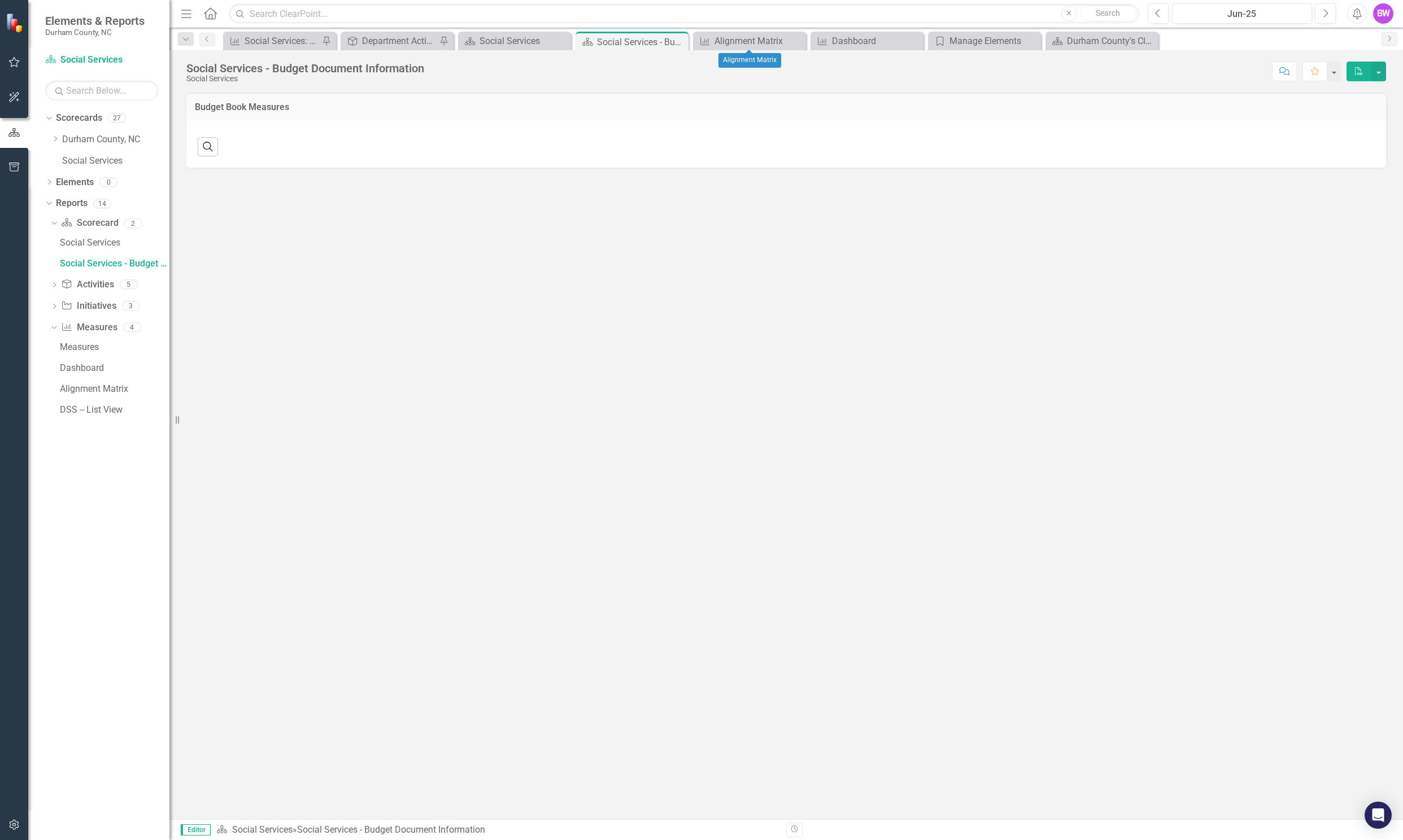 scroll, scrollTop: 0, scrollLeft: 0, axis: both 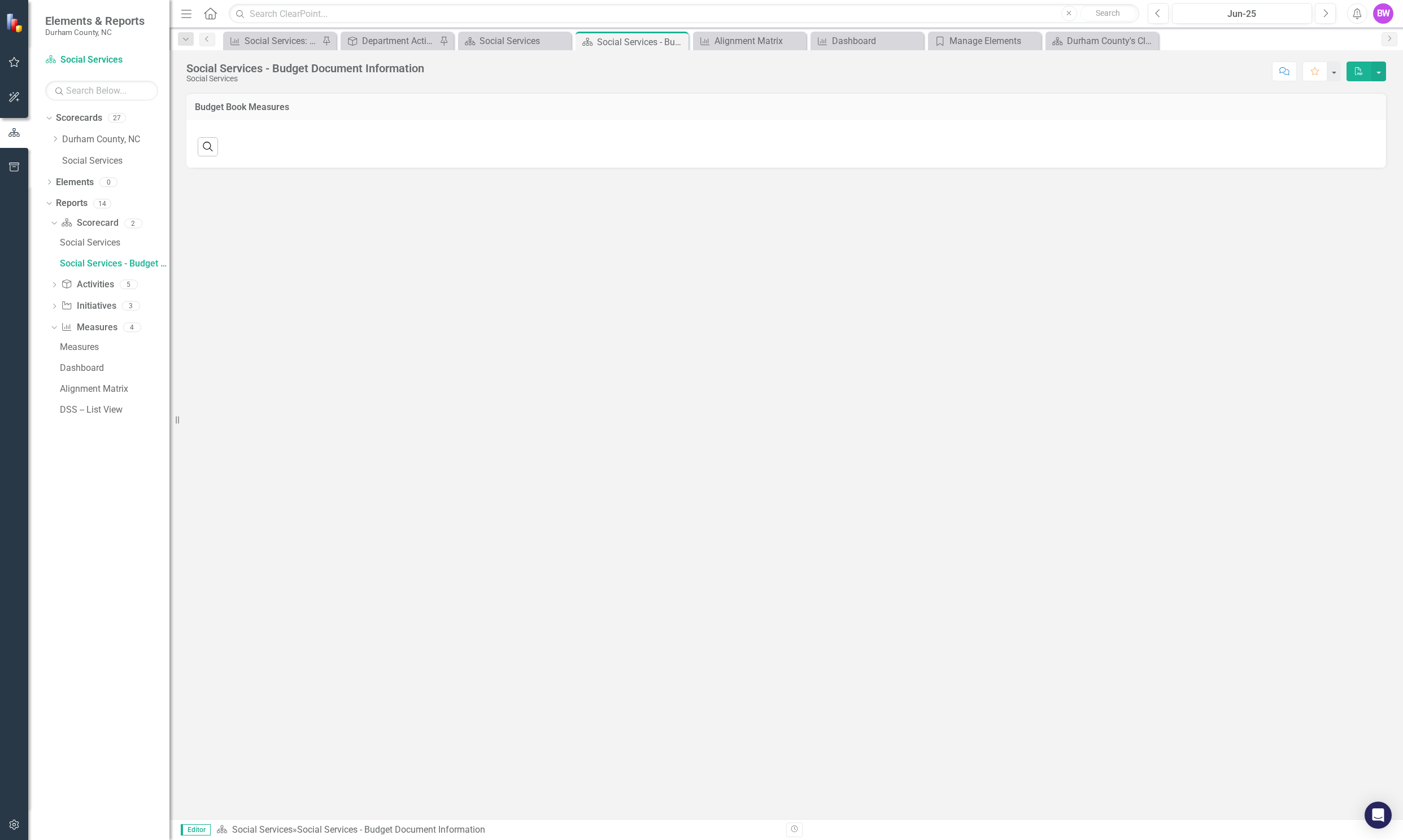 click on "Dropdown Search Measure Social Services: (CS1) The County will Achieve its Given Annual Percentage of Paternities Established for Children Born out of Wedlock Pin Activity Department Activities Pin Scorecard Social Services Close Scorecard Social Services - Budget Document Information Pin Measure Alignment Matrix Close Measure Dashboard Close Goal Manage Elements Close Scorecard Durham County's ClearPoint Site - Performance Management Close Previous Measure Social Services: (CS1) The County will Achieve its Given Annual Percentage of Paternities Established for Children Born out of Wedlock Pin Activity Department Activities Pin Scorecard Social Services Close Scorecard Social Services - Budget Document Information Pin Close Measure Alignment Matrix Close Measure Dashboard Close Goal Manage Elements Close Scorecard Durham County's ClearPoint Site - Performance Management Close Next" at bounding box center (786, 39) 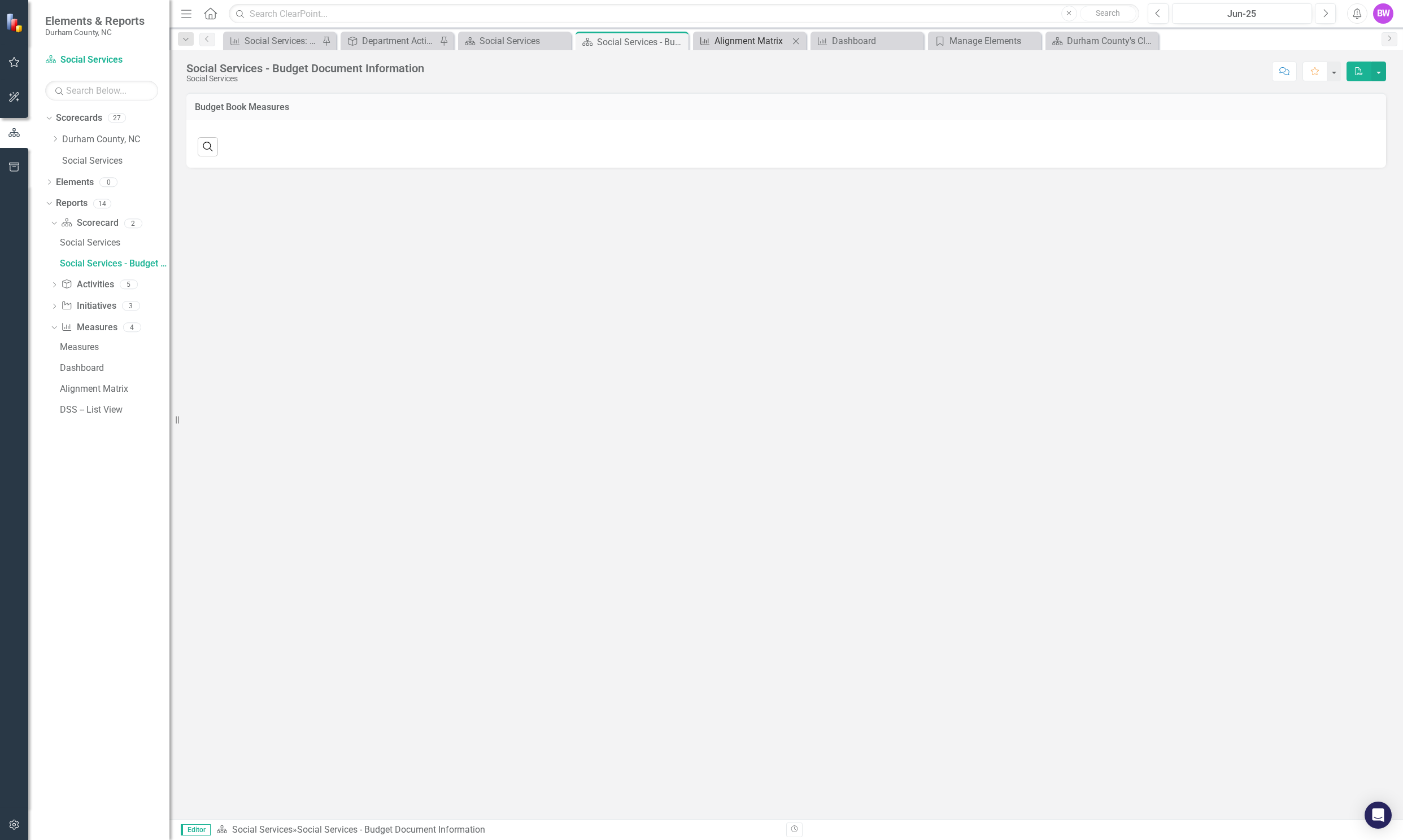 click on "Alignment Matrix" at bounding box center (752, 41) 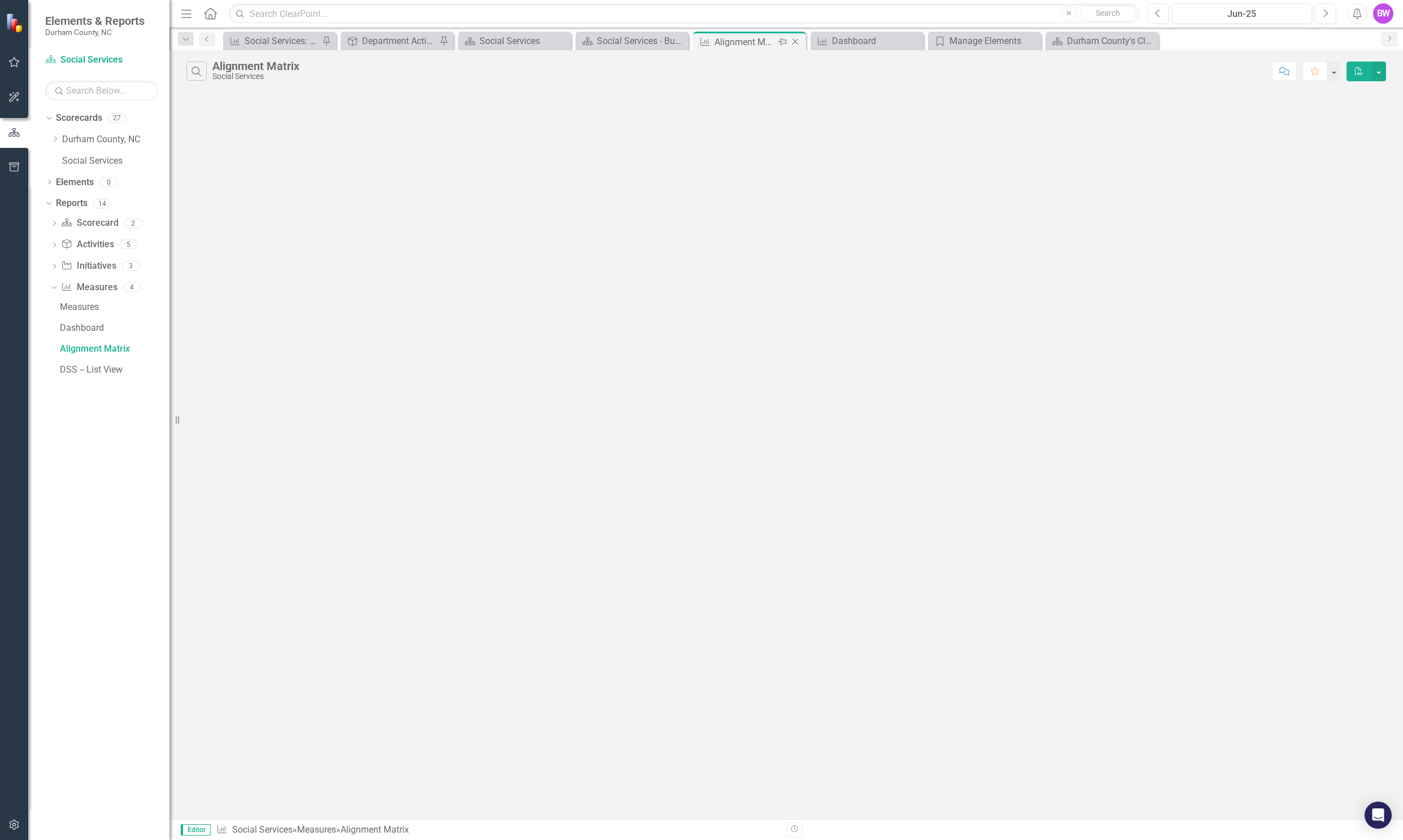 click at bounding box center [795, 42] 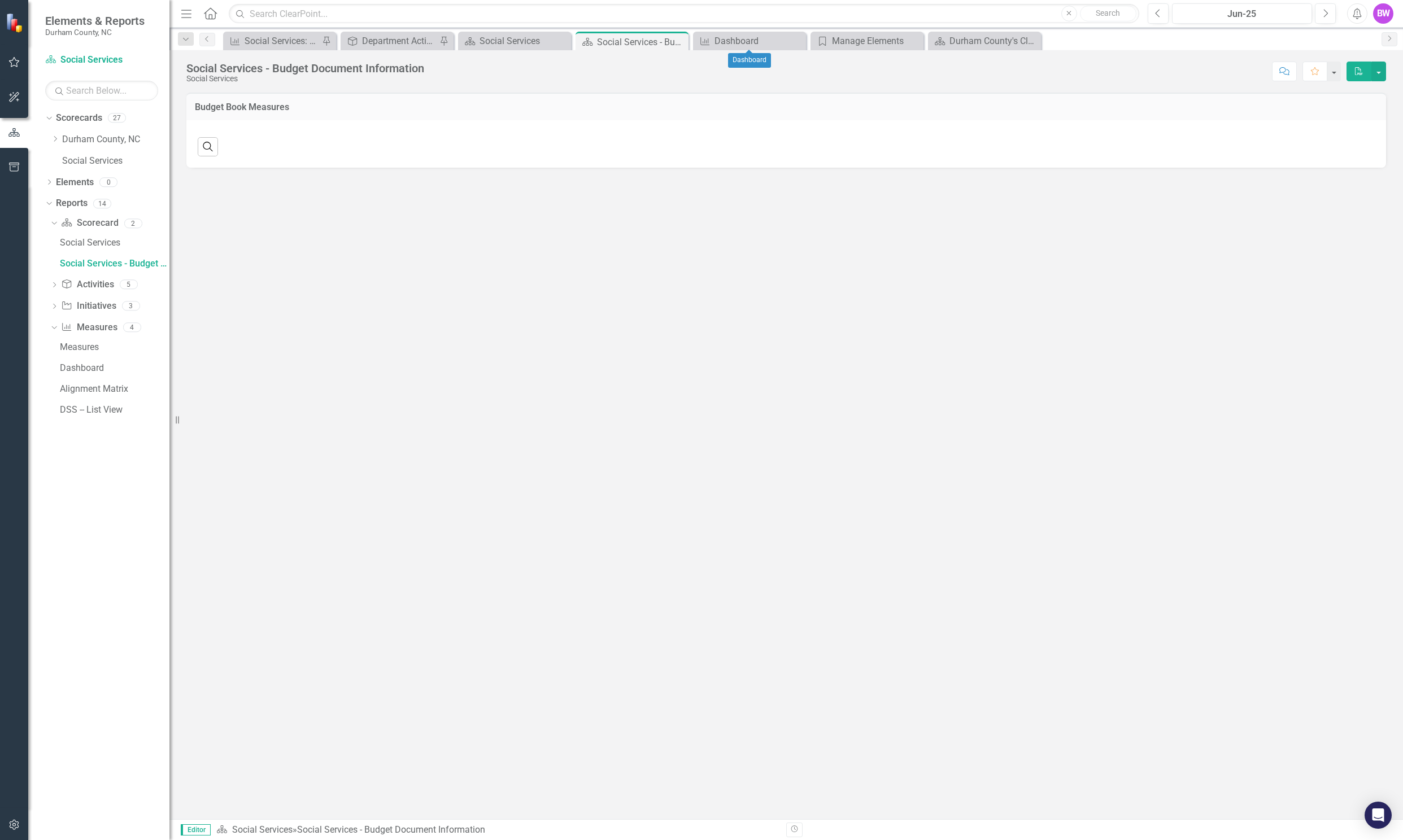scroll, scrollTop: 0, scrollLeft: 0, axis: both 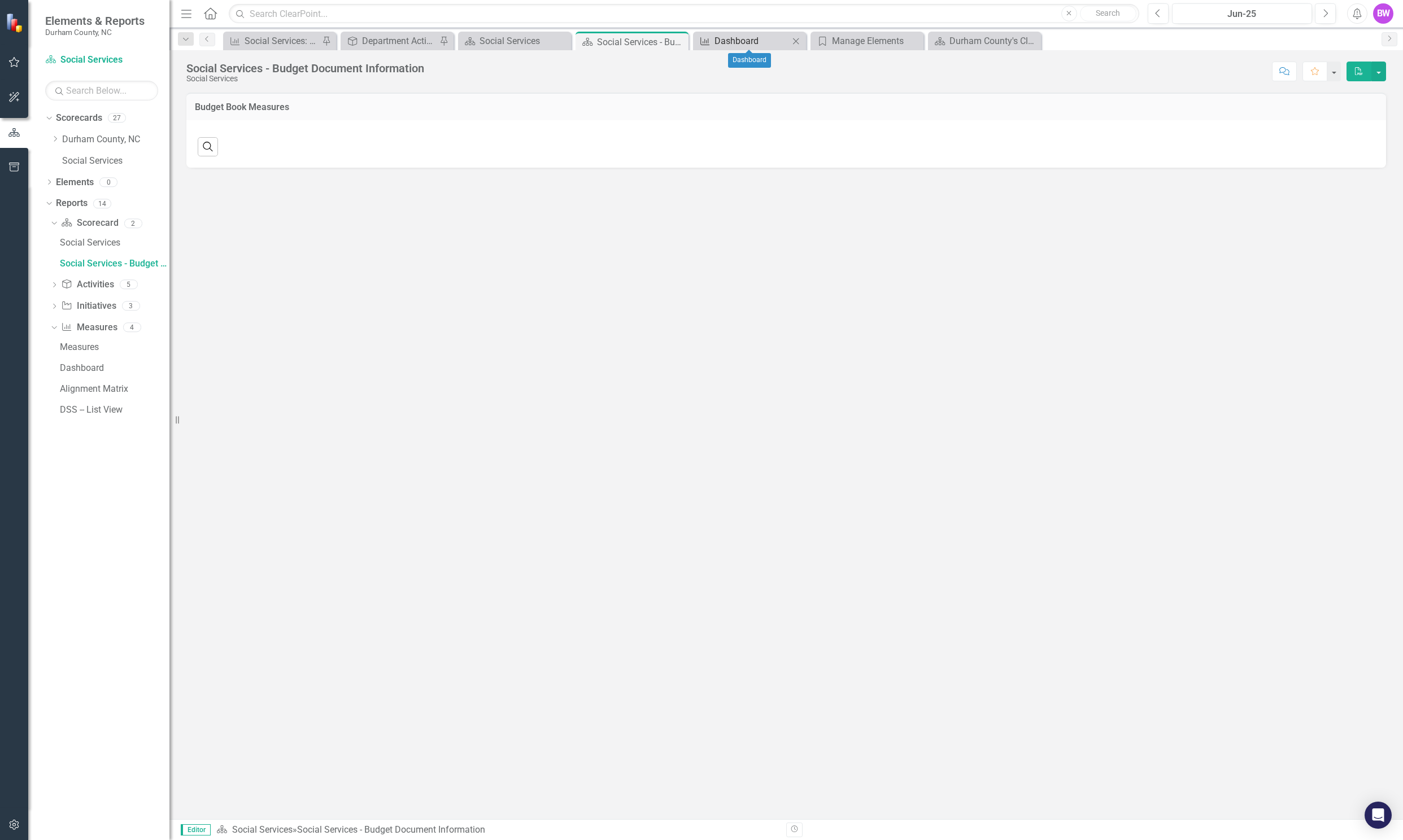 click on "Dashboard" at bounding box center [752, 41] 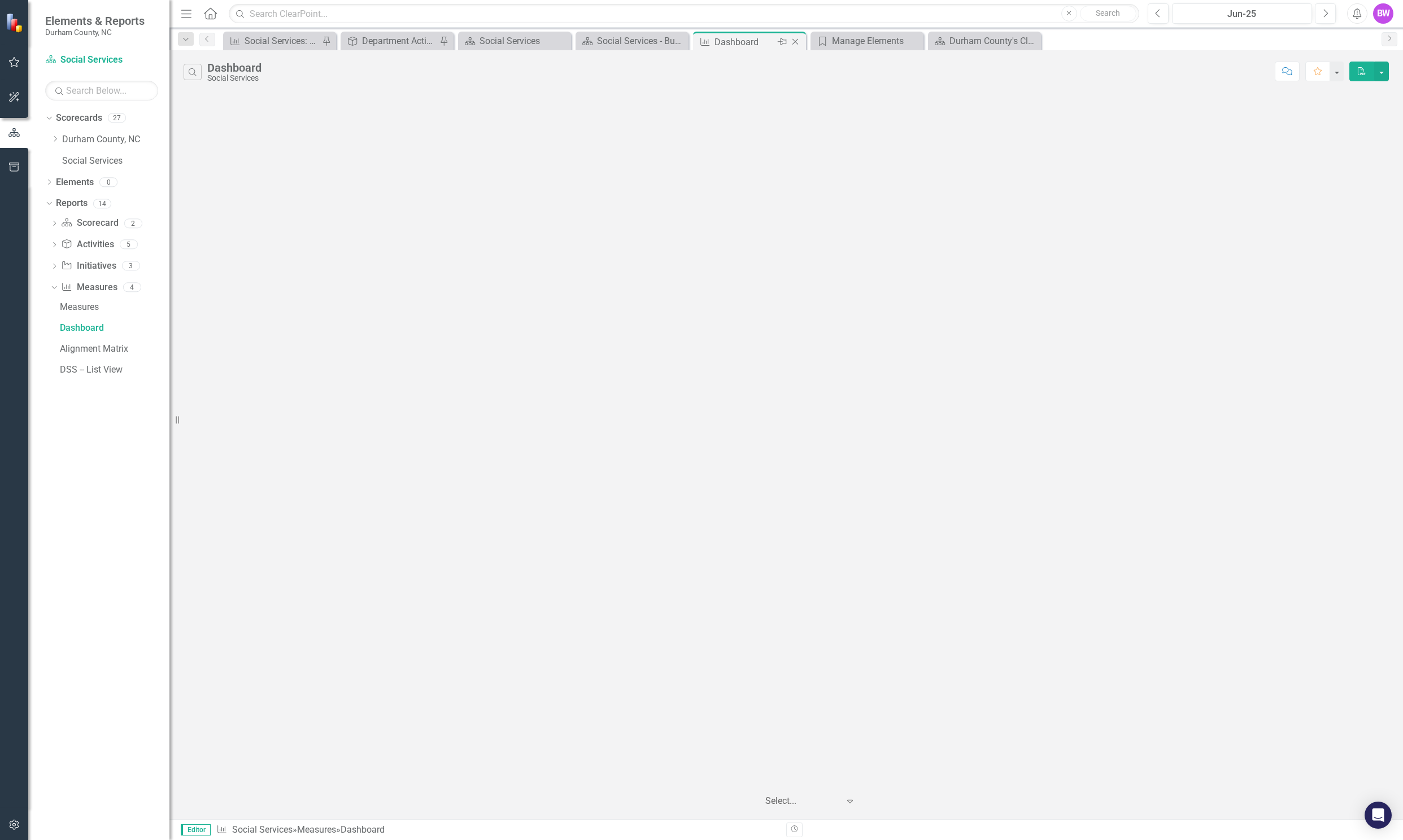 click on "Close" at bounding box center [795, 42] 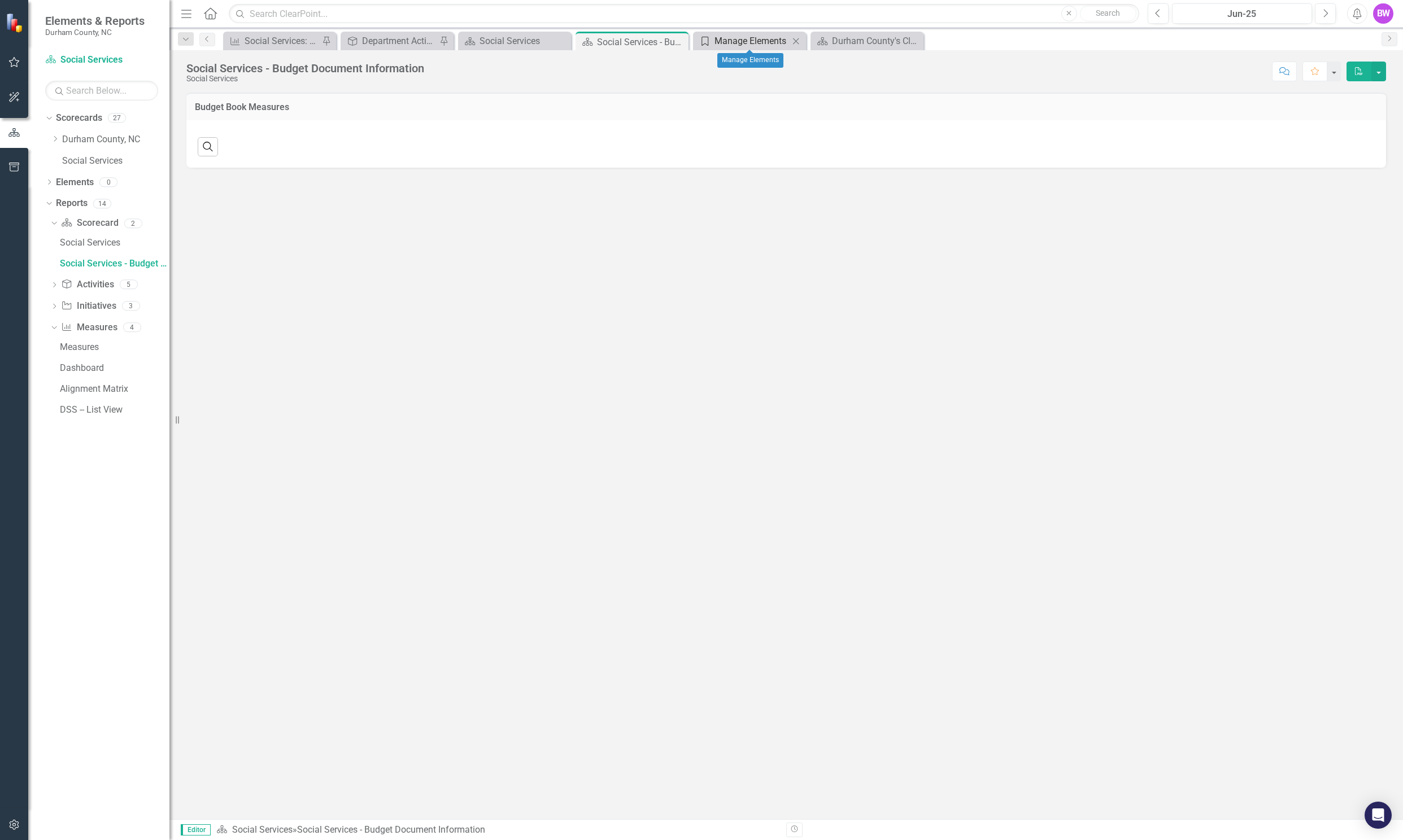scroll, scrollTop: 0, scrollLeft: 0, axis: both 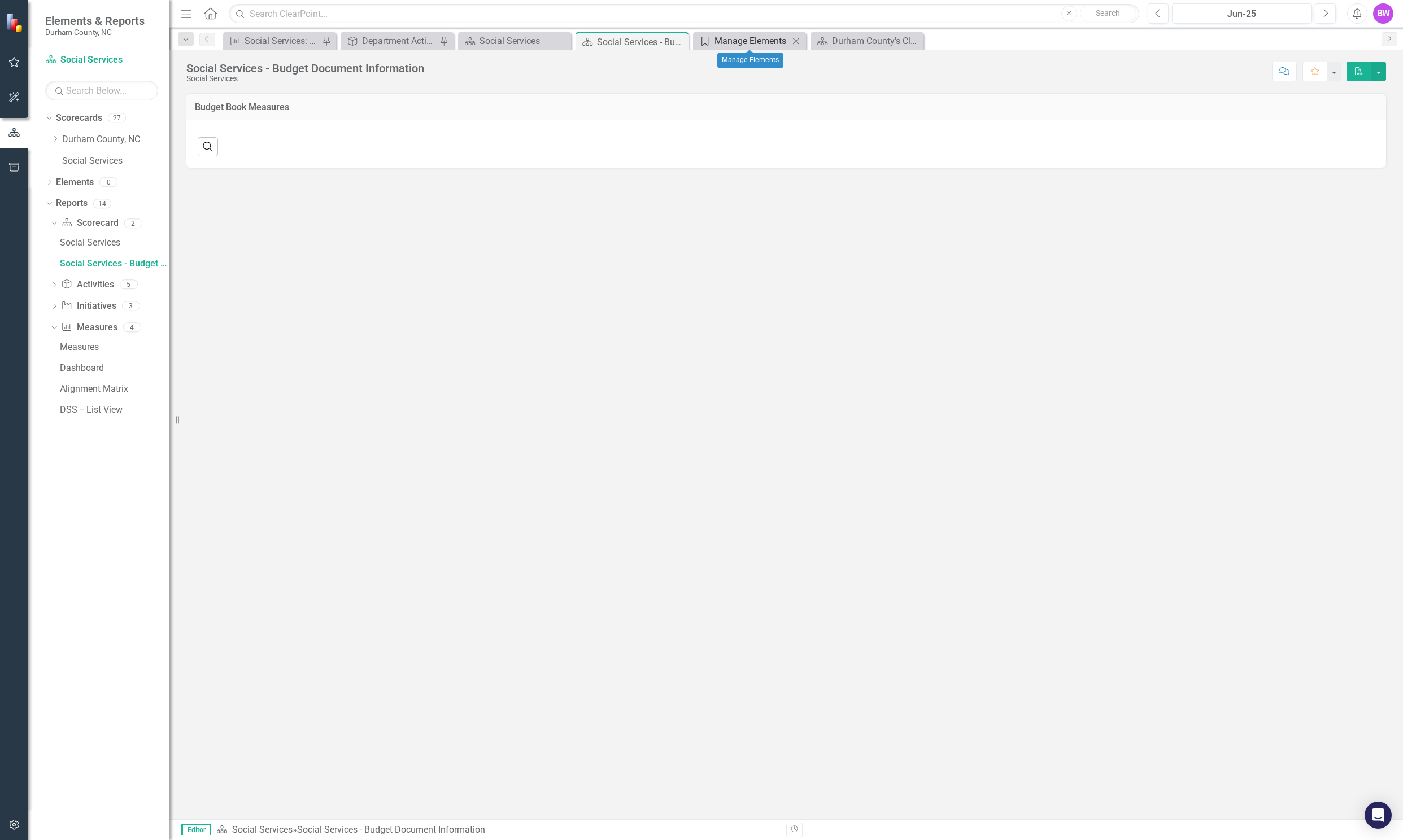 click on "Manage Elements" at bounding box center [752, 41] 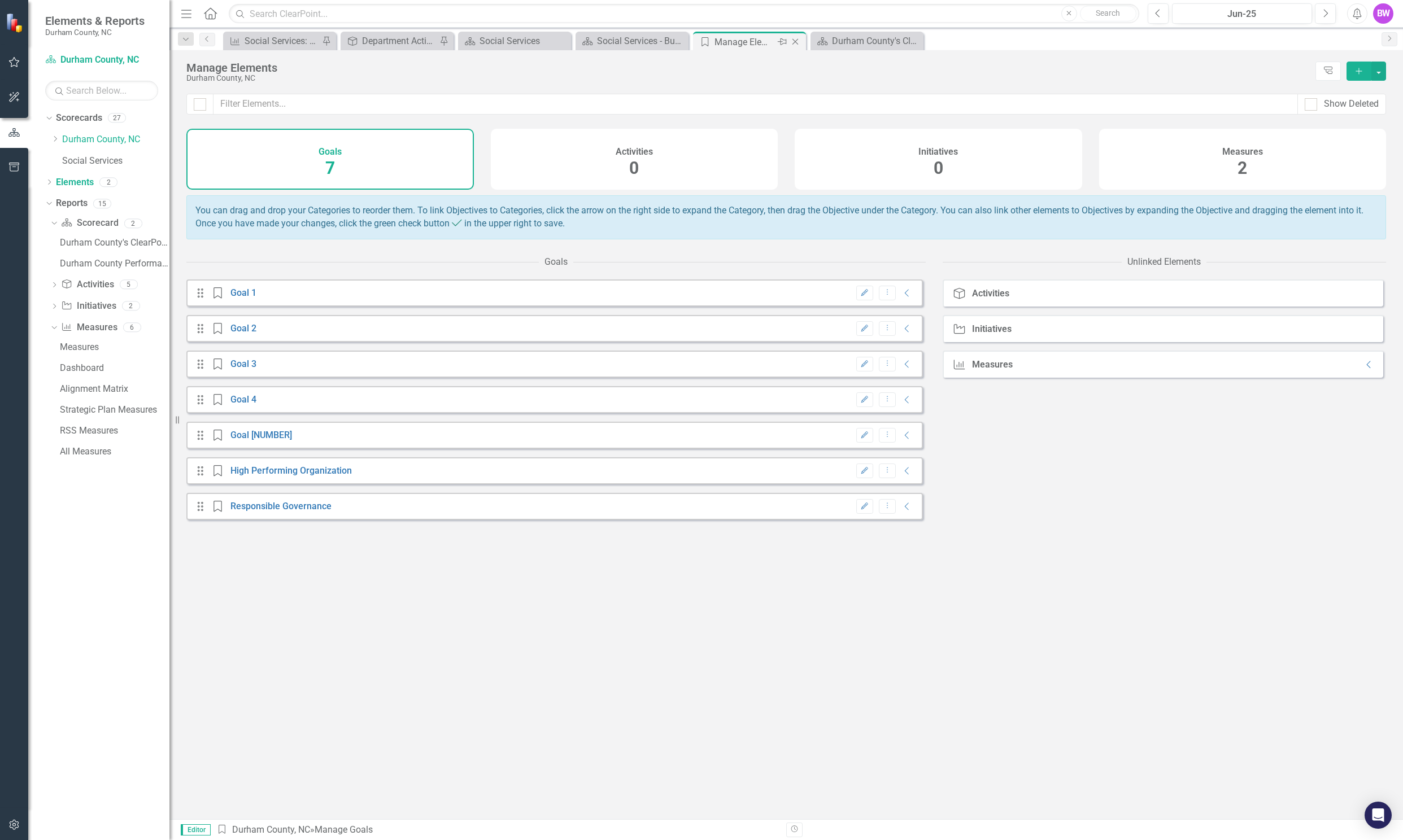 click on "Close" at bounding box center (795, 42) 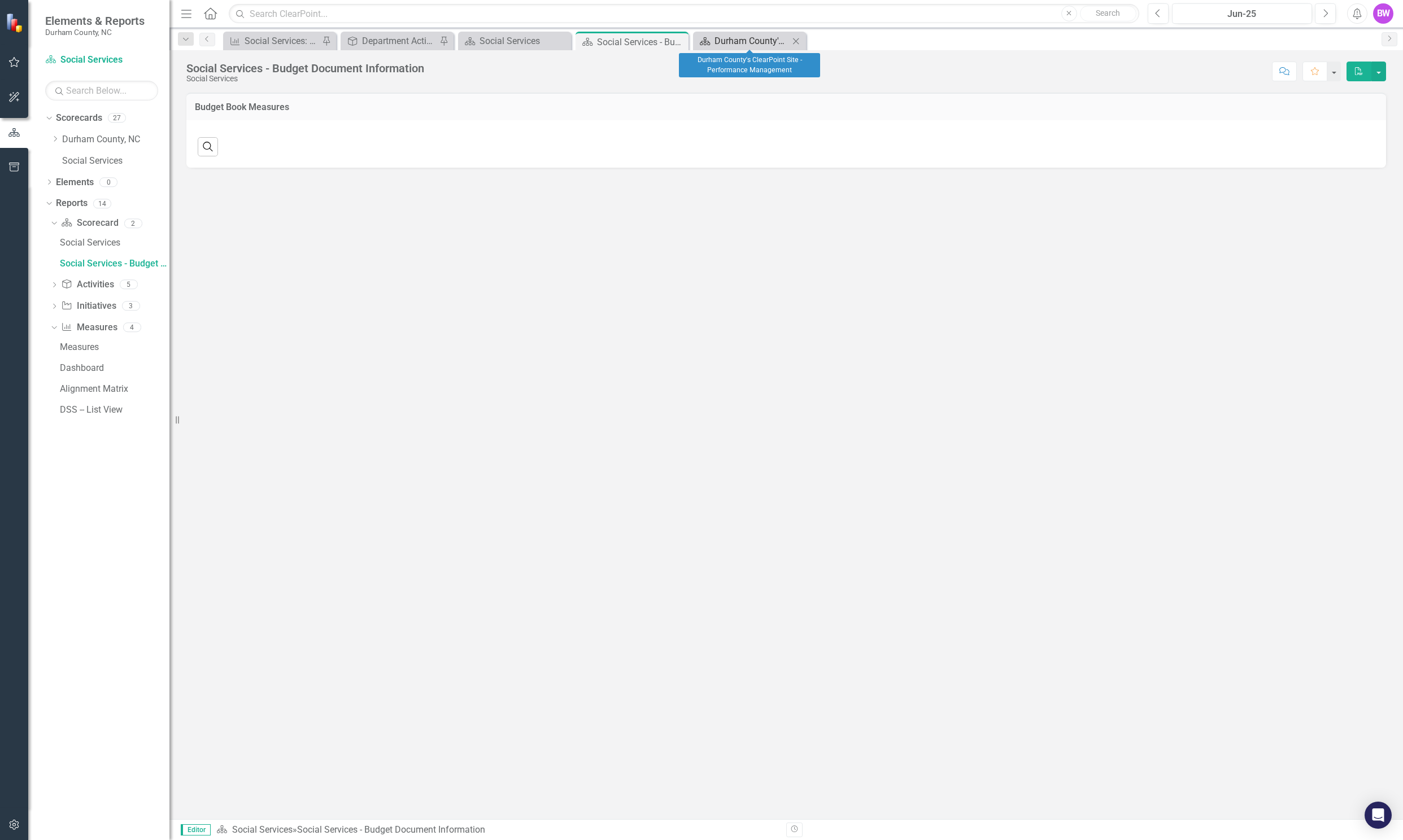 click on "Durham County's ClearPoint Site - Performance Management" at bounding box center [752, 41] 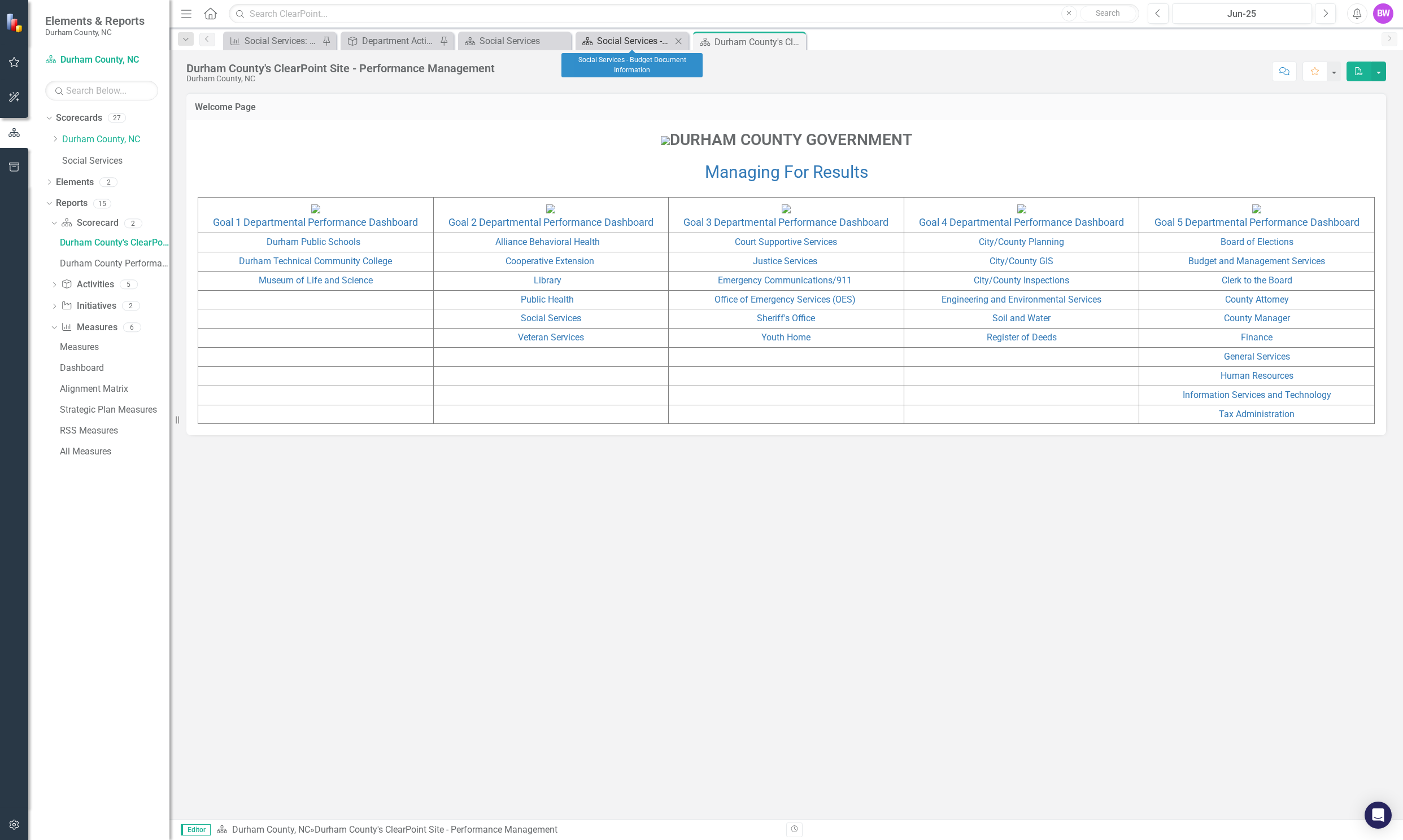 click on "Social Services - Budget Document Information" at bounding box center (634, 41) 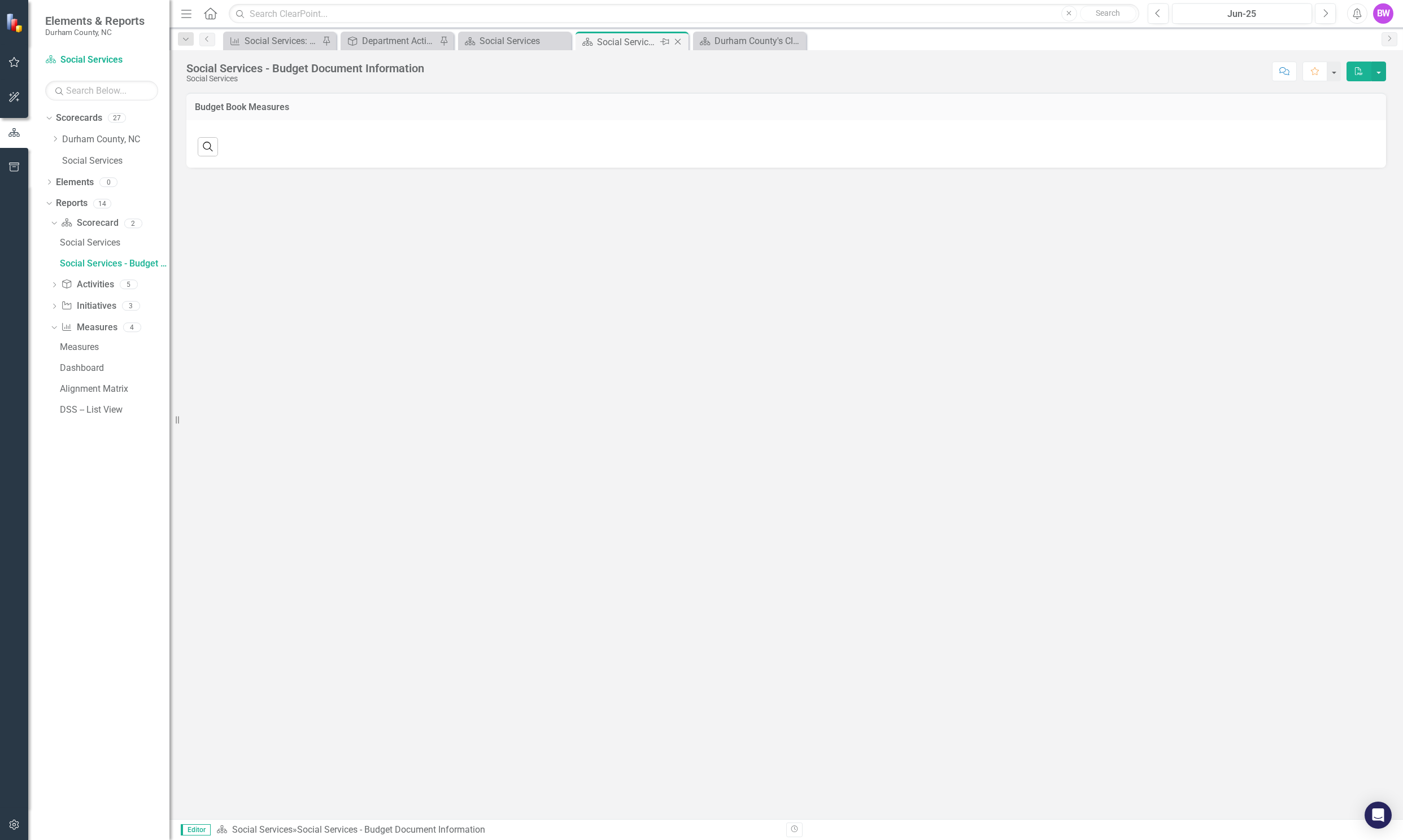 click on "Close" at bounding box center (678, 42) 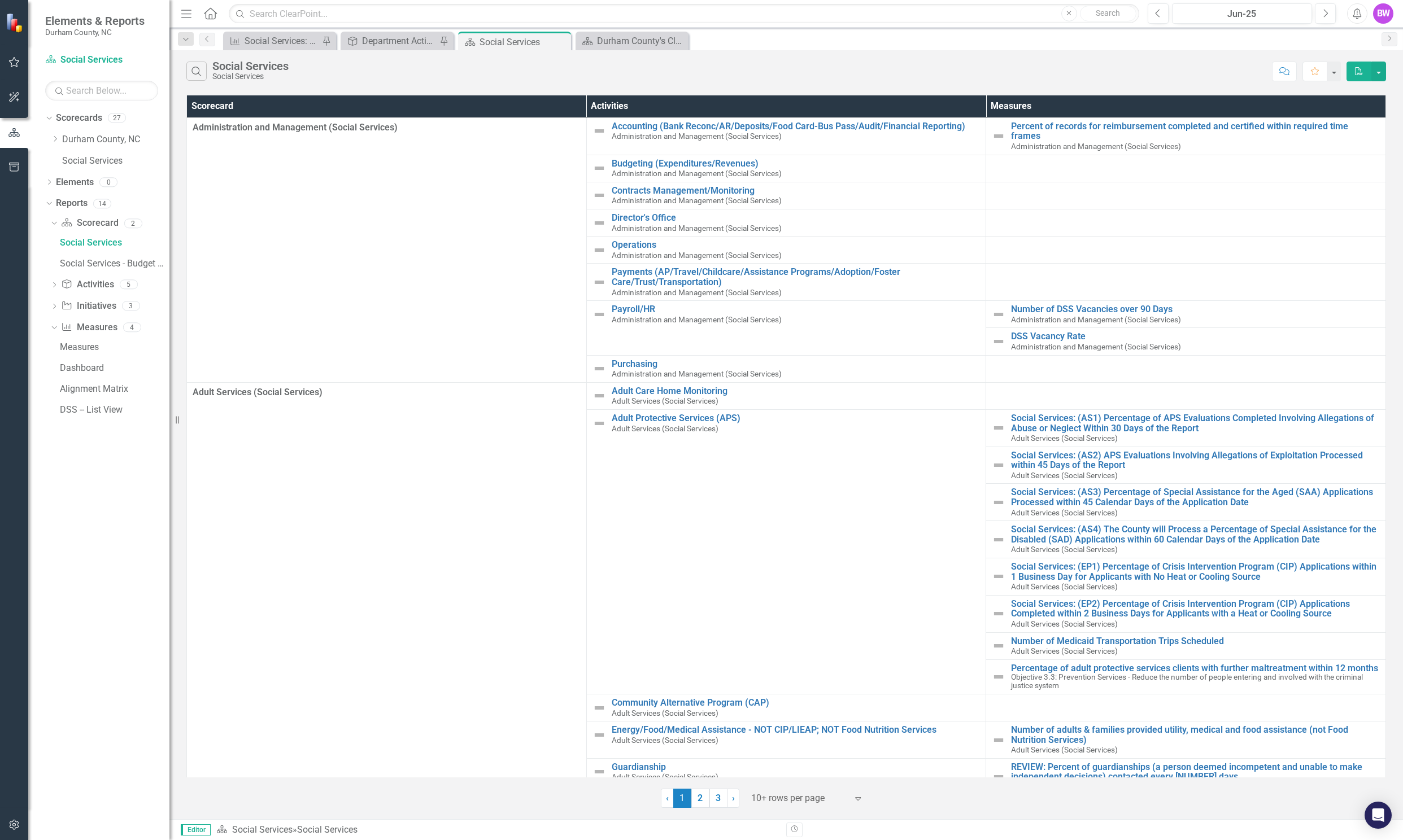scroll, scrollTop: 226, scrollLeft: 0, axis: vertical 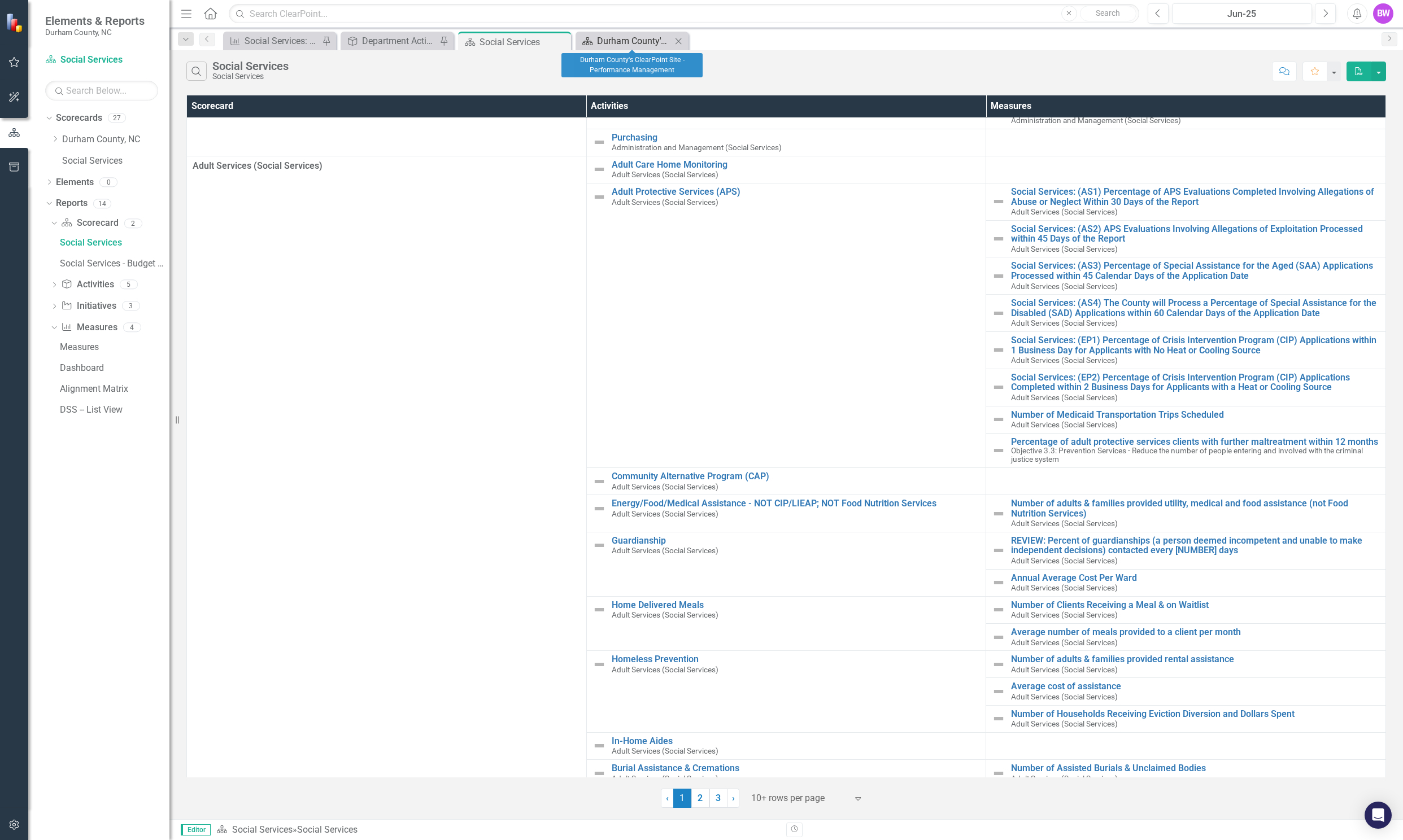 click on "Durham County's ClearPoint Site - Performance Management" at bounding box center (634, 41) 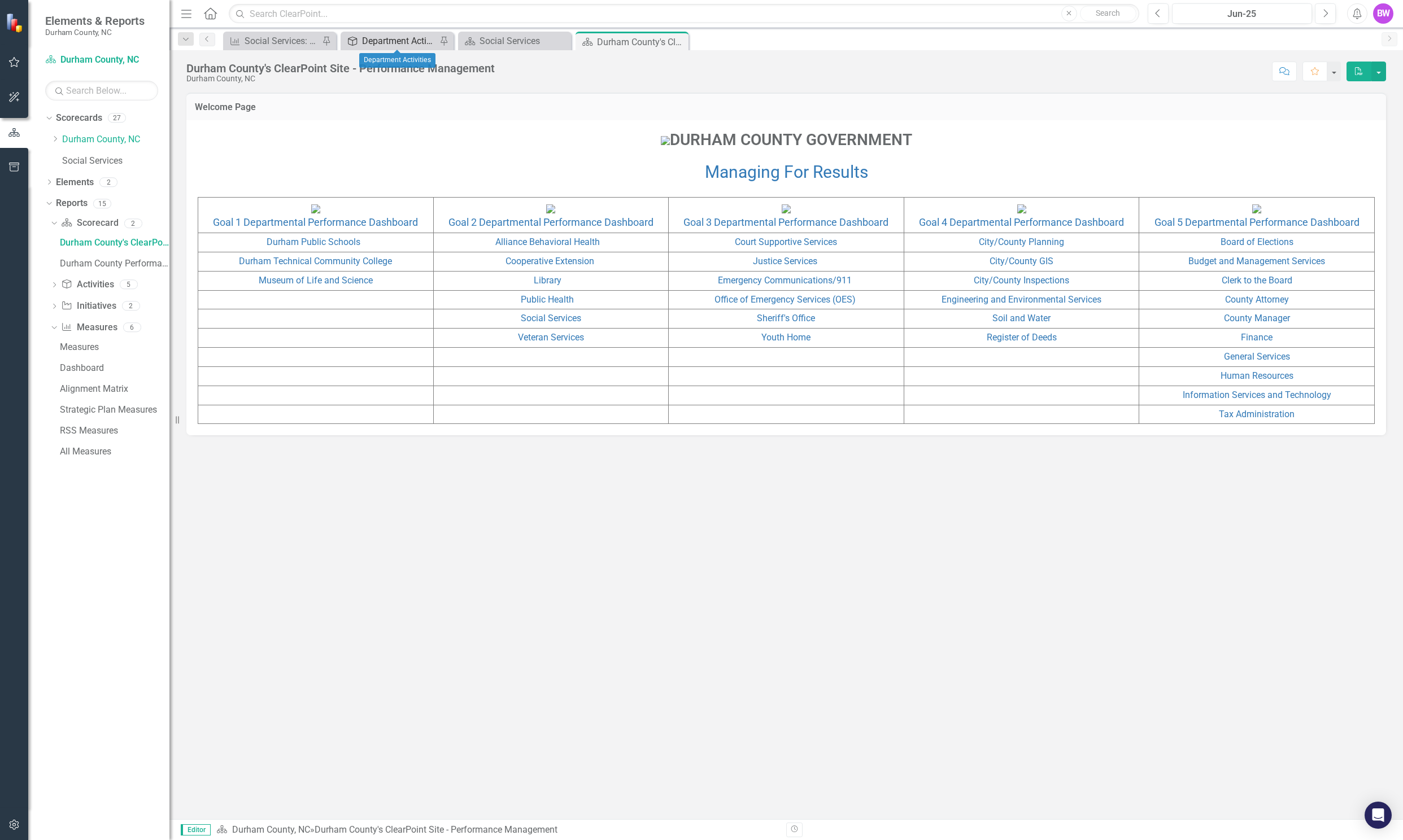 click on "Department Activities" at bounding box center [399, 41] 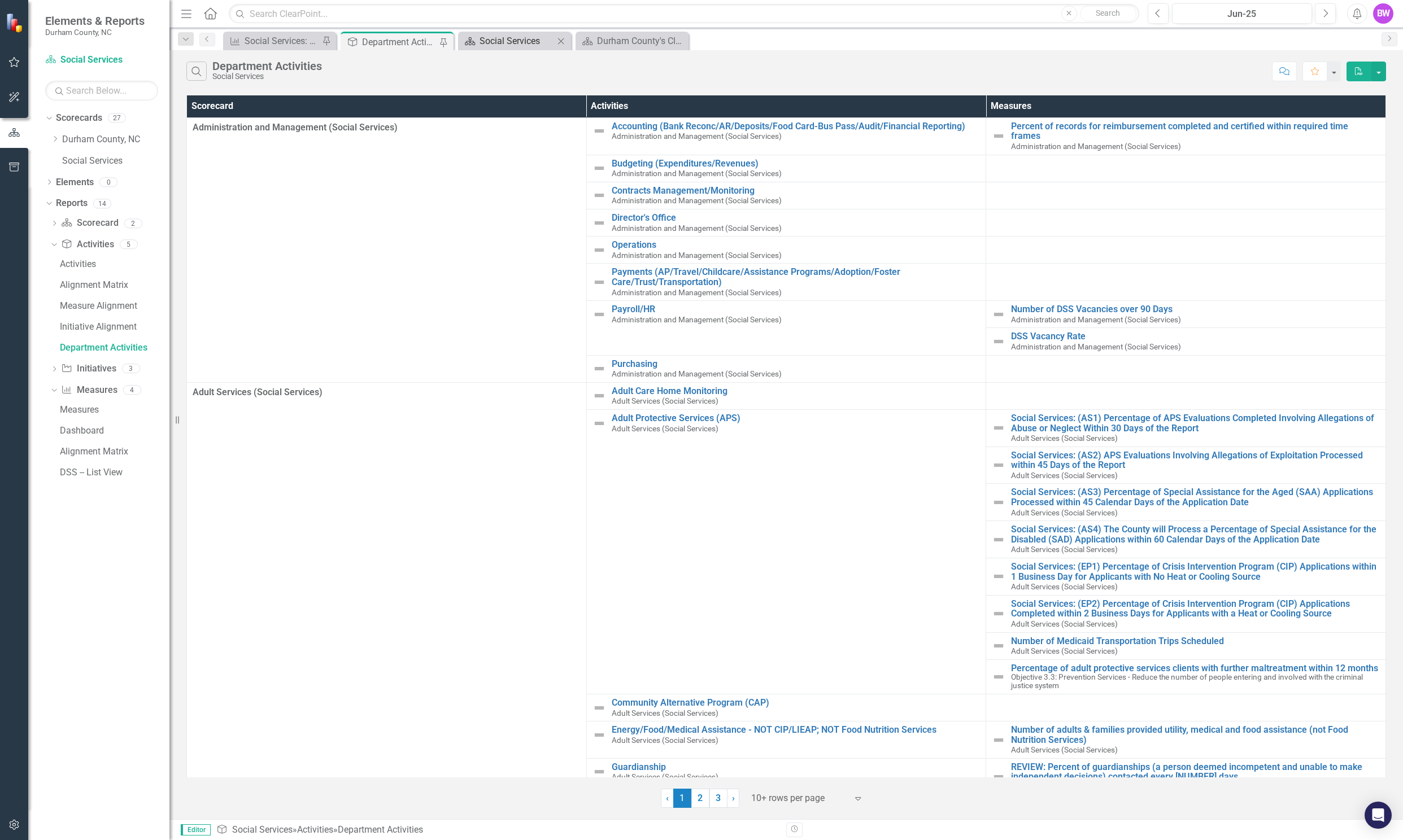 scroll, scrollTop: 0, scrollLeft: 0, axis: both 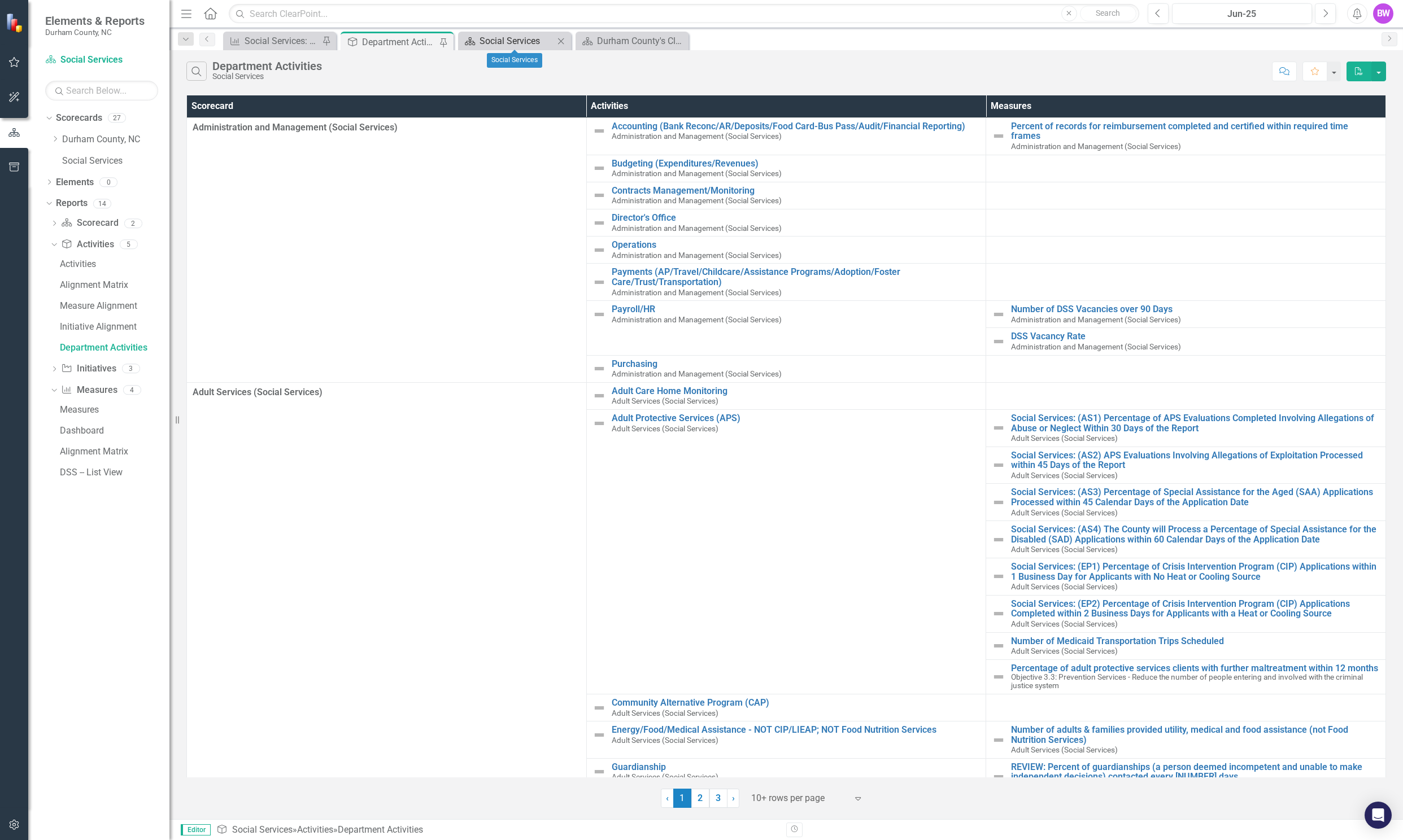 click on "Social Services" at bounding box center [517, 41] 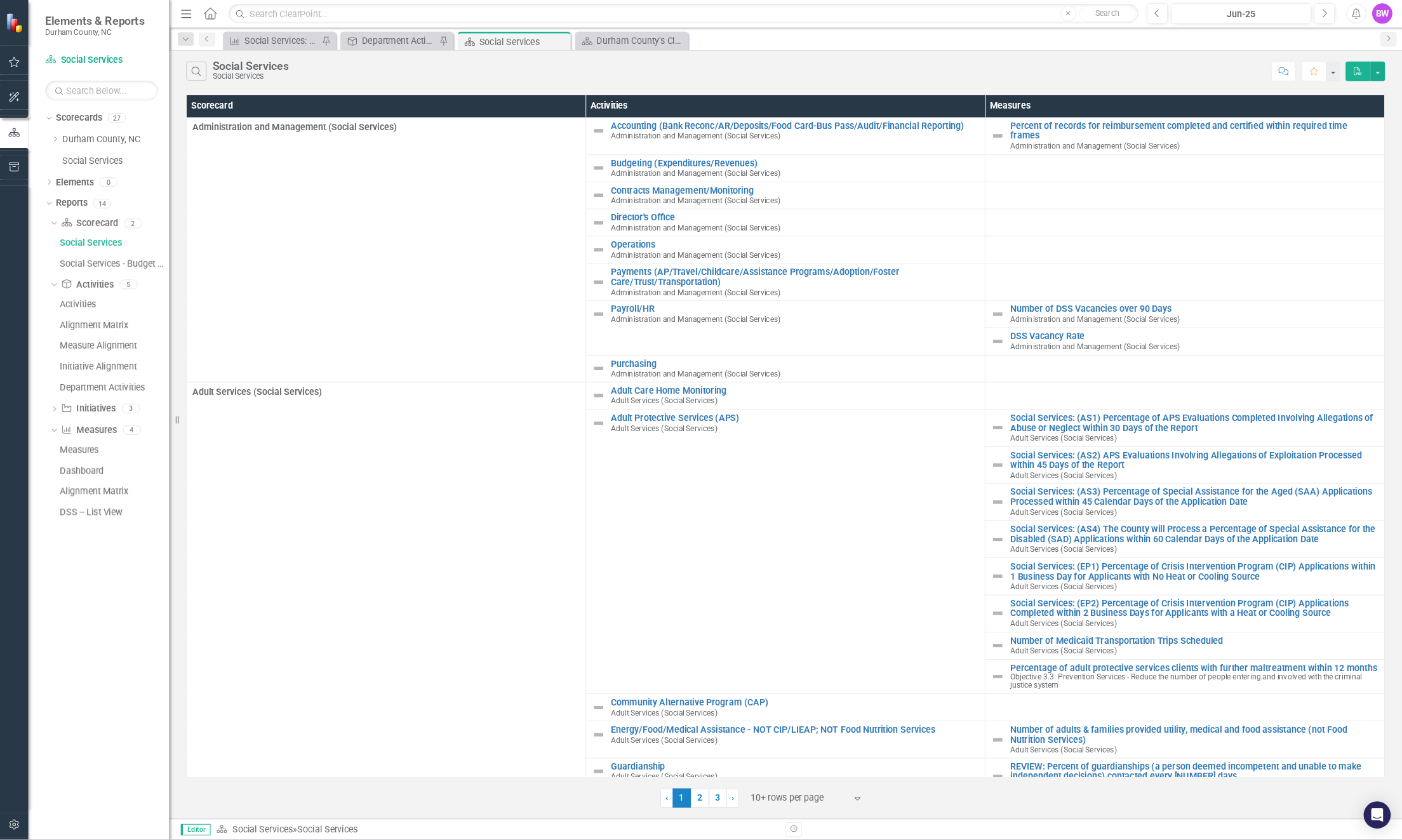 scroll, scrollTop: 0, scrollLeft: 0, axis: both 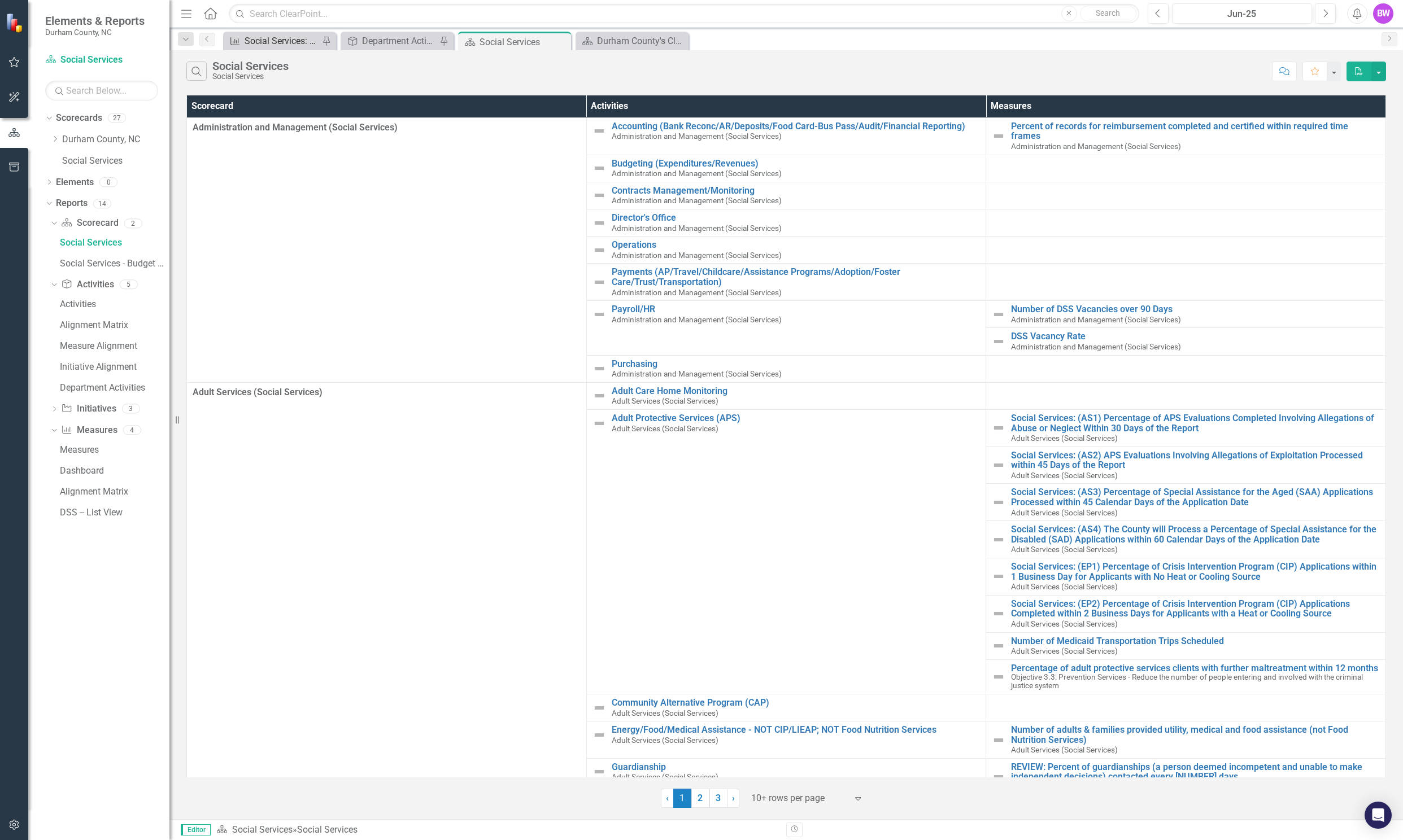 click on "Social Services: (CS1) The County will Achieve its Given Annual Percentage of Paternities Established for Children Born out of Wedlock" at bounding box center [282, 41] 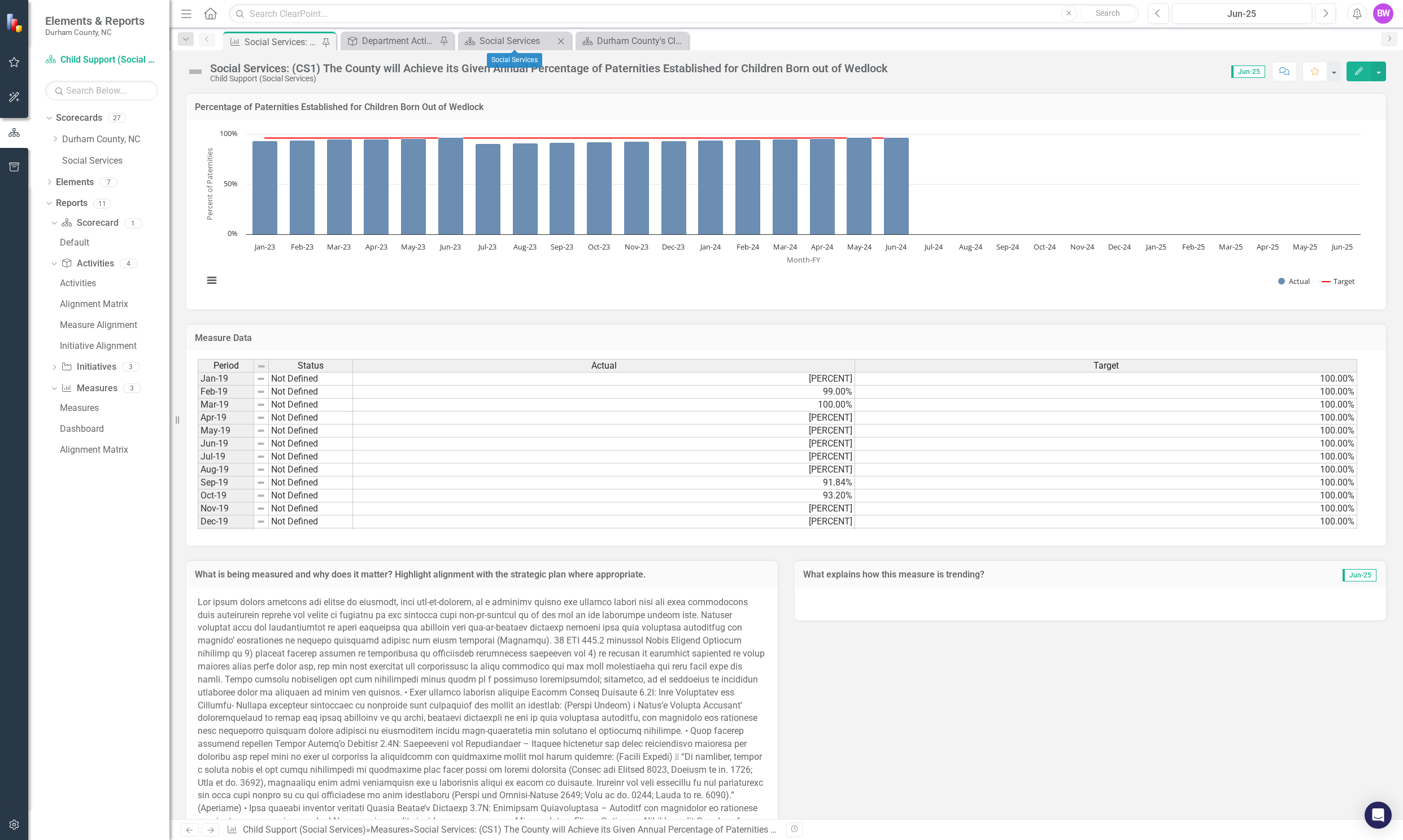click on "Scorecard Social Services Close" at bounding box center [515, 41] 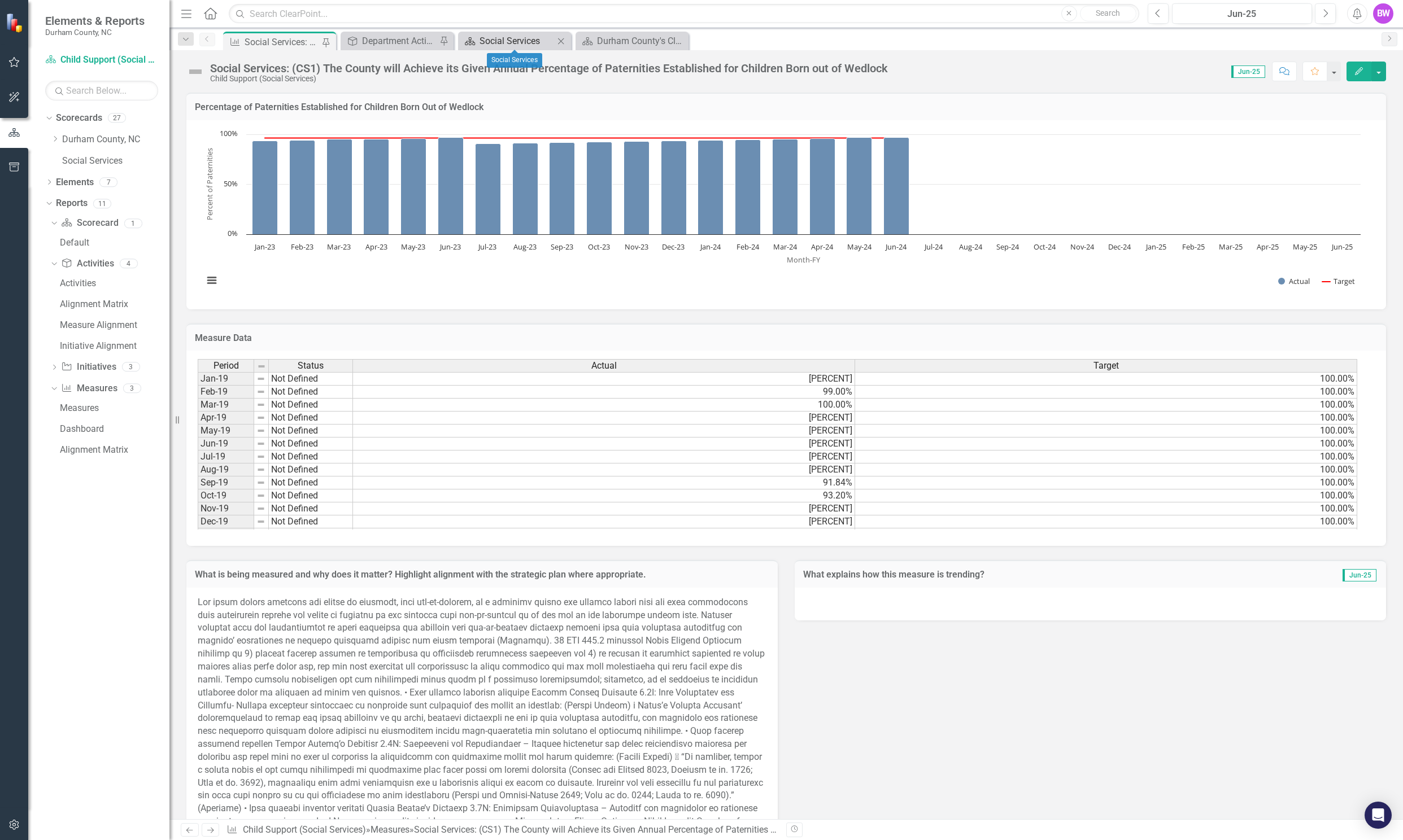 click on "Social Services" at bounding box center [517, 41] 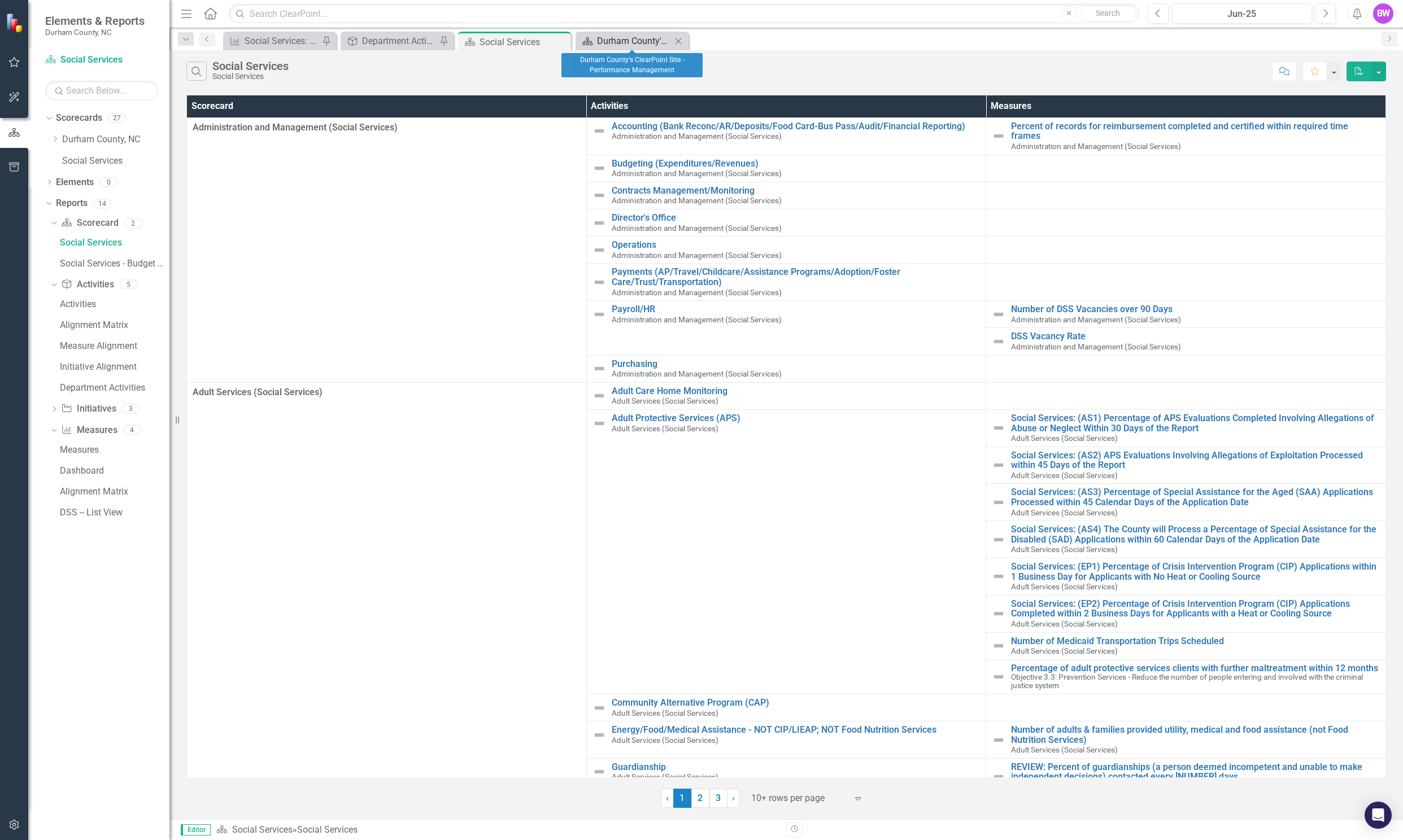 click on "Durham County's ClearPoint Site - Performance Management" at bounding box center (634, 41) 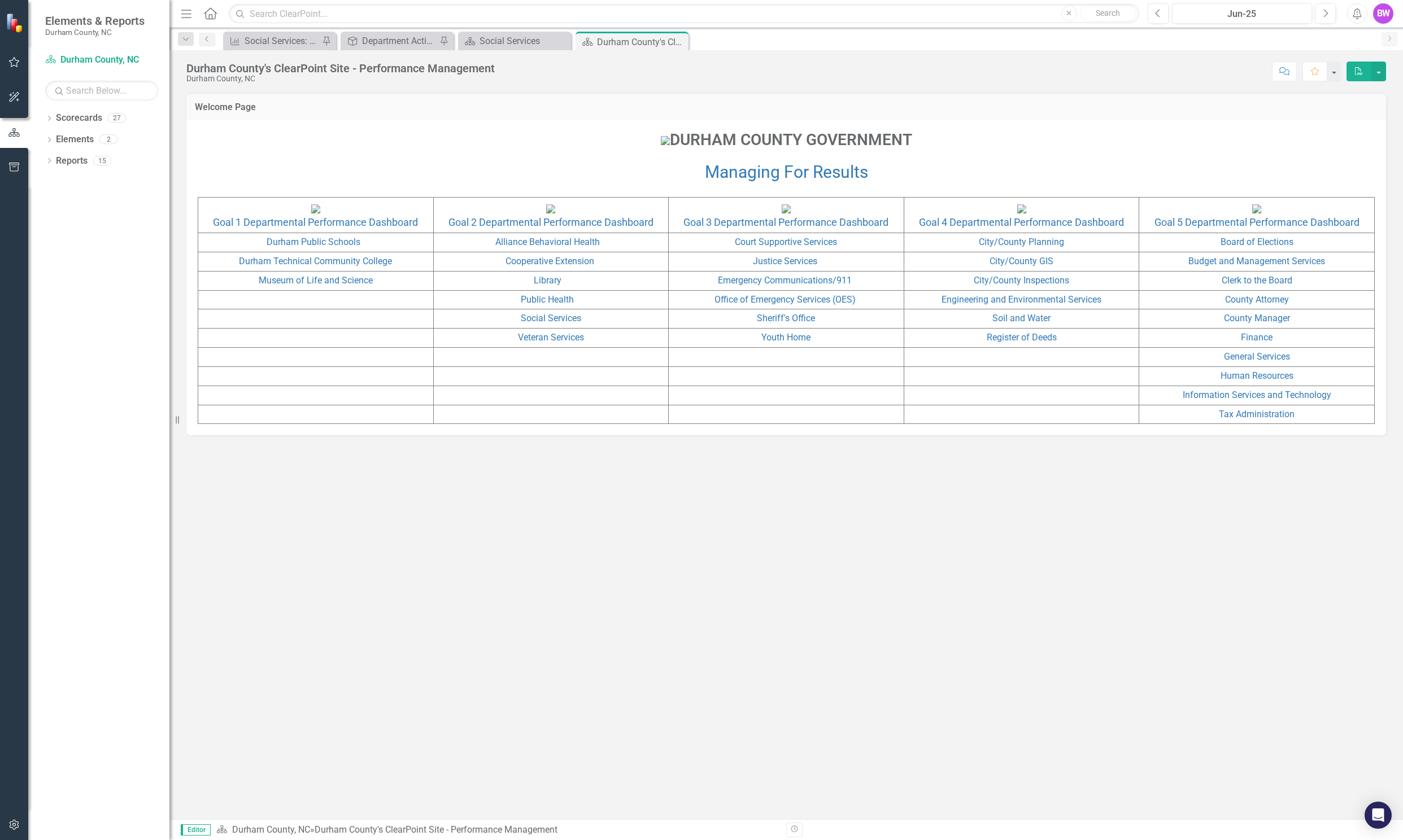scroll, scrollTop: 0, scrollLeft: 0, axis: both 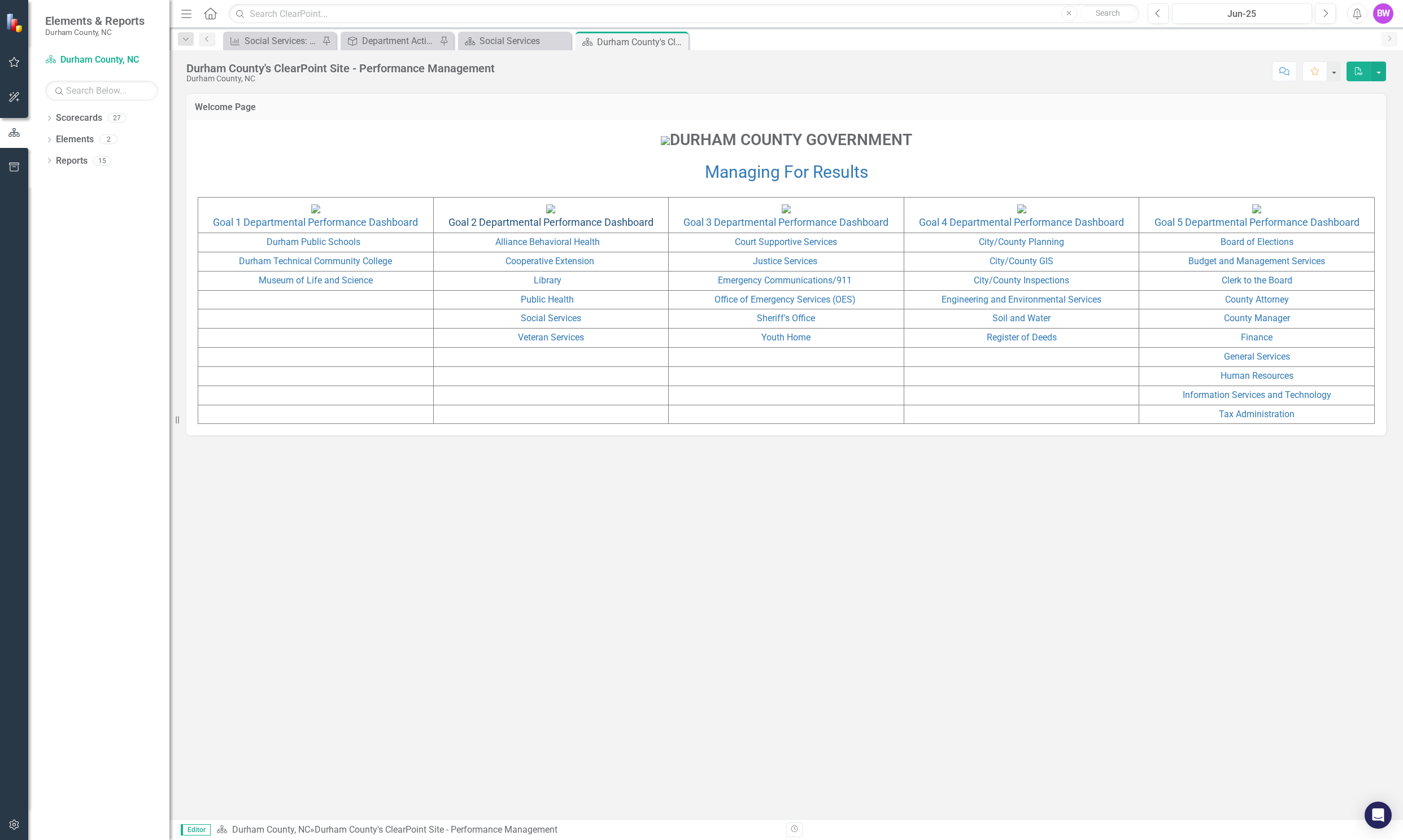 click on "Goal 2 Departmental Performance Dashboard" at bounding box center (551, 222) 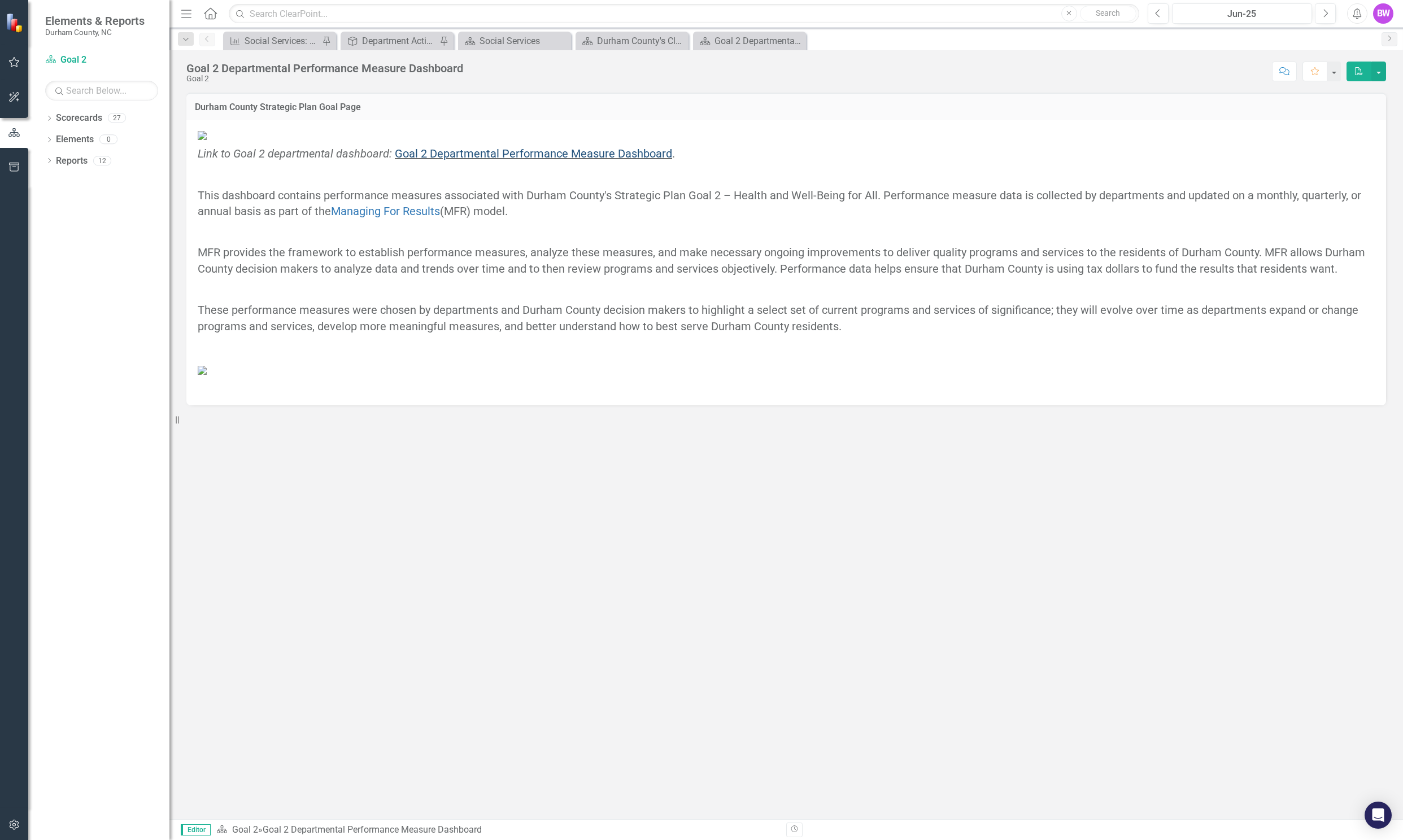 click on "Goal 2 Departmental Performance Measure Dashboard" at bounding box center [533, 154] 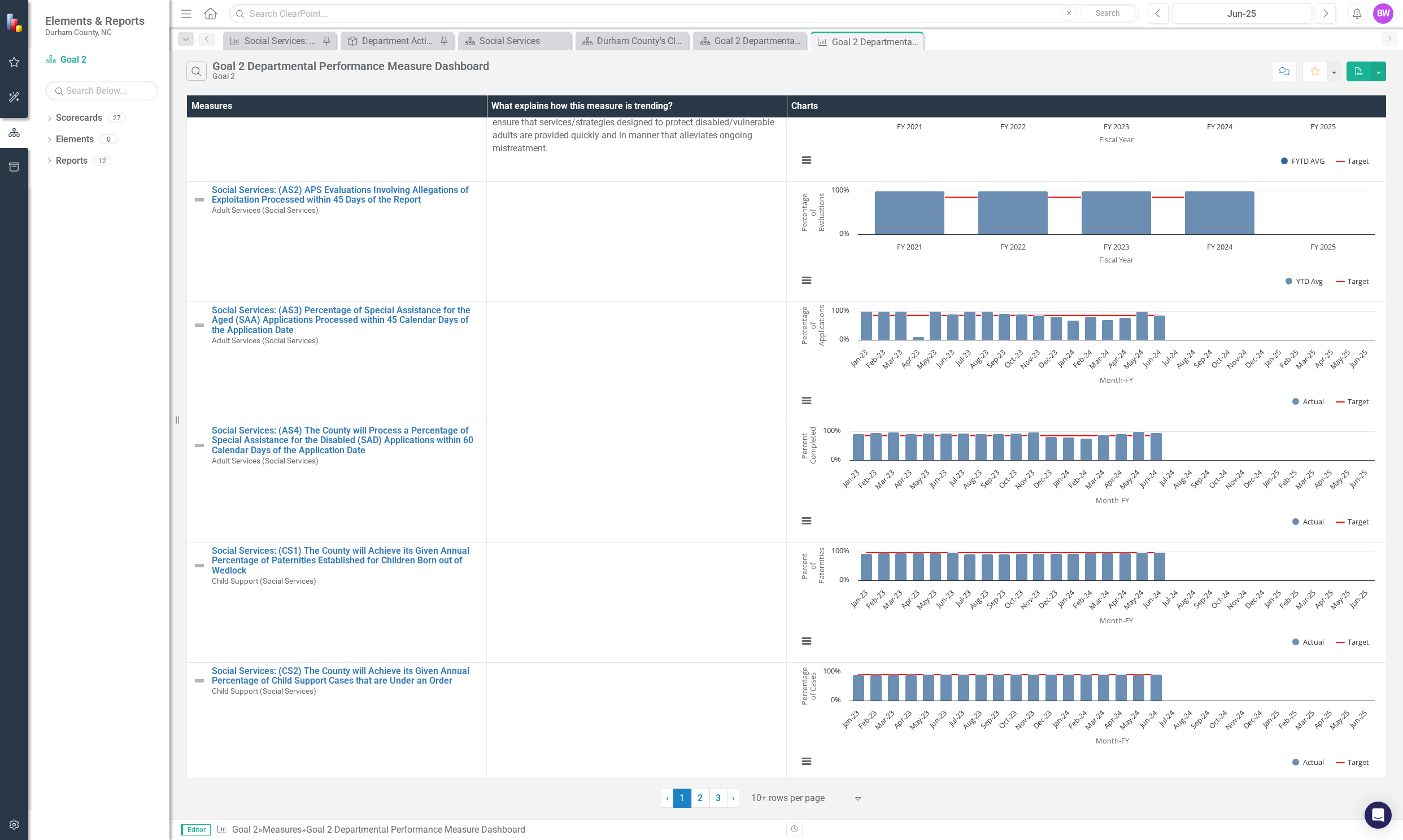 scroll, scrollTop: 0, scrollLeft: 0, axis: both 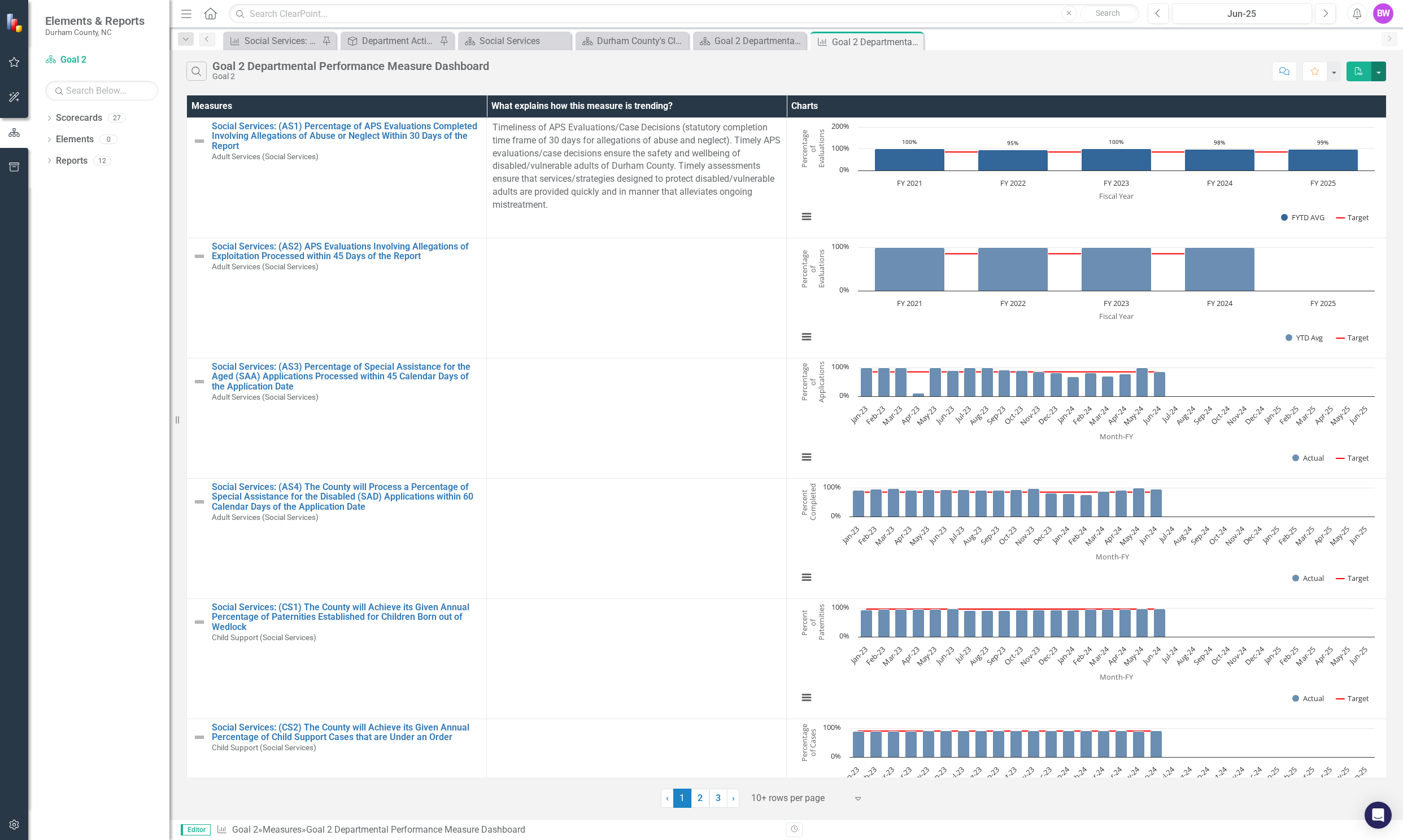 click at bounding box center (1379, 71) 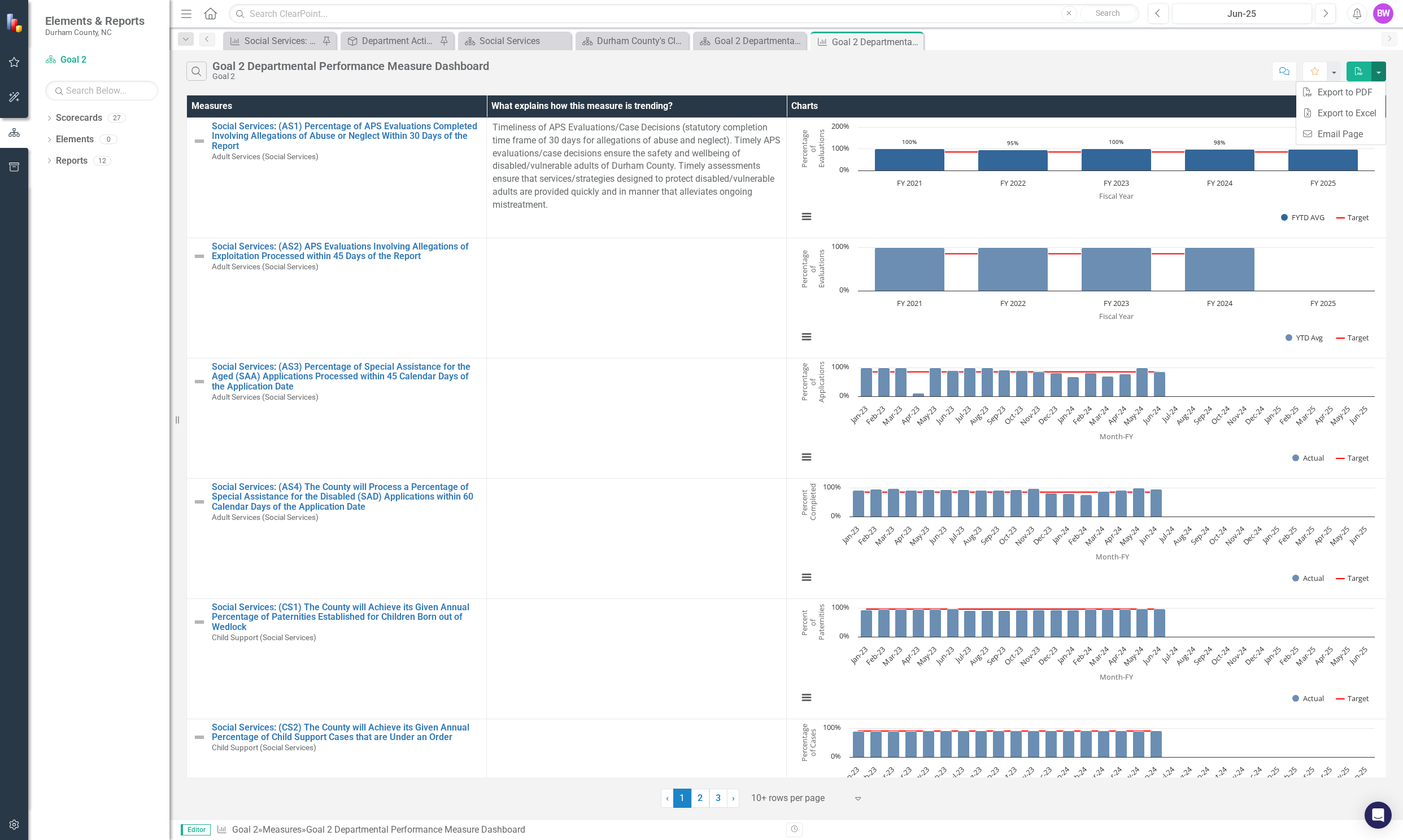 click at bounding box center (1379, 71) 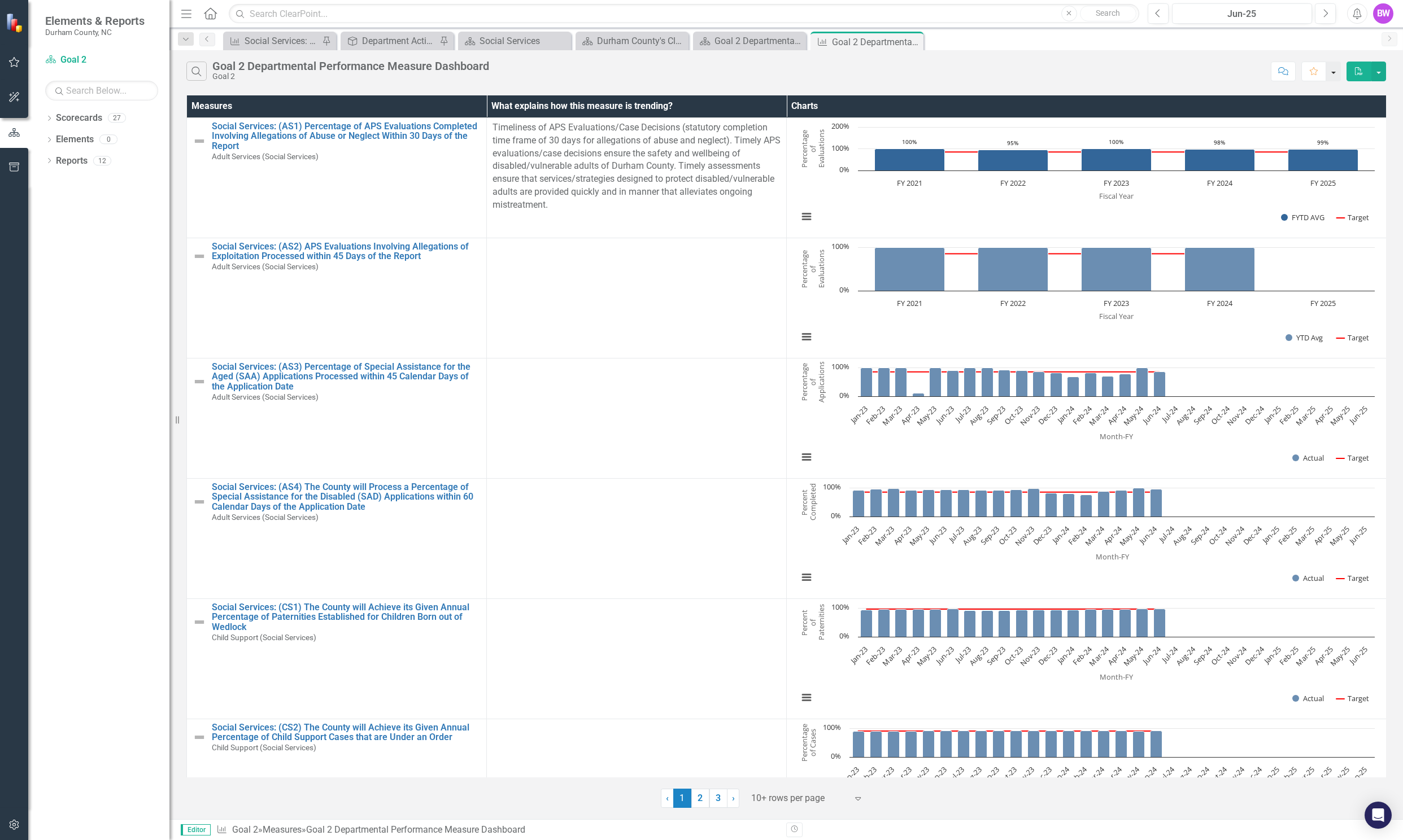 click at bounding box center (1334, 71) 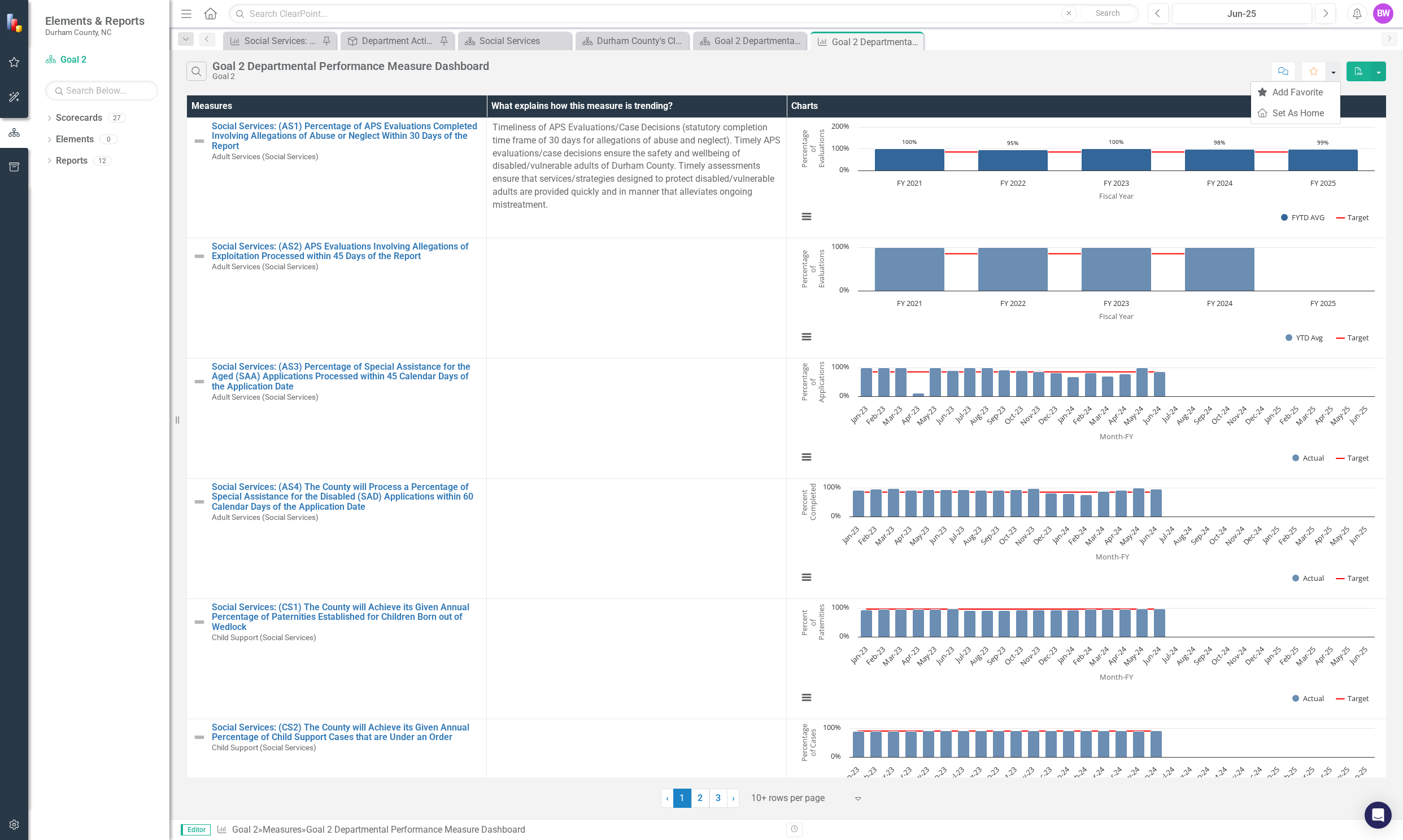 click at bounding box center (1334, 71) 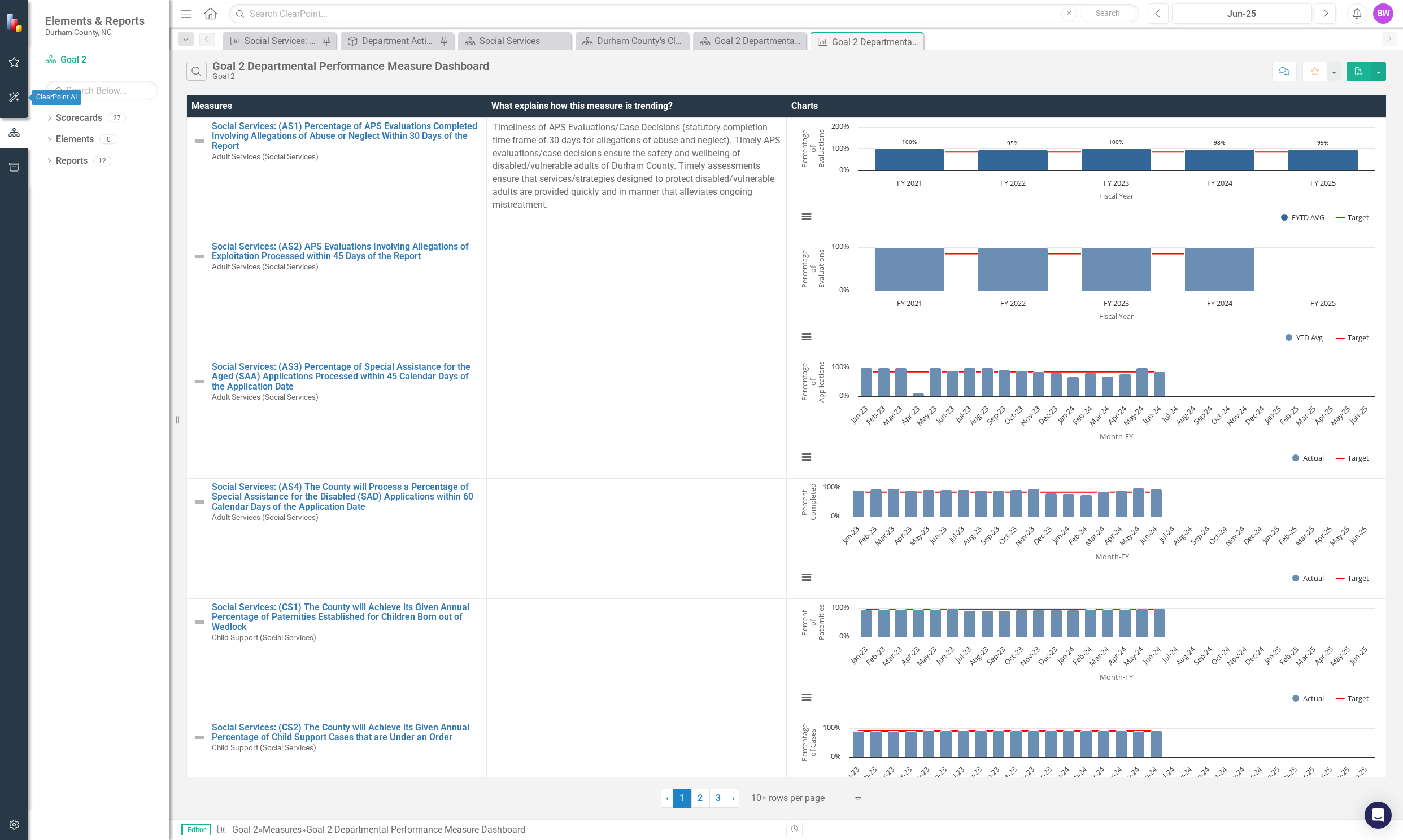 click at bounding box center [14, 98] 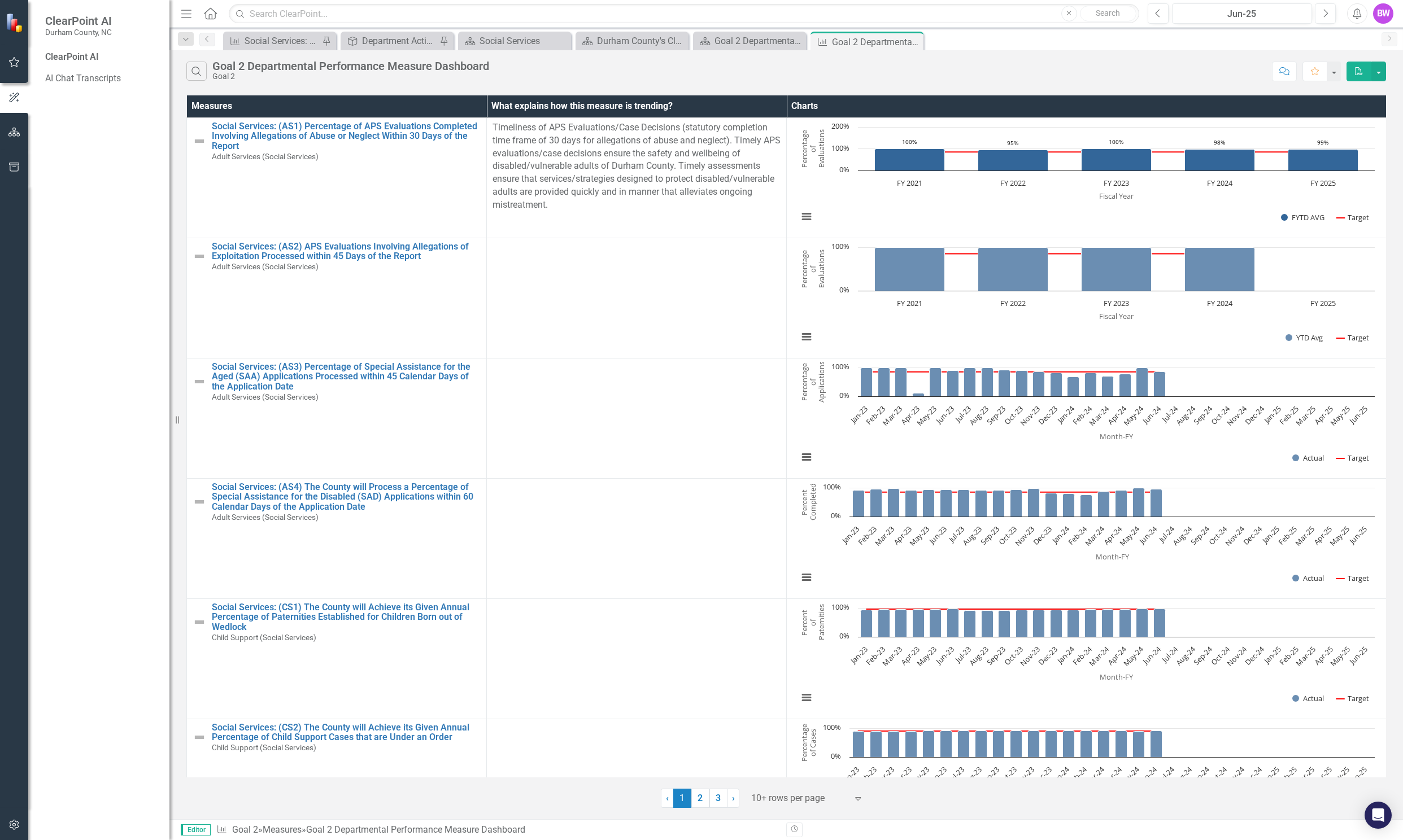 click at bounding box center [14, 63] 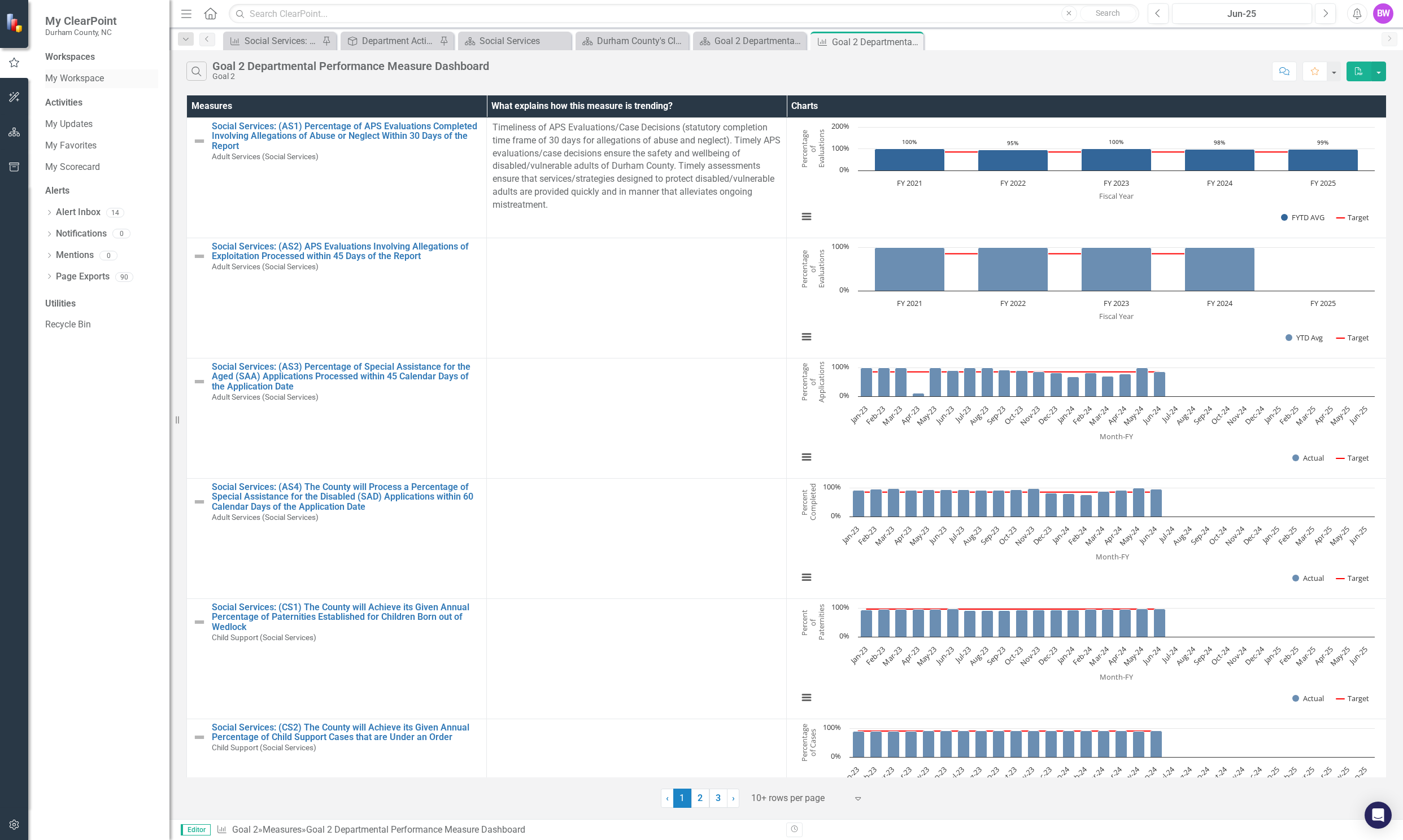 click on "My Workspace" at bounding box center [102, 78] 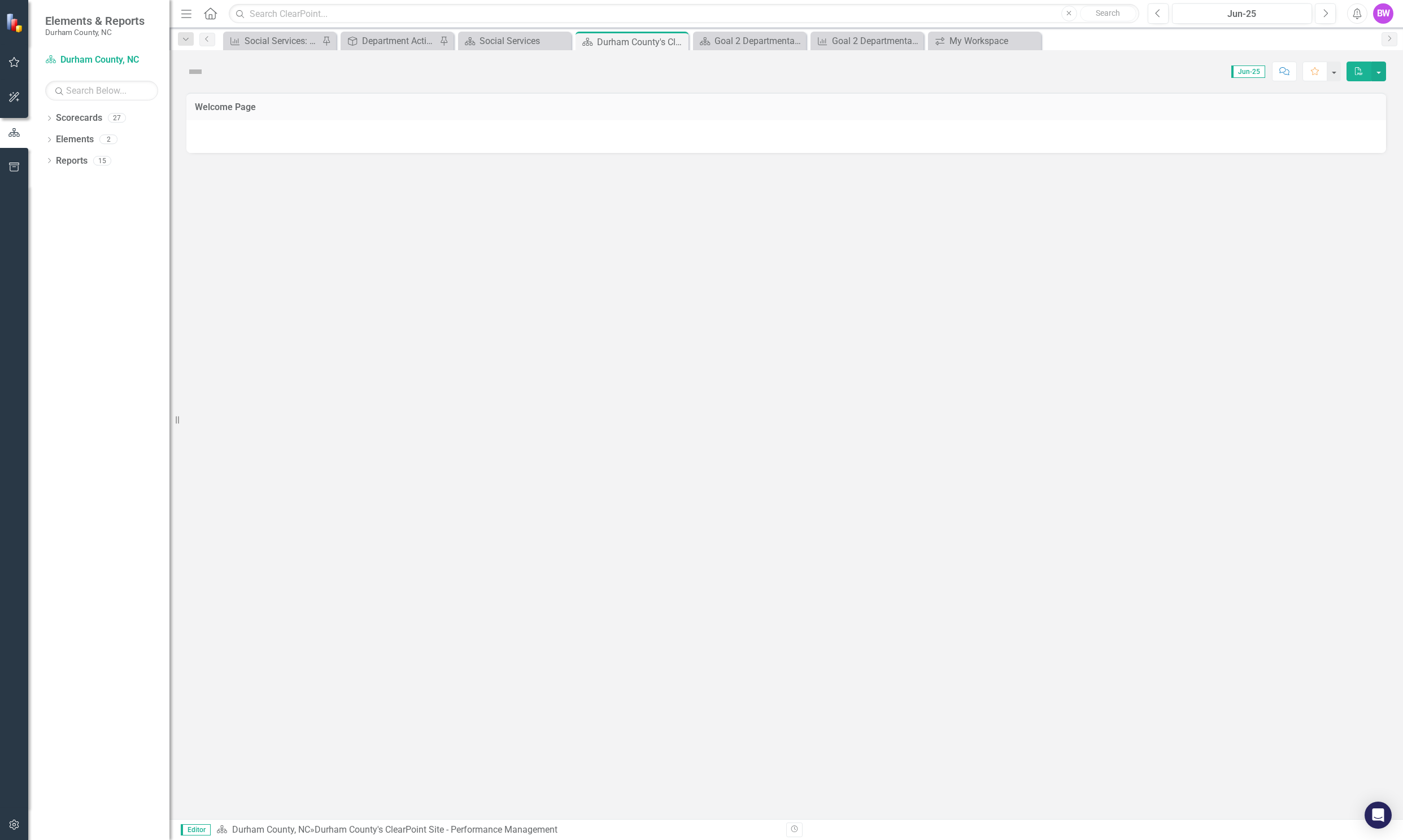 scroll, scrollTop: 0, scrollLeft: 0, axis: both 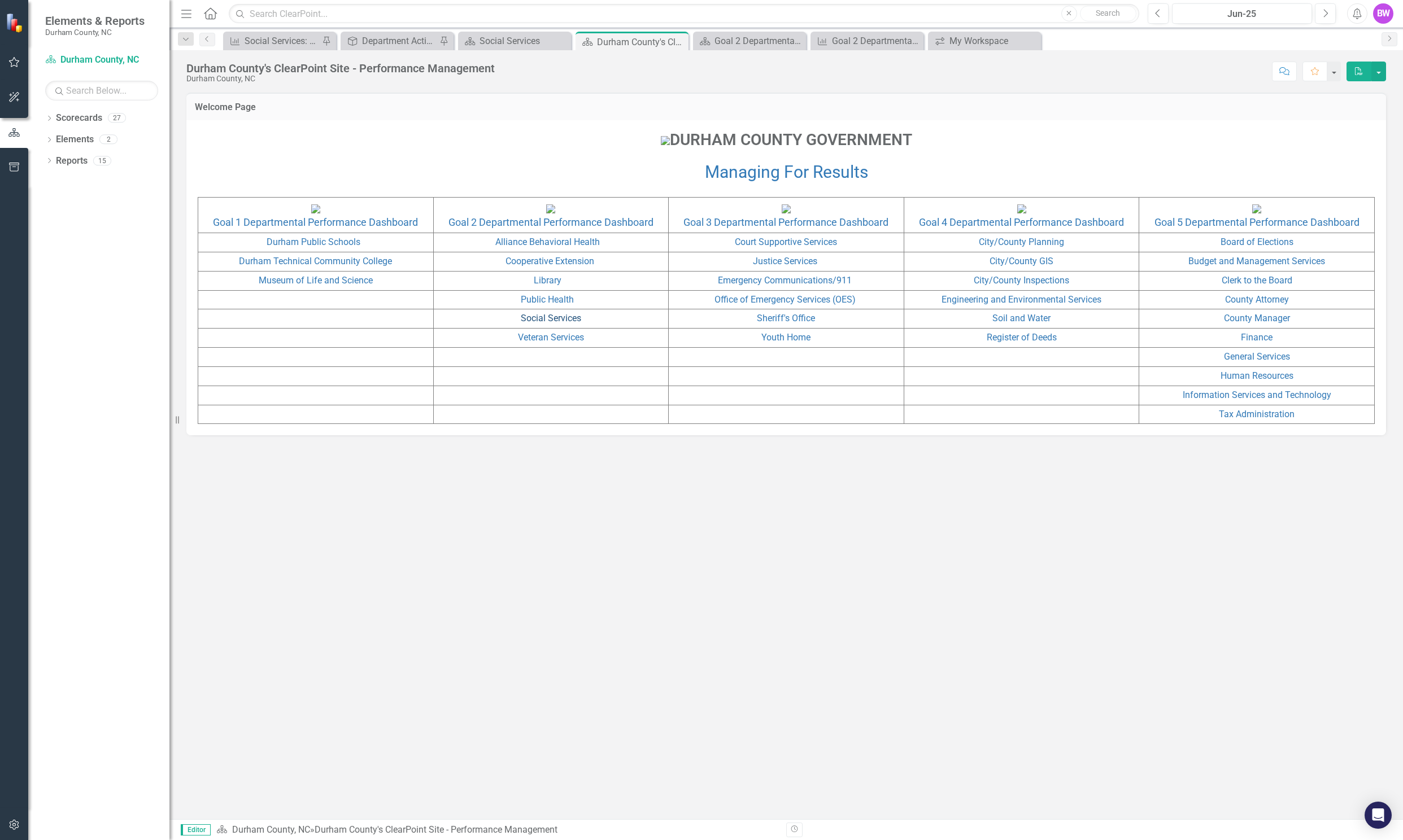 click on "Social Services" at bounding box center [551, 318] 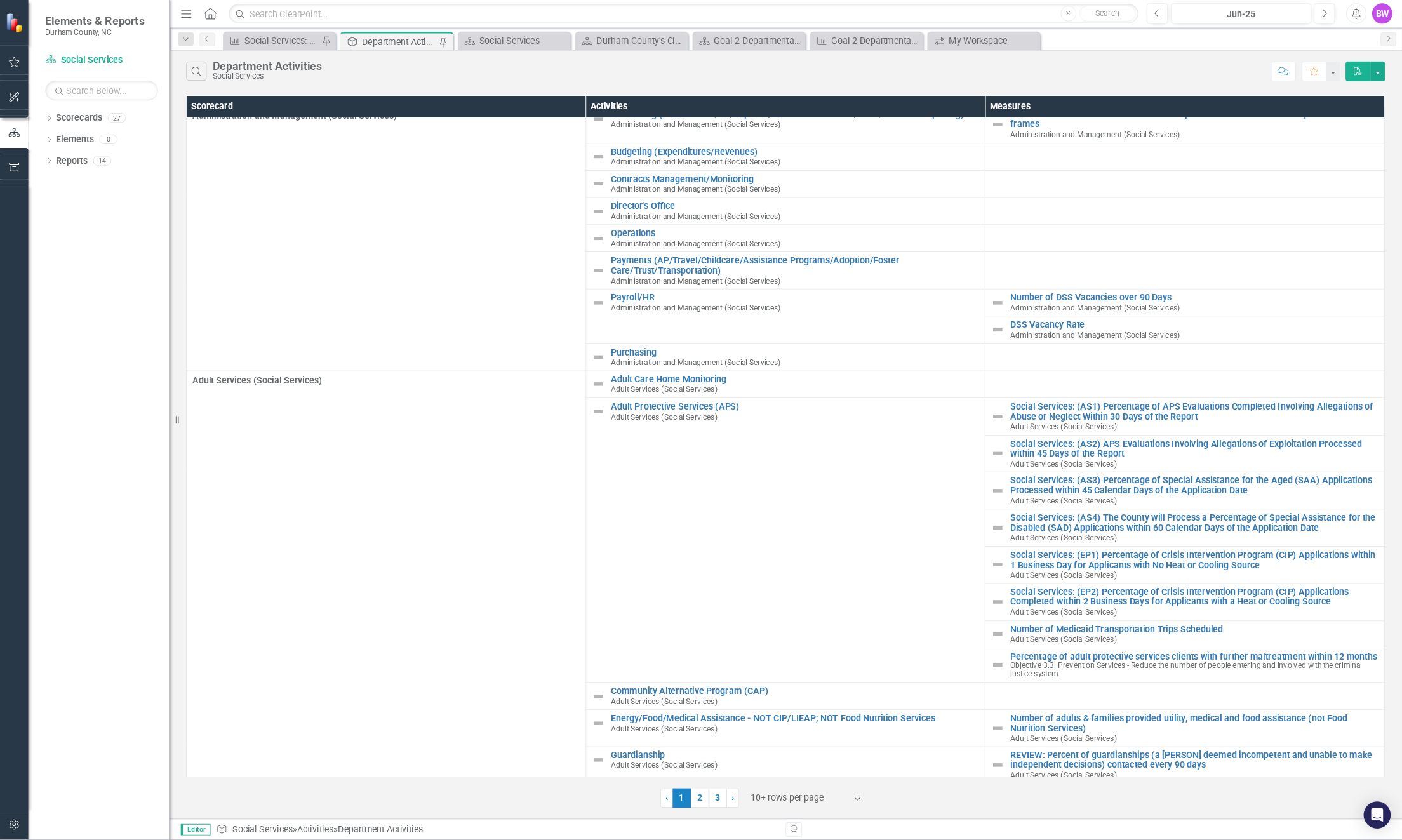 scroll, scrollTop: 0, scrollLeft: 0, axis: both 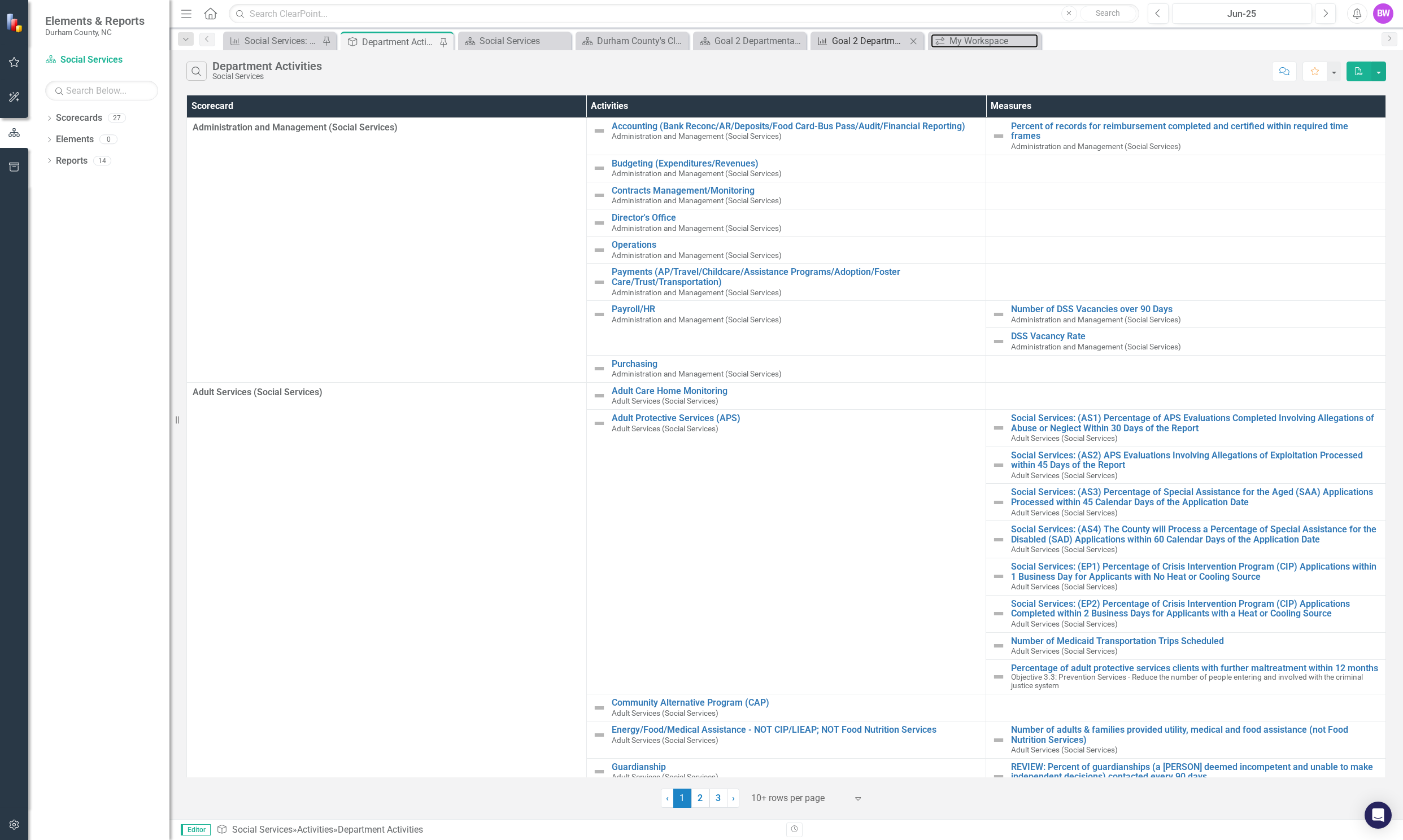 drag, startPoint x: 957, startPoint y: 35, endPoint x: 860, endPoint y: 40, distance: 97.12878 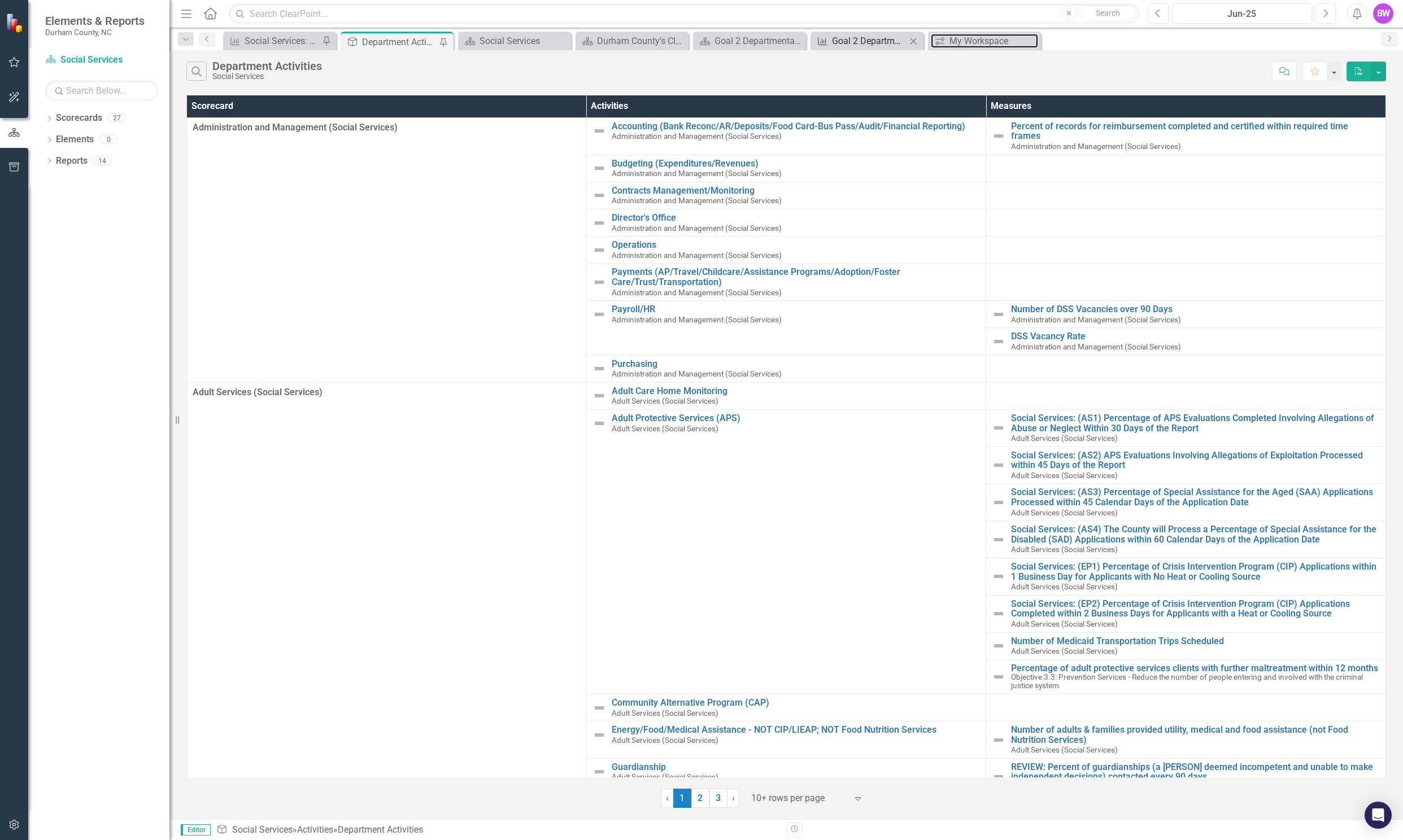 click on "My Workspace" at bounding box center (994, 41) 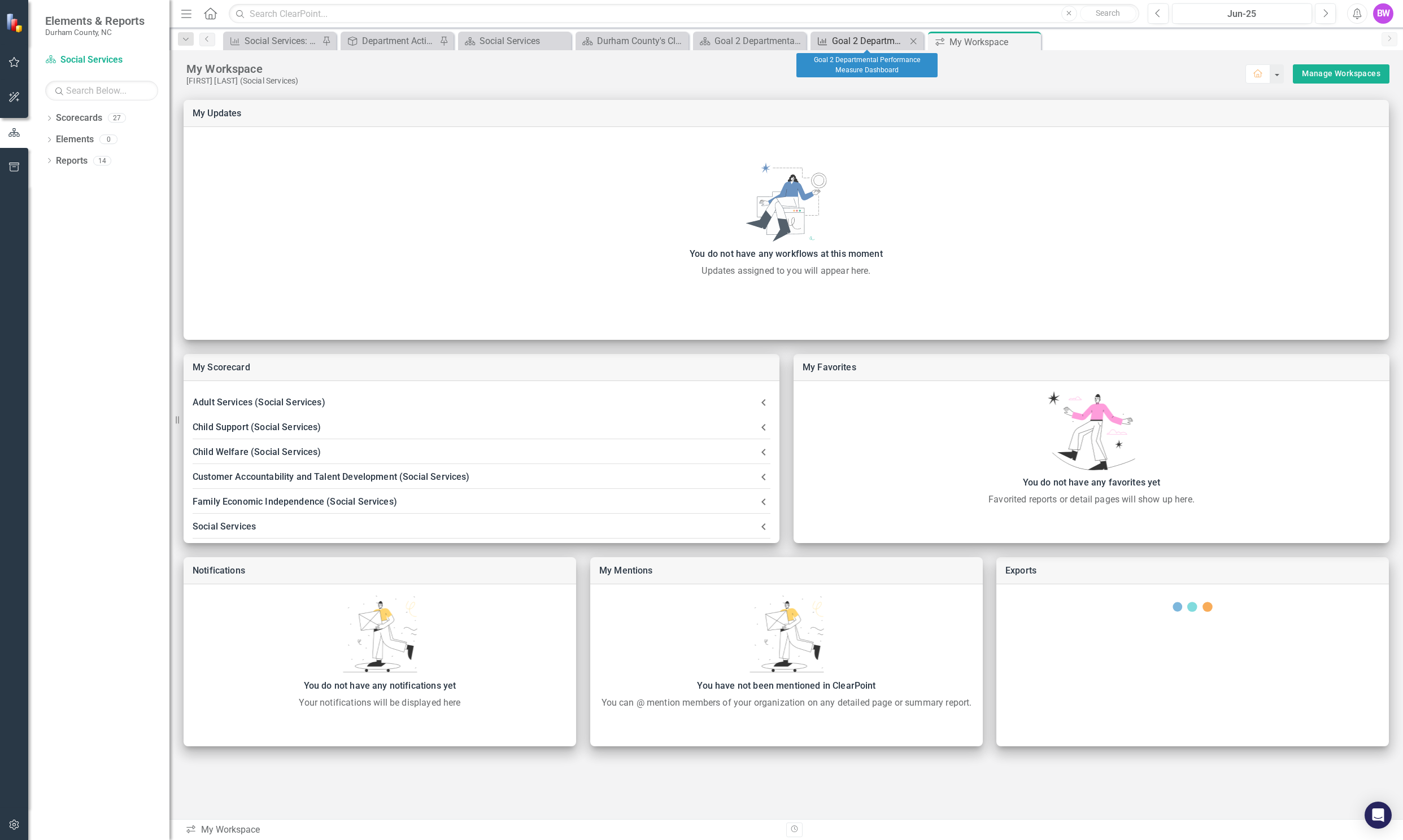 click on "Goal 2 Departmental Performance Measure Dashboard" at bounding box center (869, 41) 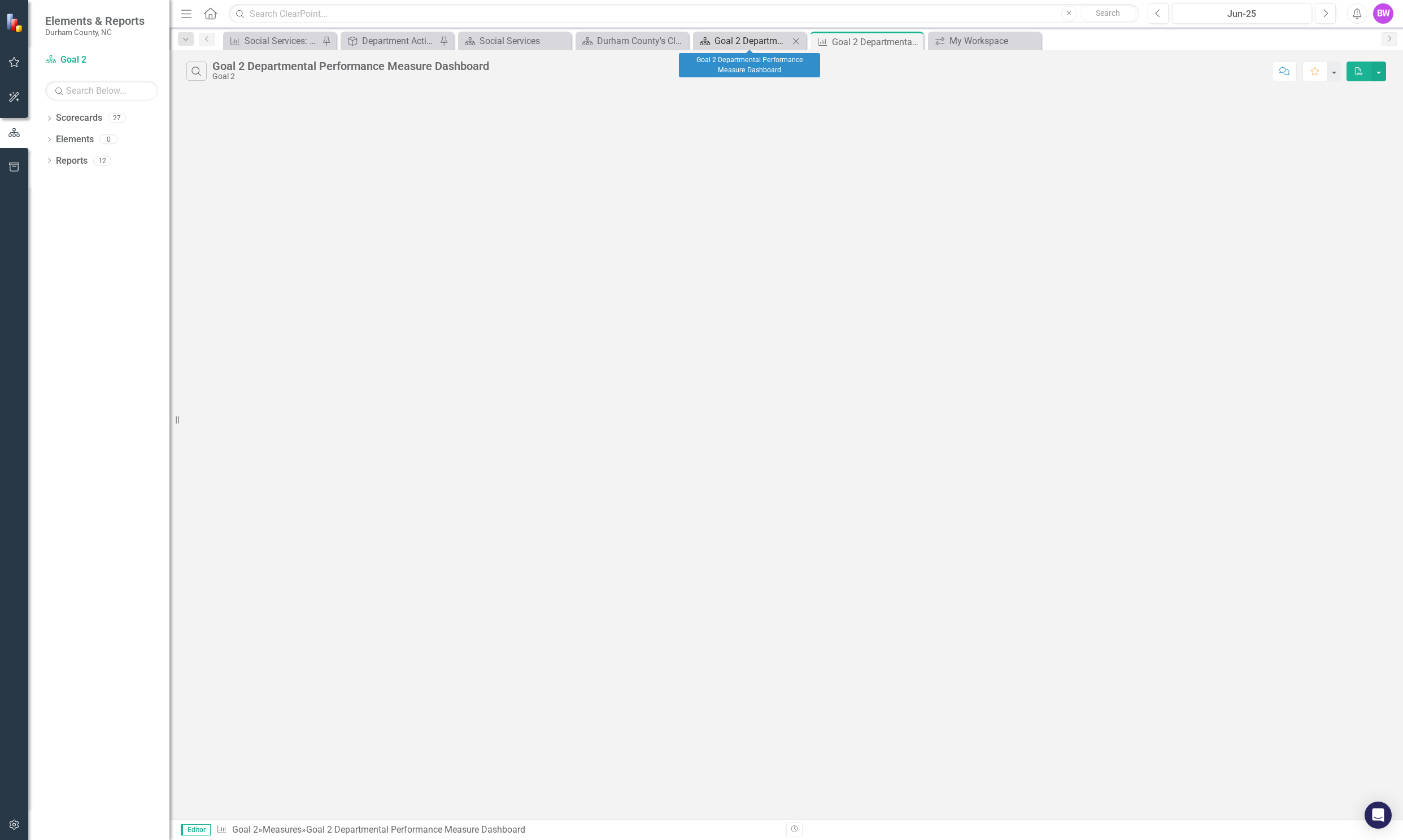 click on "Goal 2 Departmental Performance Measure Dashboard" at bounding box center (752, 41) 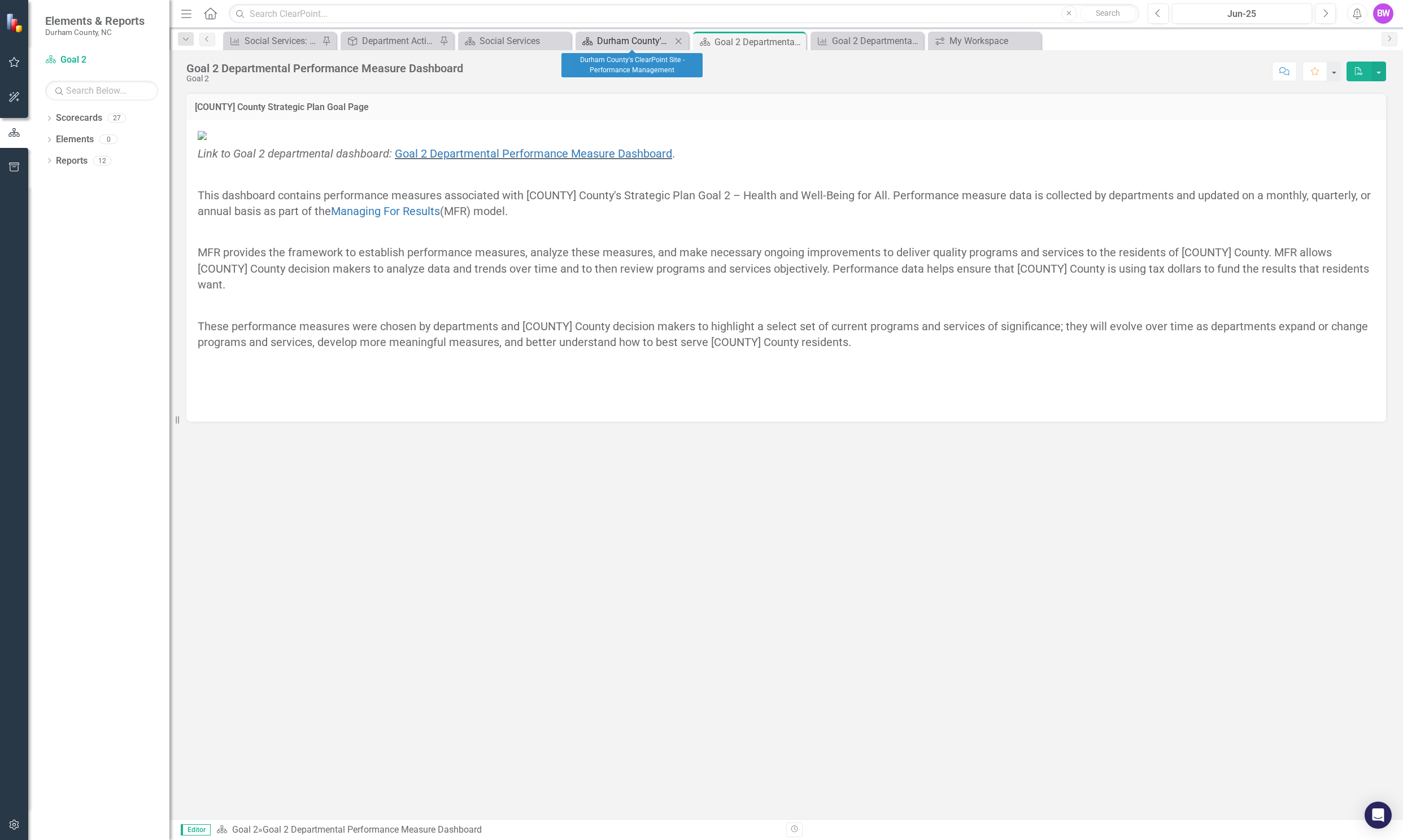 click on "Durham County's ClearPoint Site - Performance Management" at bounding box center (634, 41) 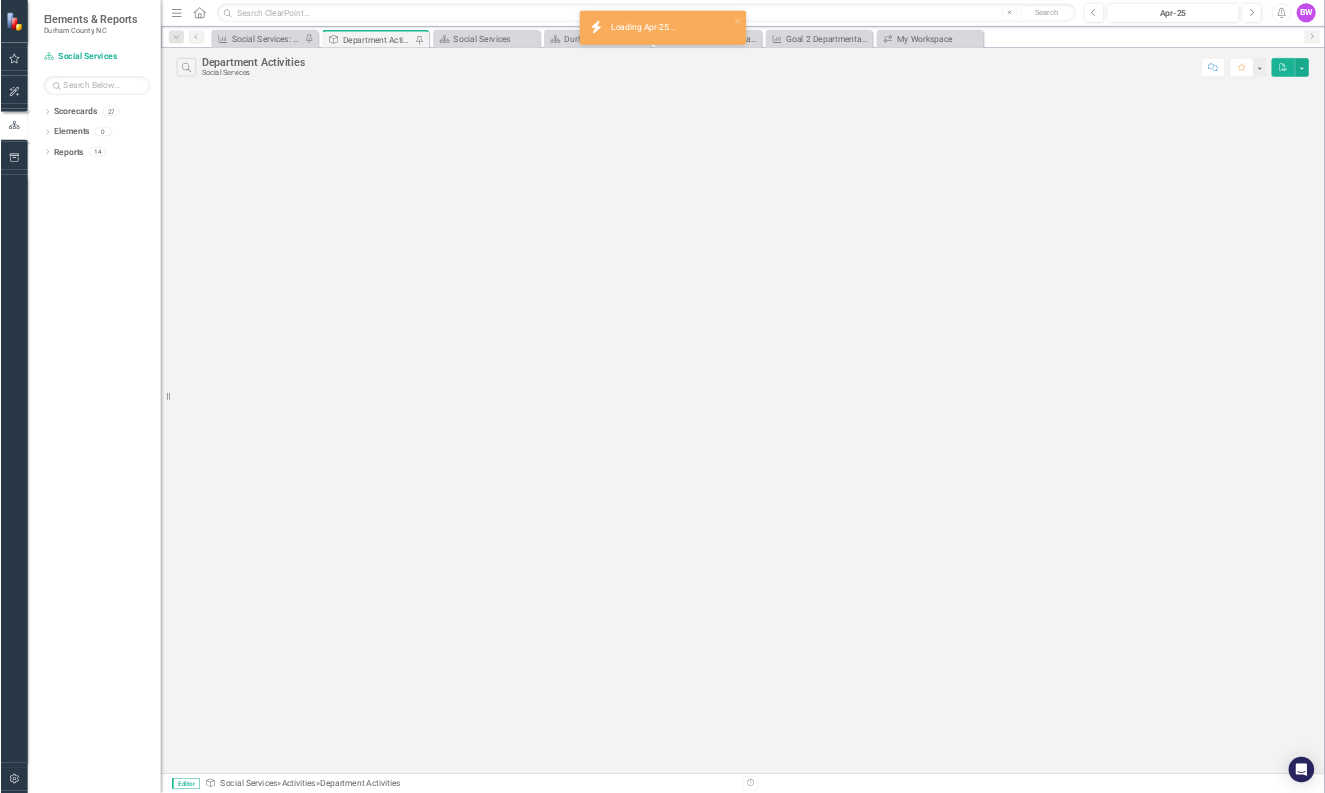 scroll, scrollTop: 0, scrollLeft: 0, axis: both 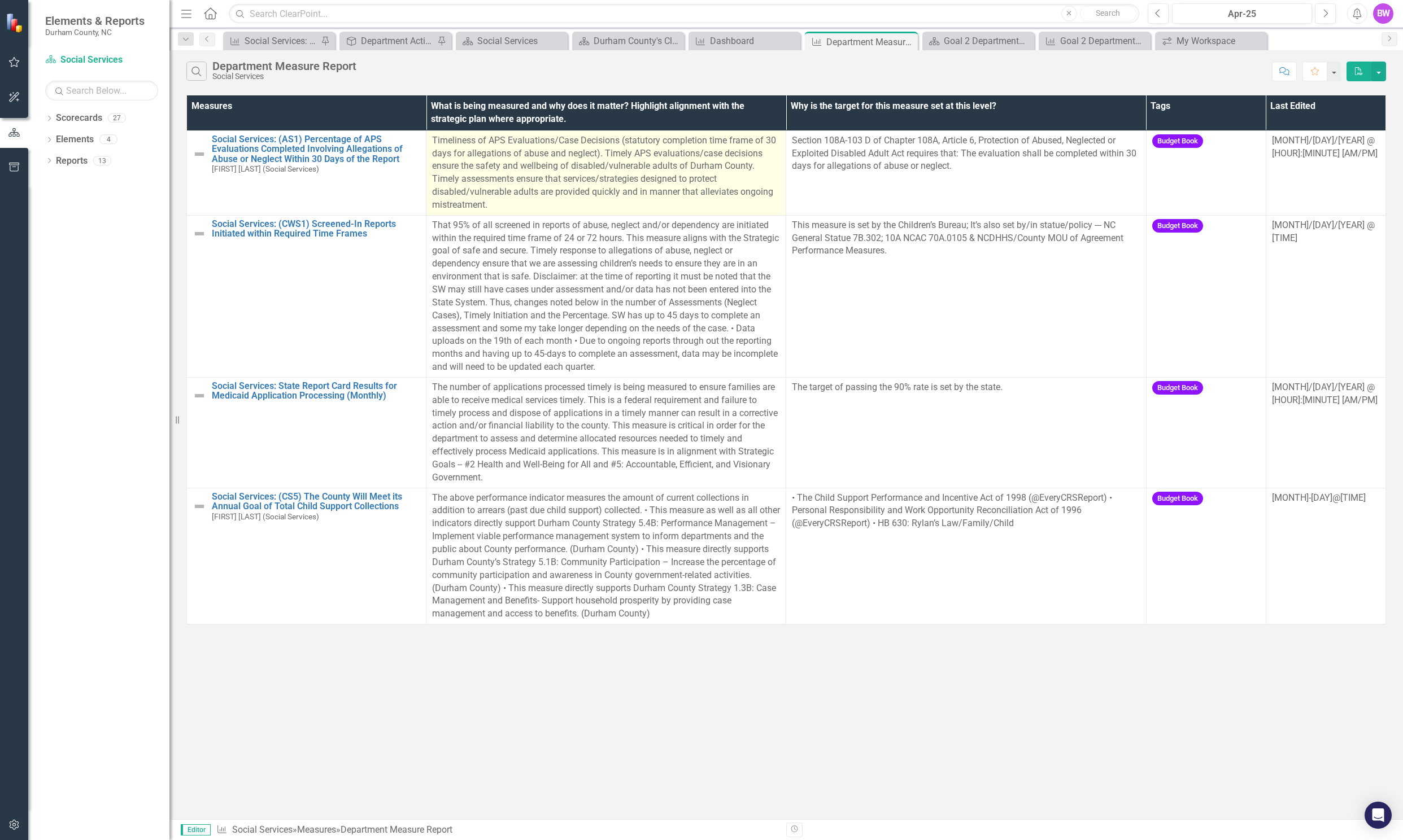 click on "Timeliness of APS Evaluations/Case Decisions (statutory completion time frame of 30 days for allegations of abuse and neglect). Timely APS evaluations/case decisions ensure the safety and wellbeing of disabled/vulnerable adults of Durham County. Timely assessments ensure that services/strategies designed to protect disabled/vulnerable adults are provided quickly and in manner that alleviates ongoing mistreatment." at bounding box center (606, 173) 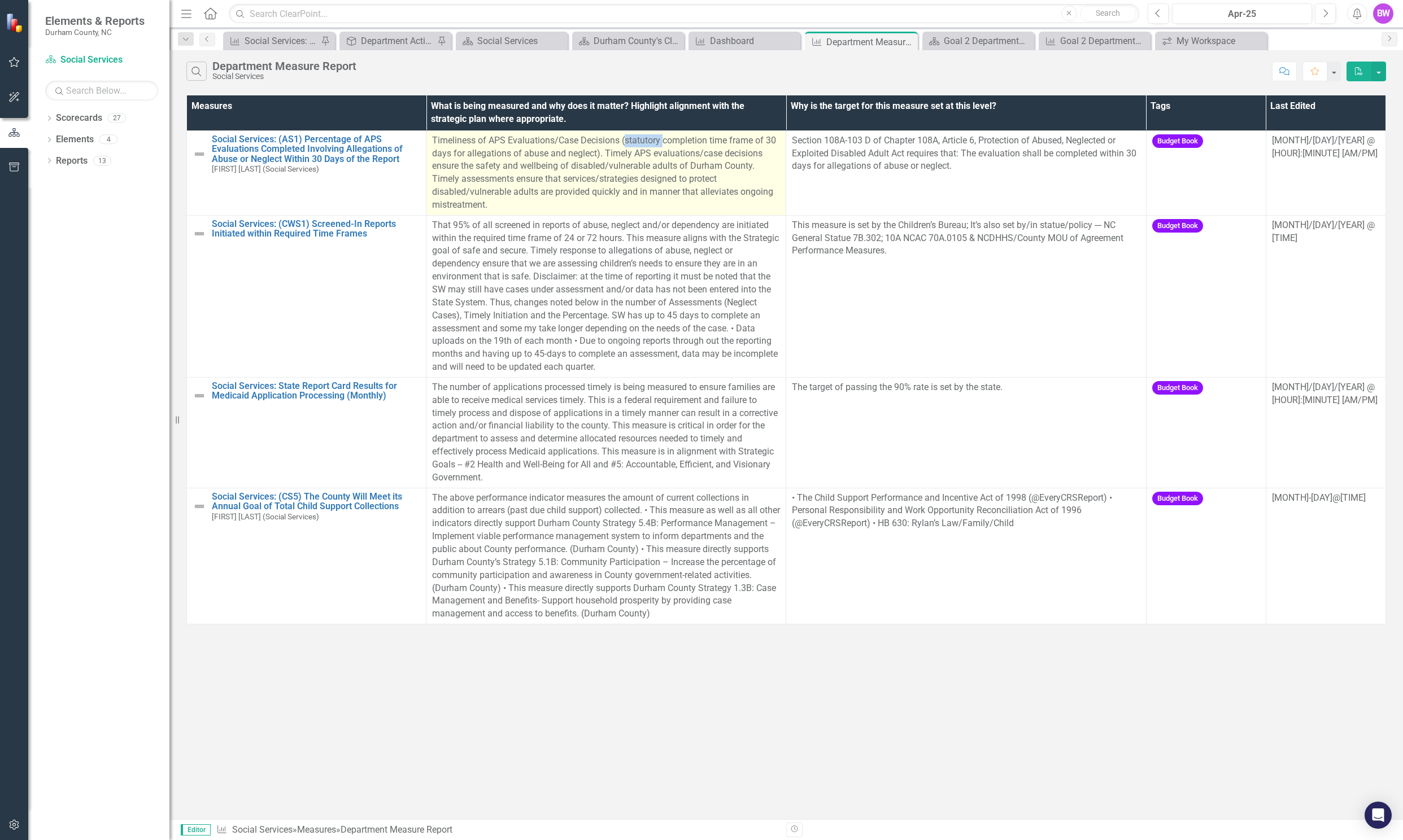 click on "Timeliness of APS Evaluations/Case Decisions (statutory completion time frame of 30 days for allegations of abuse and neglect). Timely APS evaluations/case decisions ensure the safety and wellbeing of disabled/vulnerable adults of Durham County. Timely assessments ensure that services/strategies designed to protect disabled/vulnerable adults are provided quickly and in manner that alleviates ongoing mistreatment." at bounding box center [606, 173] 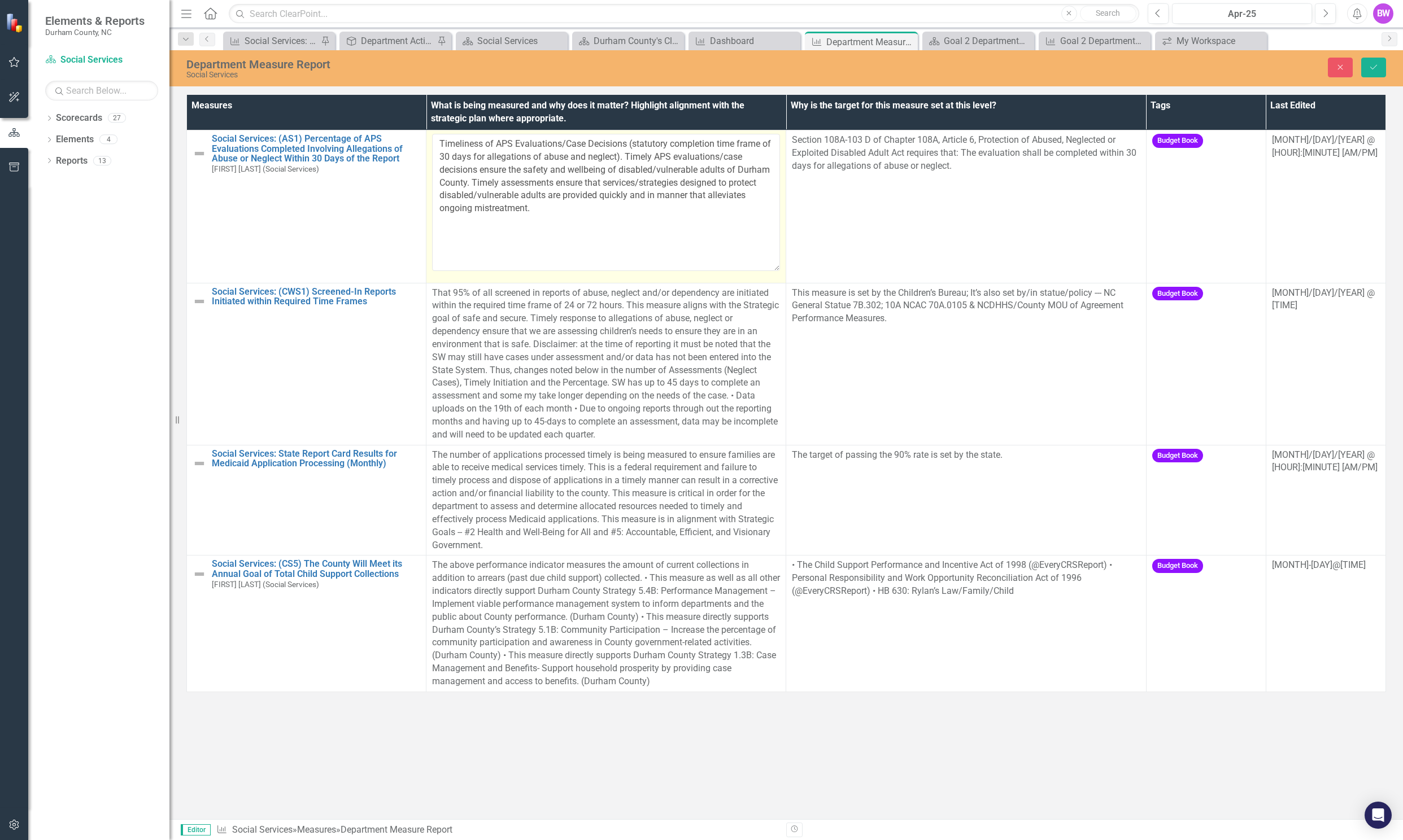 click on "Timeliness of APS Evaluations/Case Decisions (statutory completion time frame of 30 days for allegations of abuse and neglect). Timely APS evaluations/case decisions ensure the safety and wellbeing of disabled/vulnerable adults of Durham County. Timely assessments ensure that services/strategies designed to protect disabled/vulnerable adults are provided quickly and in manner that alleviates ongoing mistreatment." at bounding box center (606, 202) 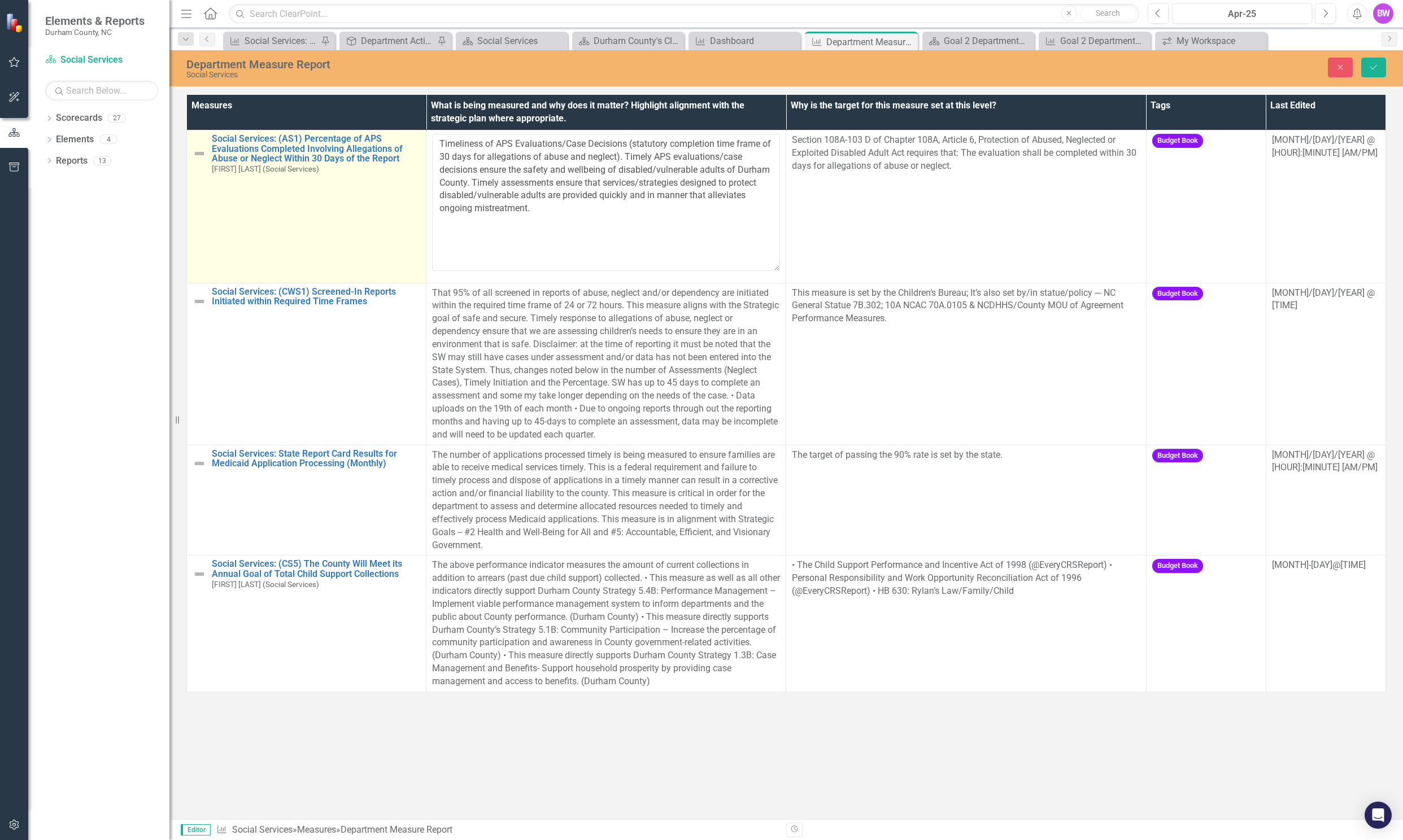 click on "Social Services: (AS1) Percentage of APS Evaluations Completed Involving Allegations of Abuse or Neglect Within 30 Days of the Report [PERSON] (Social Services) Edit Edit Measure Link Open Element" at bounding box center [307, 207] 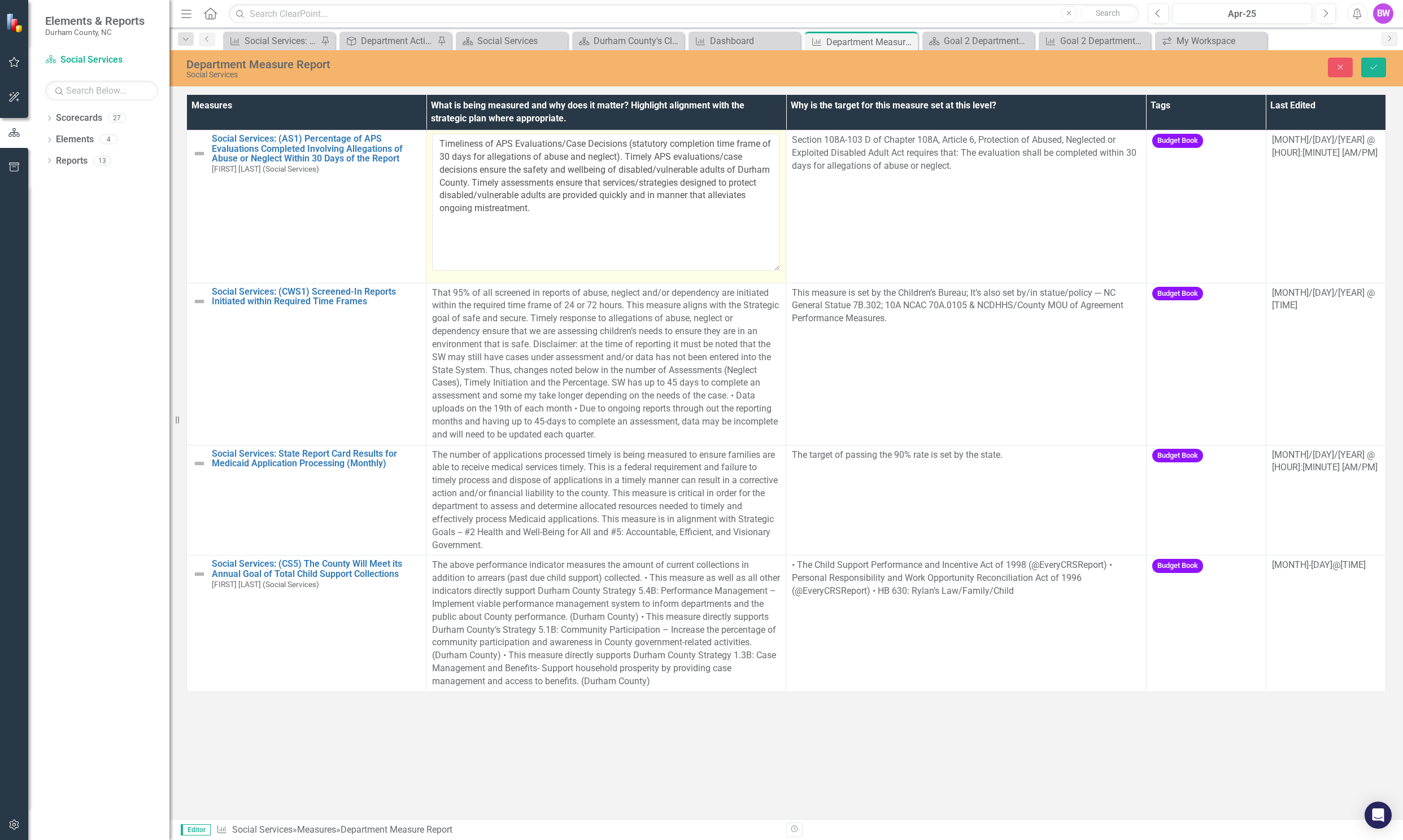 drag, startPoint x: 418, startPoint y: 204, endPoint x: 442, endPoint y: 204, distance: 24 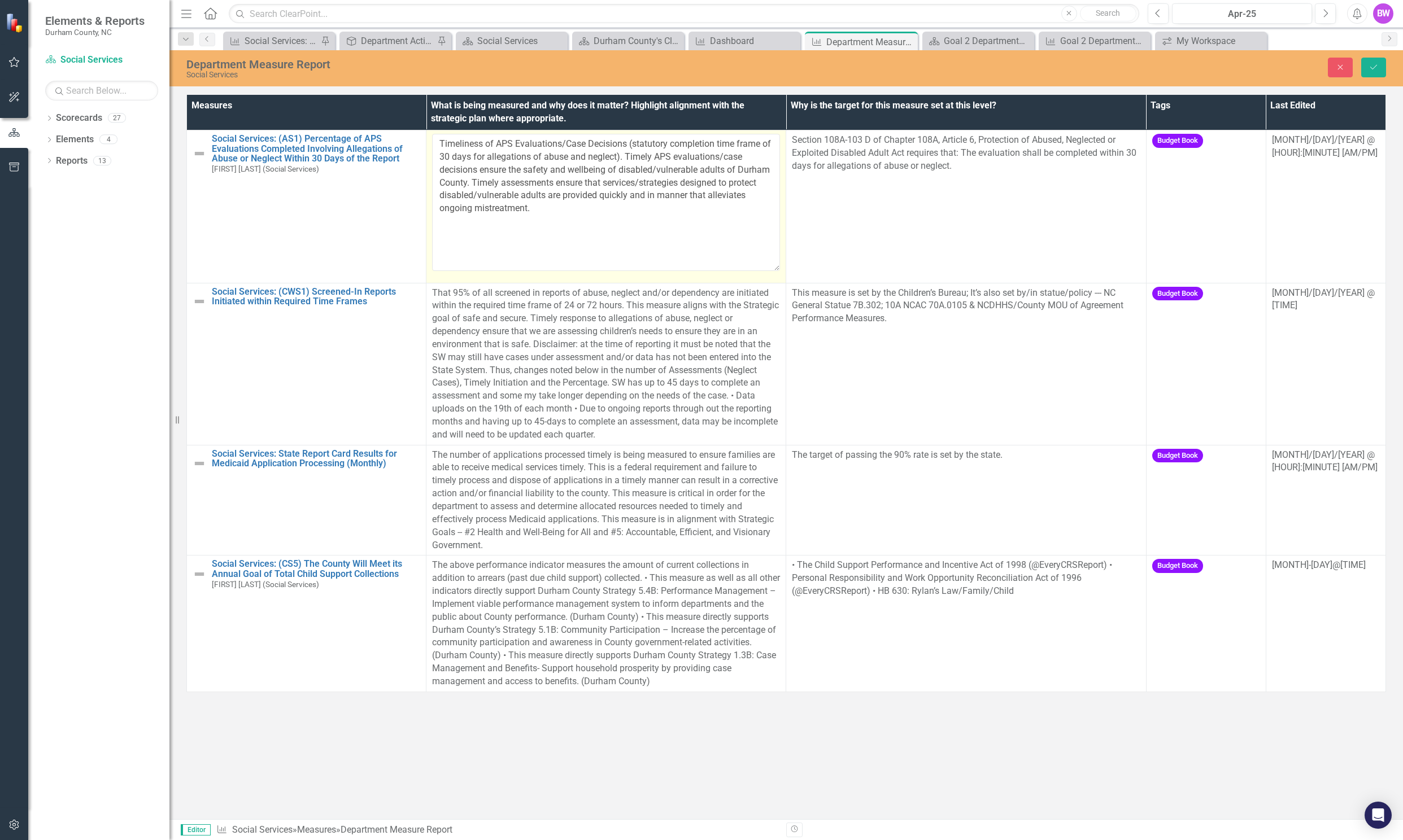 click on "Social Services: (AS1) Percentage of APS Evaluations Completed Involving Allegations of Abuse or Neglect Within 30 Days of the Report [PERSON] (Social Services) Edit Edit Measure Link Open Element" at bounding box center [307, 207] 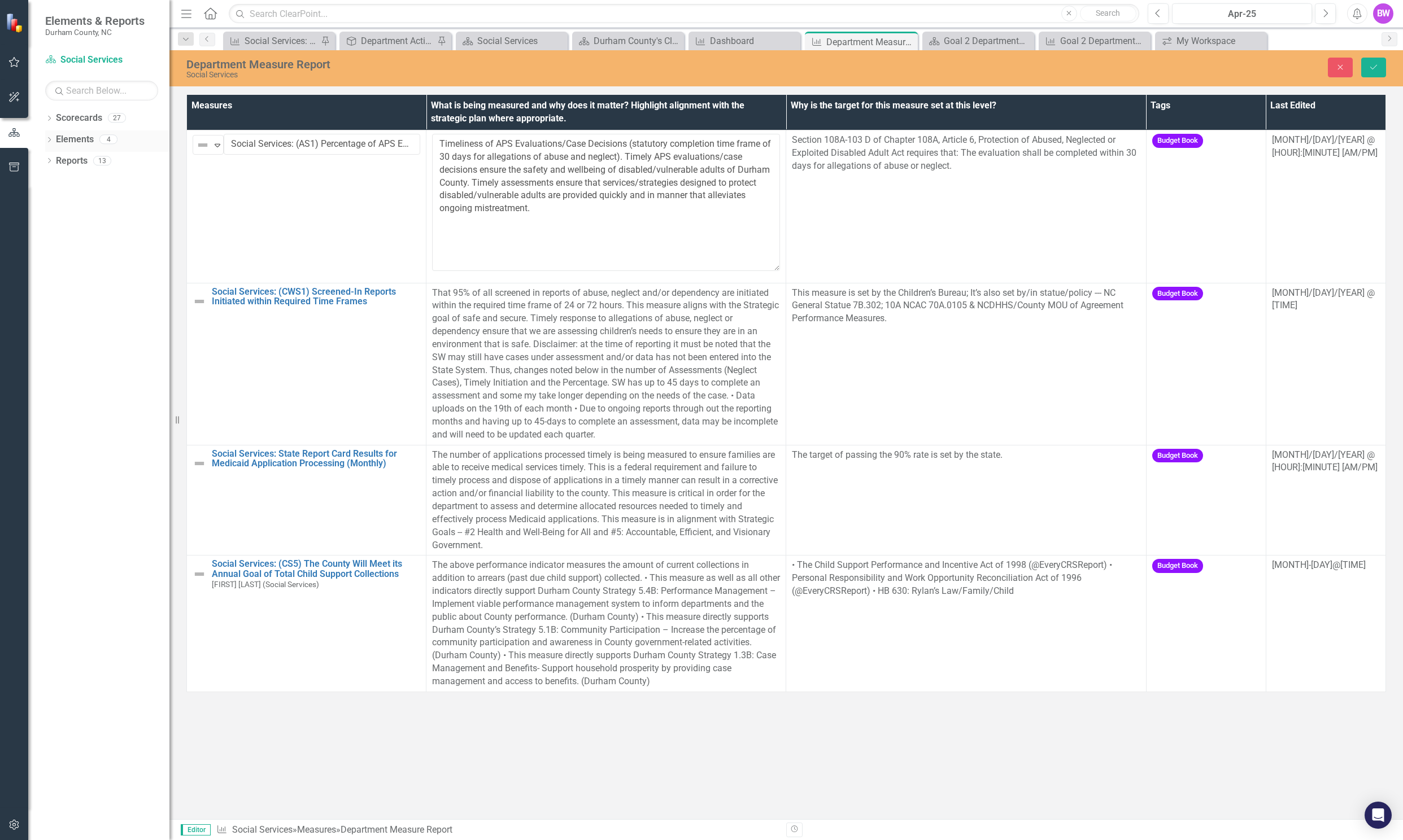 click on "Dropdown Elements 4" at bounding box center [107, 141] 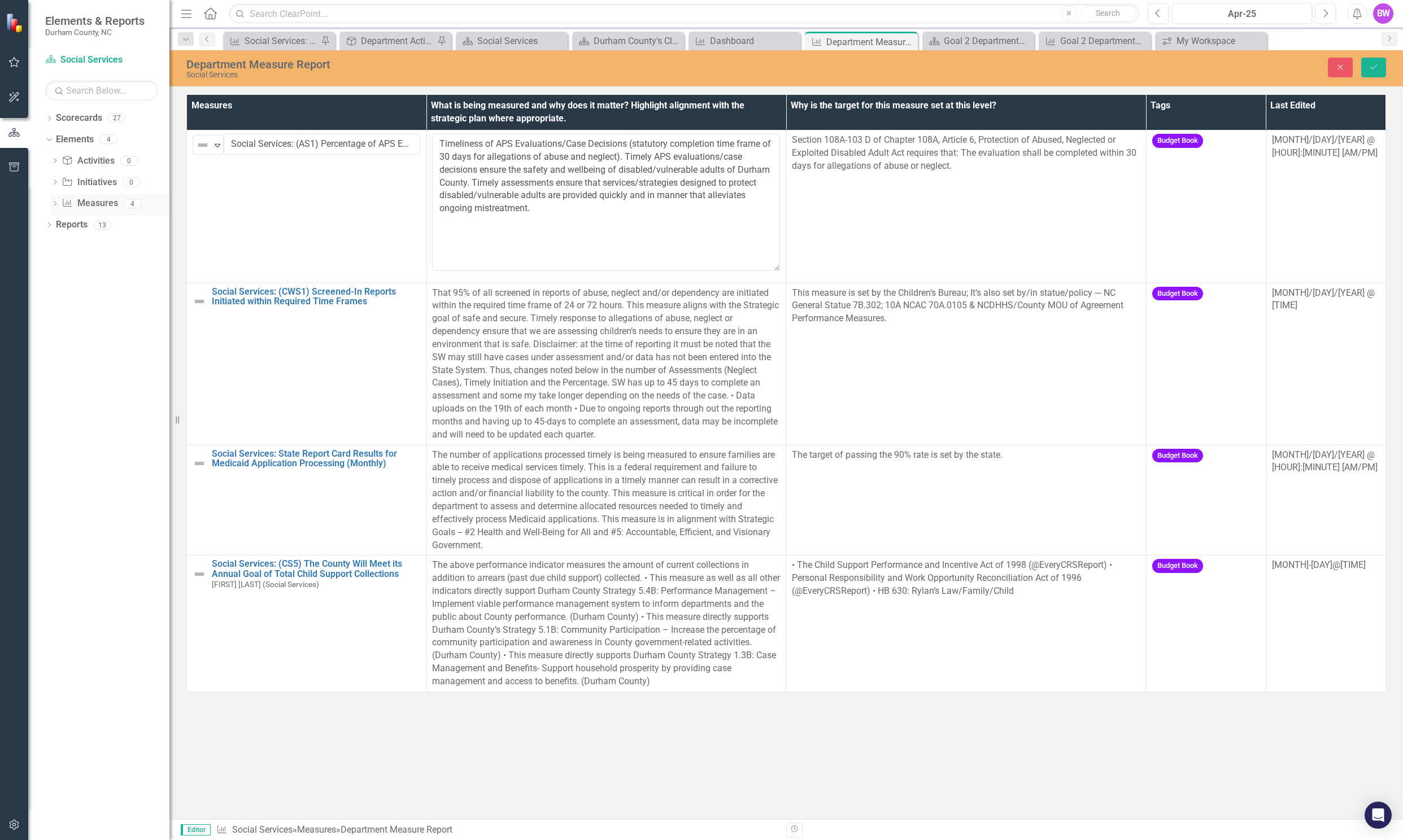 click on "Measure Measures" at bounding box center [89, 203] 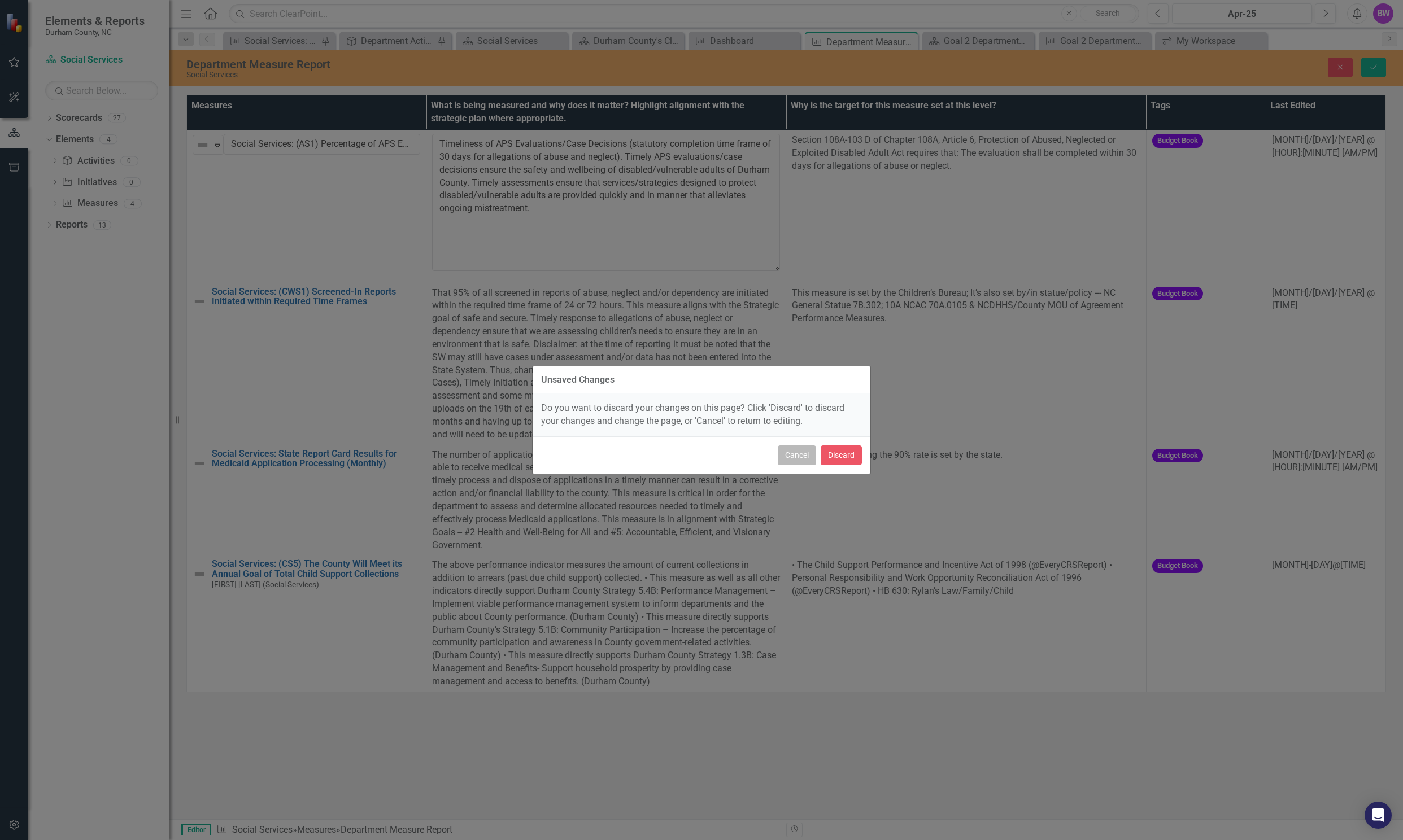 click on "Cancel" at bounding box center (797, 455) 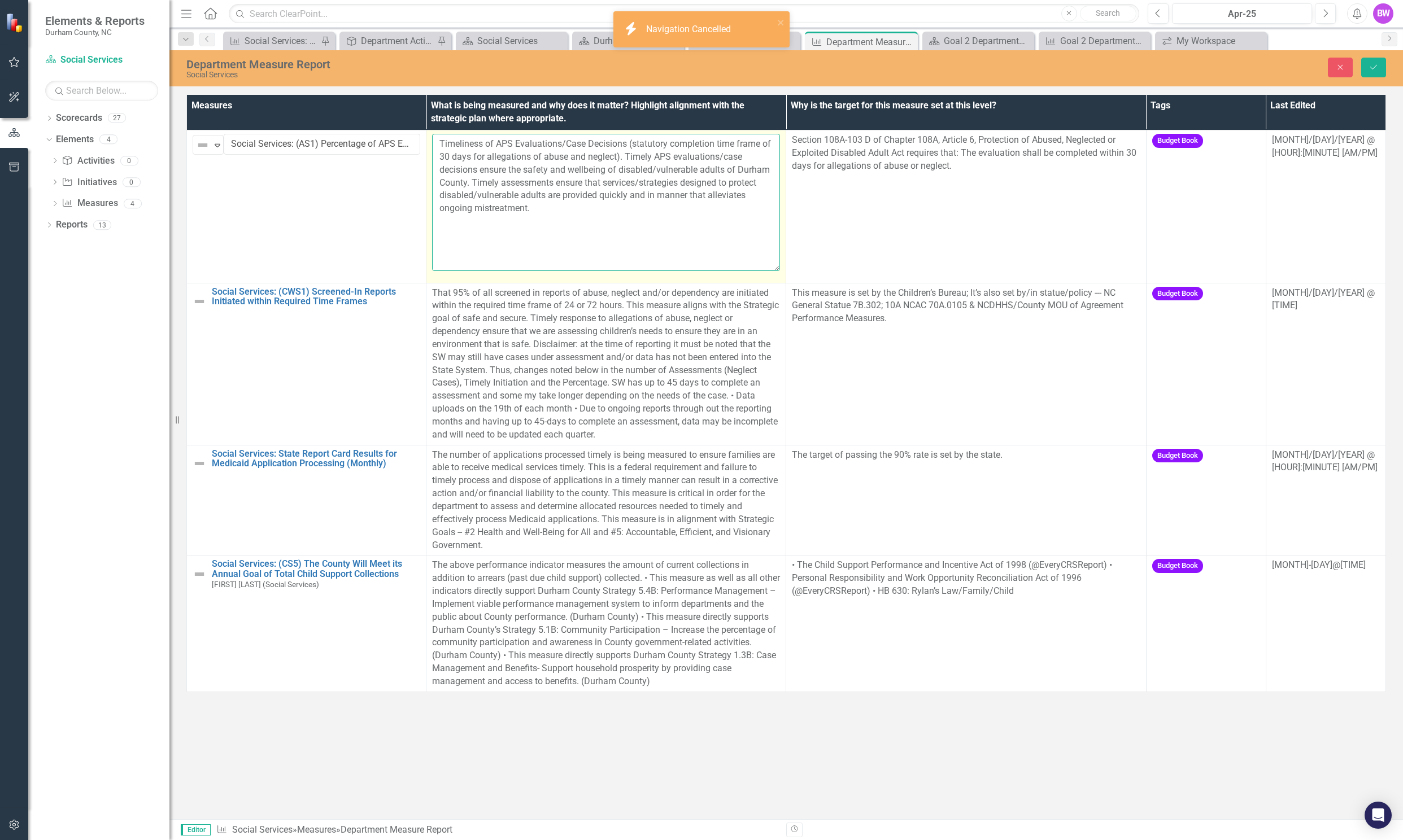 click on "Timeliness of APS Evaluations/Case Decisions (statutory completion time frame of 30 days for allegations of abuse and neglect). Timely APS evaluations/case decisions ensure the safety and wellbeing of disabled/vulnerable adults of Durham County. Timely assessments ensure that services/strategies designed to protect disabled/vulnerable adults are provided quickly and in manner that alleviates ongoing mistreatment." at bounding box center [606, 202] 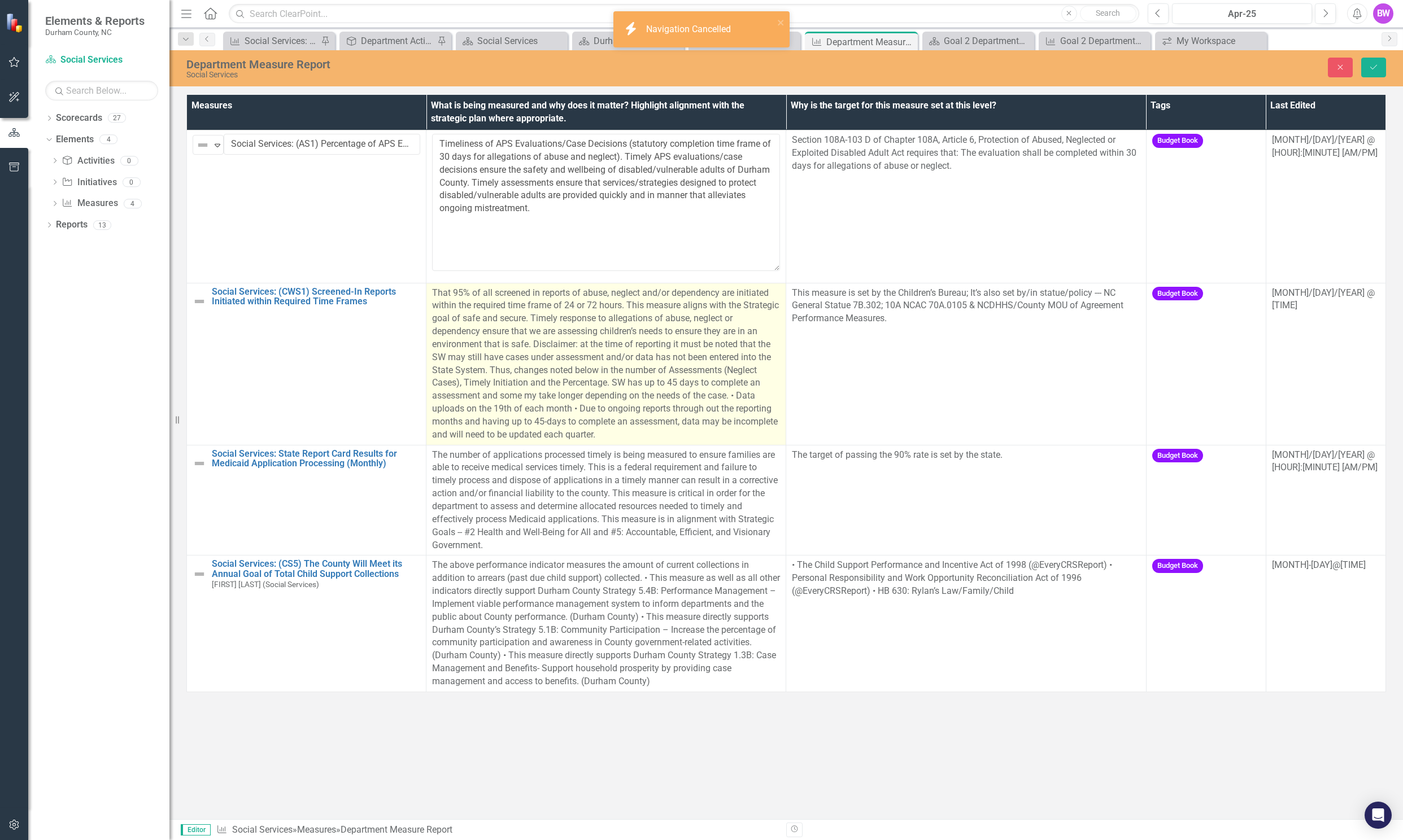 click on "That 95% of all screened in reports of abuse, neglect and/or dependency are initiated within the required time frame of 24 or 72 hours. This measure aligns with the Strategic goal of safe and secure. Timely response to allegations of abuse, neglect or dependency ensure that we are assessing children’s needs to ensure they are in an environment that is safe.
Disclaimer: at the time of reporting it must be noted that the SW may still have cases under assessment and/or data has not been entered into the State System. Thus, changes noted below in the number of Assessments (Neglect Cases), Timely Initiation and the Percentage. SW has up to 45 days to complete an assessment and some my take longer depending on the needs of the case.
•	Data uploads on the 19th of each month
•	Due to ongoing reports through out the reporting months and having up to 45-days to complete an assessment, data may be incomplete and will need to be updated each quarter." at bounding box center [605, 364] 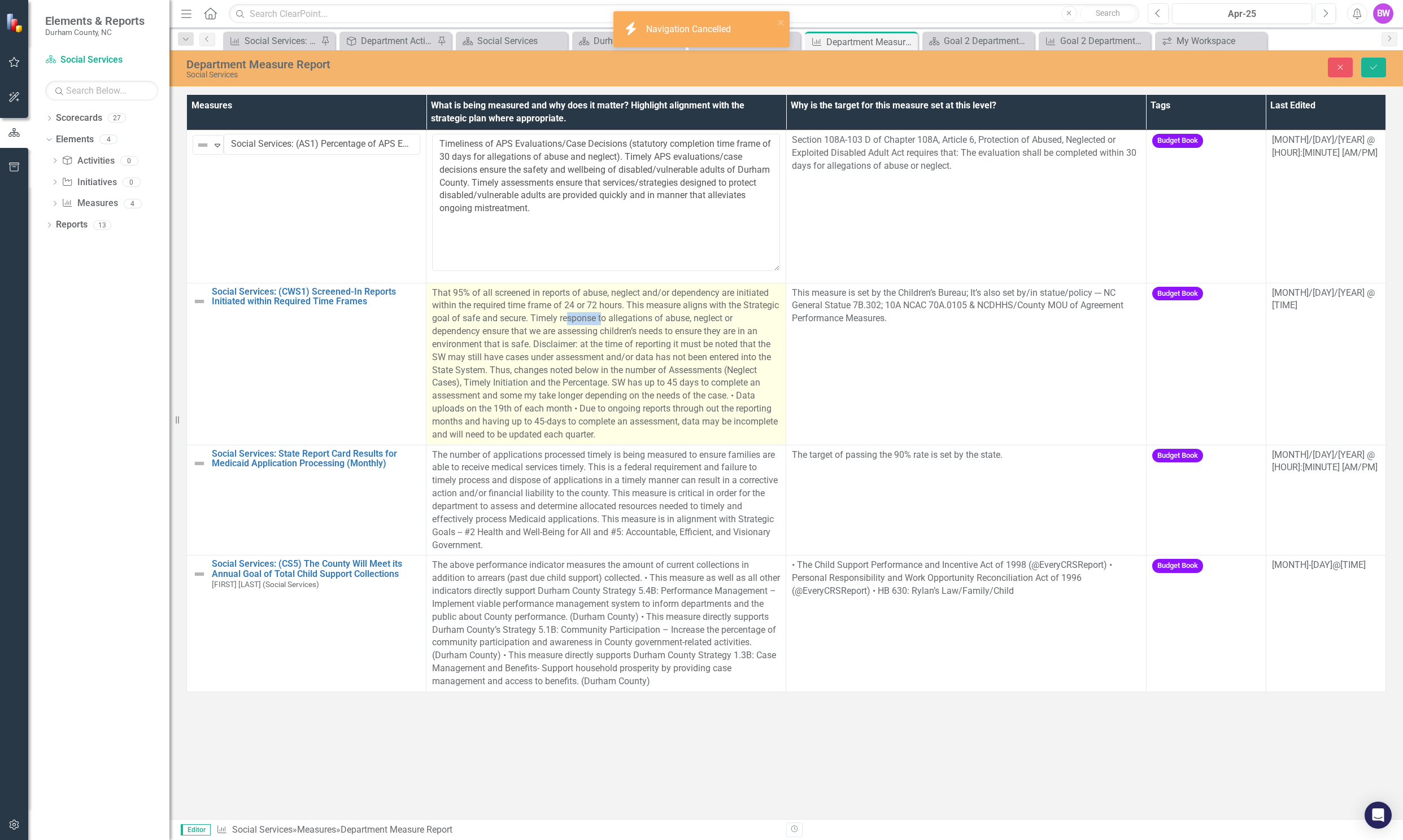 click on "That 95% of all screened in reports of abuse, neglect and/or dependency are initiated within the required time frame of 24 or 72 hours. This measure aligns with the Strategic goal of safe and secure. Timely response to allegations of abuse, neglect or dependency ensure that we are assessing children’s needs to ensure they are in an environment that is safe.
Disclaimer: at the time of reporting it must be noted that the SW may still have cases under assessment and/or data has not been entered into the State System. Thus, changes noted below in the number of Assessments (Neglect Cases), Timely Initiation and the Percentage. SW has up to 45 days to complete an assessment and some my take longer depending on the needs of the case.
•	Data uploads on the 19th of each month
•	Due to ongoing reports through out the reporting months and having up to 45-days to complete an assessment, data may be incomplete and will need to be updated each quarter." at bounding box center (605, 364) 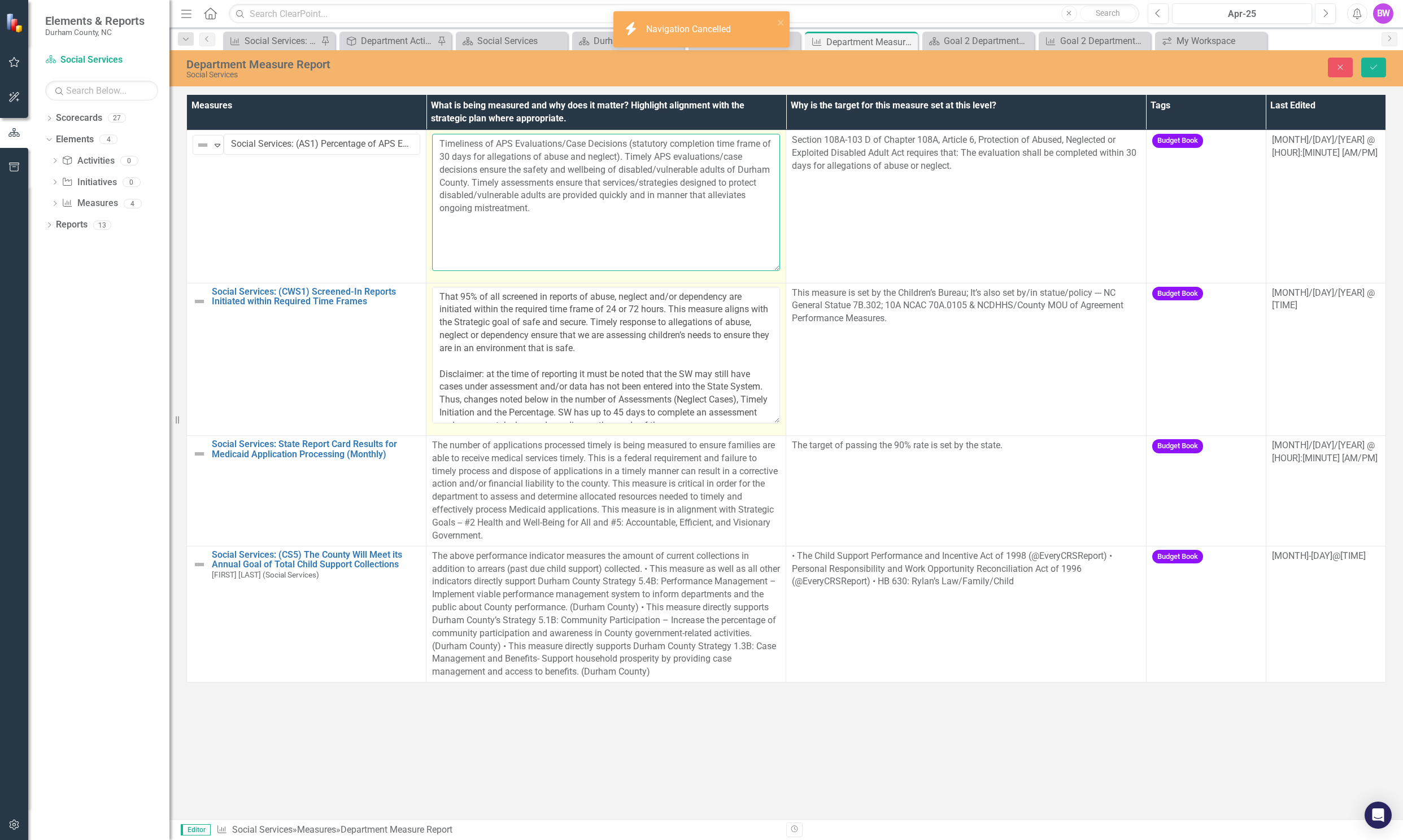 drag, startPoint x: 618, startPoint y: 323, endPoint x: 582, endPoint y: 244, distance: 86.8159 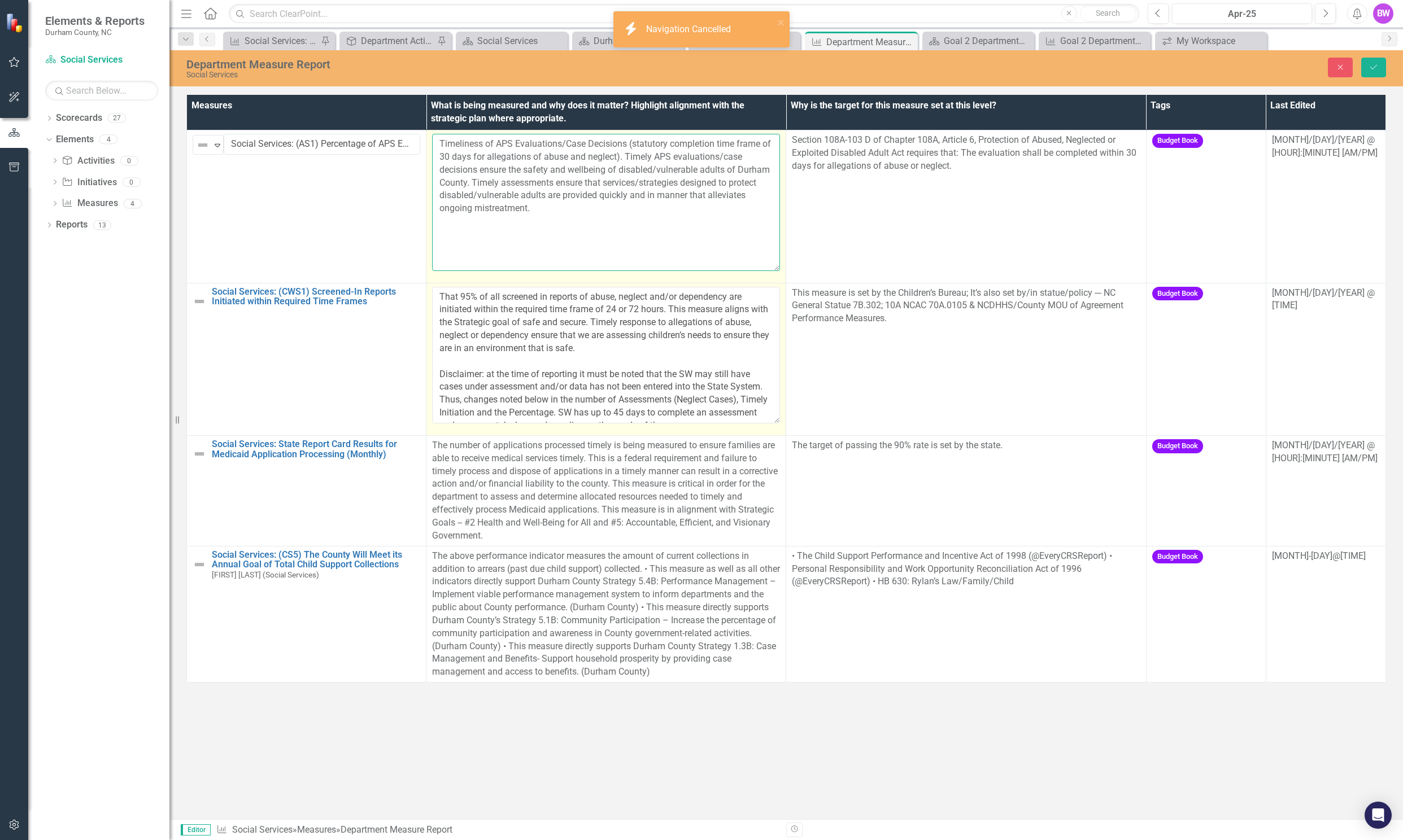 click on "Timeliness of APS Evaluations/Case Decisions (statutory completion time frame of 30 days for allegations of abuse and neglect). Timely APS evaluations/case decisions ensure the safety and wellbeing of disabled/vulnerable adults of Durham County. Timely assessments ensure that services/strategies designed to protect disabled/vulnerable adults are provided quickly and in manner that alleviates ongoing mistreatment." at bounding box center (606, 202) 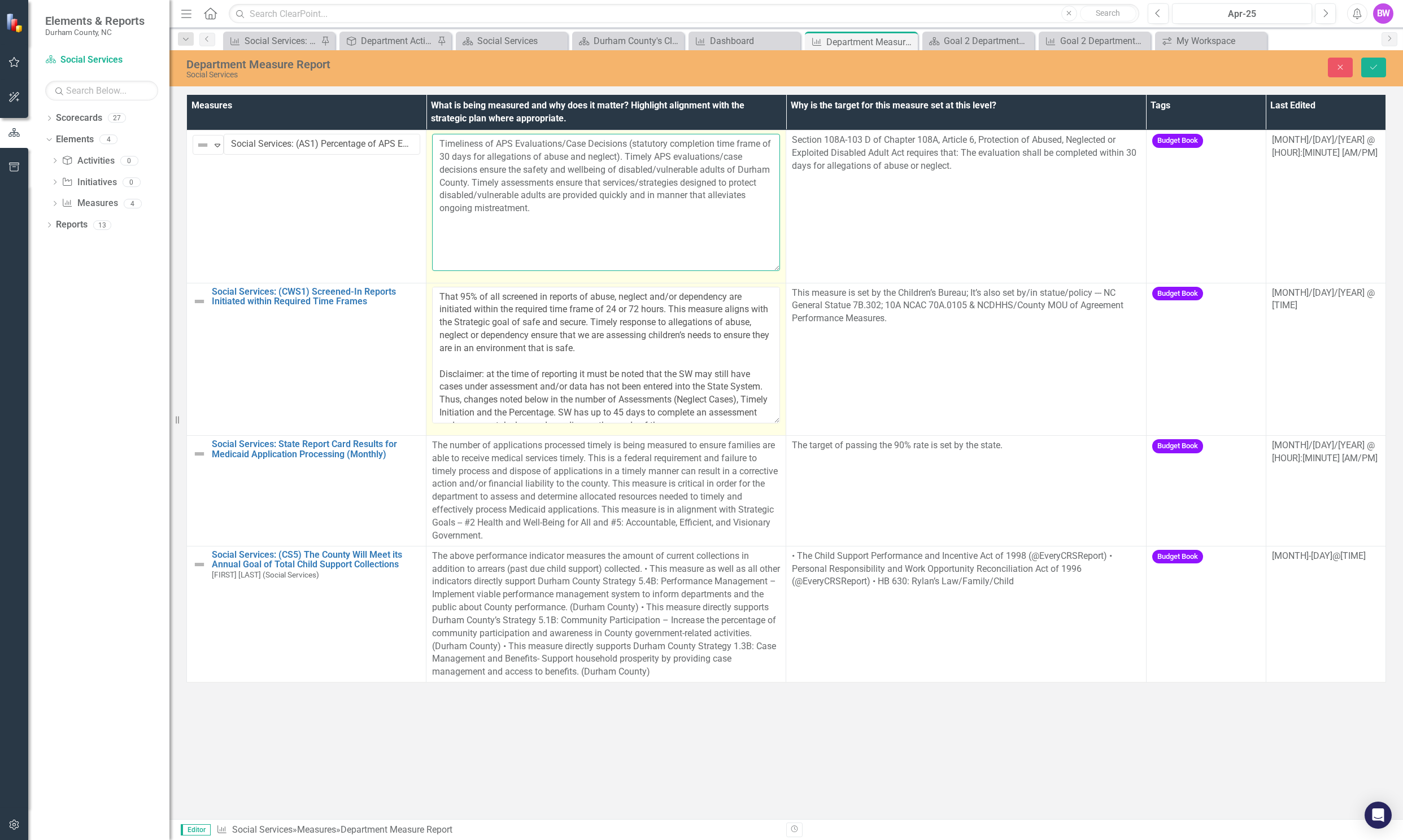 click on "Timeliness of APS Evaluations/Case Decisions (statutory completion time frame of 30 days for allegations of abuse and neglect). Timely APS evaluations/case decisions ensure the safety and wellbeing of disabled/vulnerable adults of Durham County. Timely assessments ensure that services/strategies designed to protect disabled/vulnerable adults are provided quickly and in manner that alleviates ongoing mistreatment." at bounding box center [606, 202] 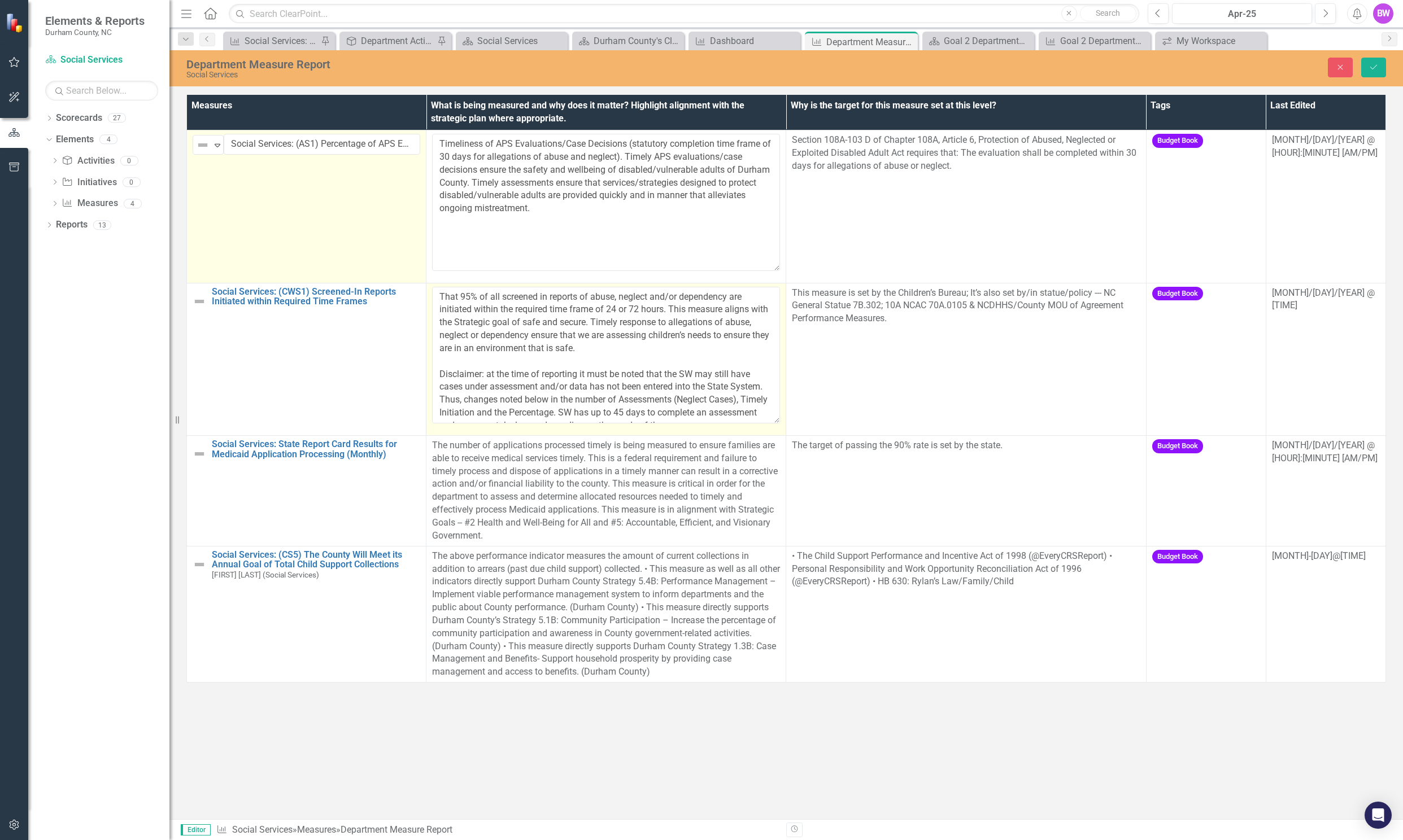 click on "Not Defined Expand Social Services: (AS1) Percentage of APS Evaluations Completed Involving Allegations of Abuse or Neglect Within 30 Days of the Report Edit Edit Measure Link Open Element" at bounding box center (307, 207) 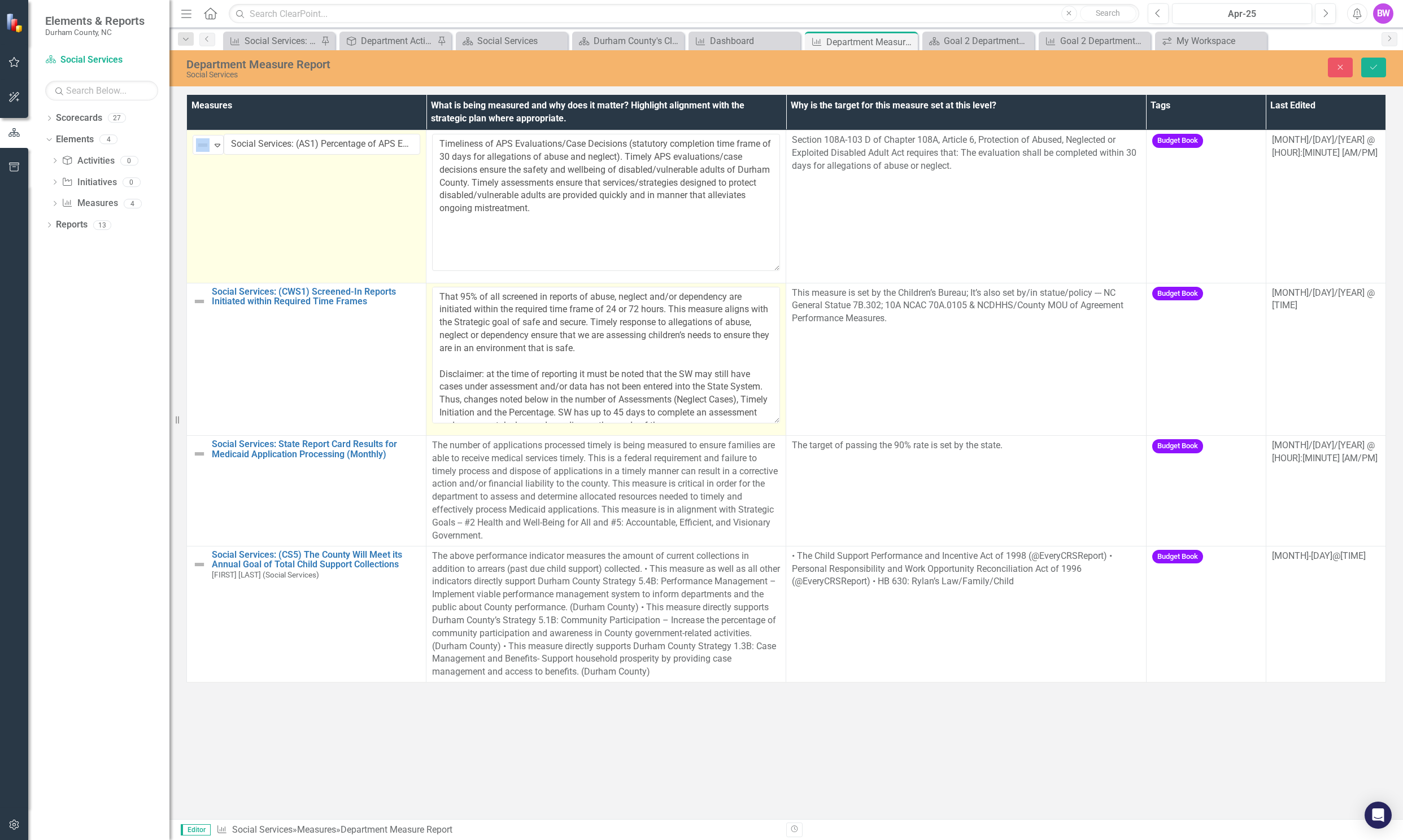 click on "Not Defined Expand Social Services: (AS1) Percentage of APS Evaluations Completed Involving Allegations of Abuse or Neglect Within 30 Days of the Report Edit Edit Measure Link Open Element" at bounding box center [307, 207] 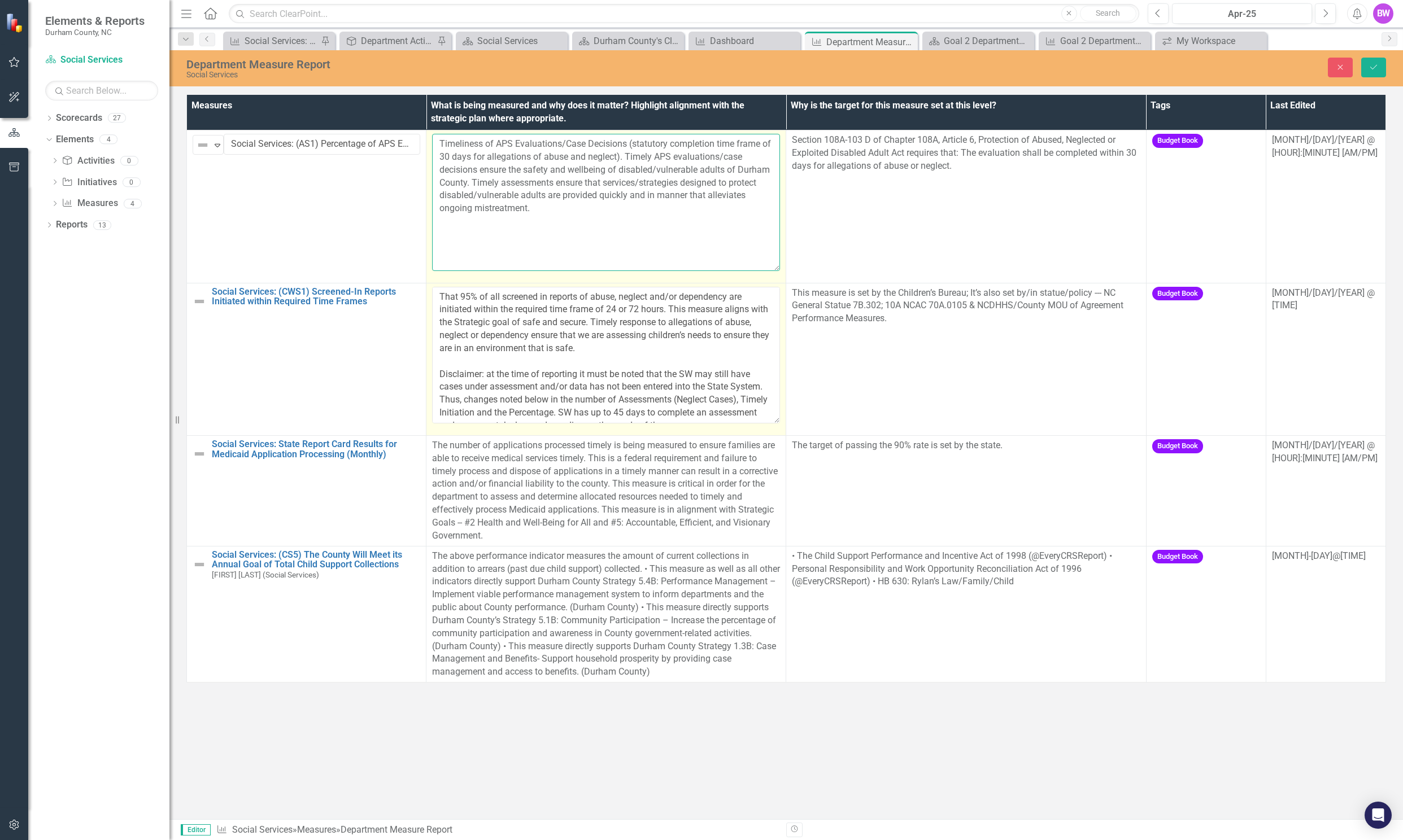 drag, startPoint x: 389, startPoint y: 244, endPoint x: 559, endPoint y: 251, distance: 170.14406 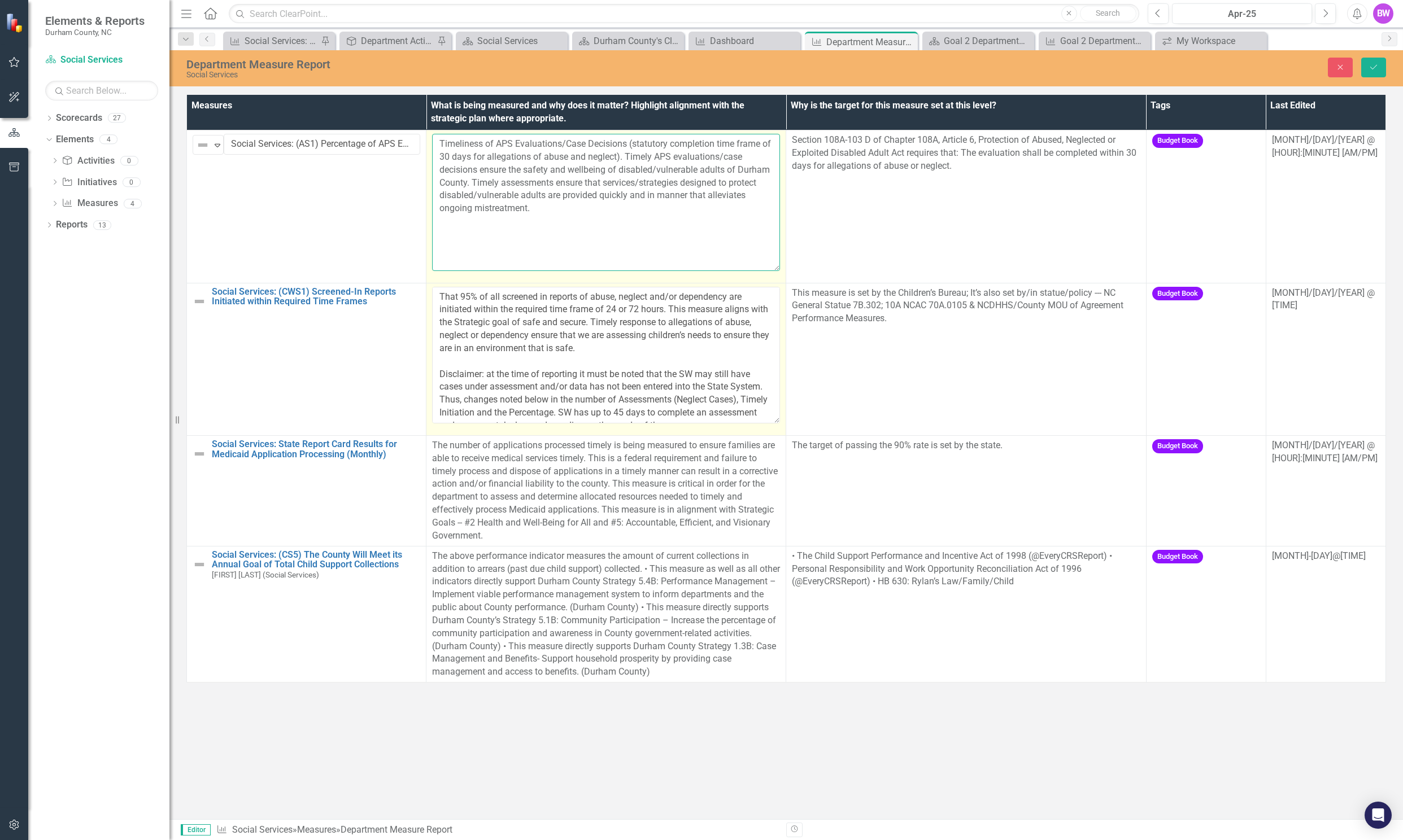 click on "Timeliness of APS Evaluations/Case Decisions (statutory completion time frame of 30 days for allegations of abuse and neglect). Timely APS evaluations/case decisions ensure the safety and wellbeing of disabled/vulnerable adults of Durham County. Timely assessments ensure that services/strategies designed to protect disabled/vulnerable adults are provided quickly and in manner that alleviates ongoing mistreatment." at bounding box center (606, 202) 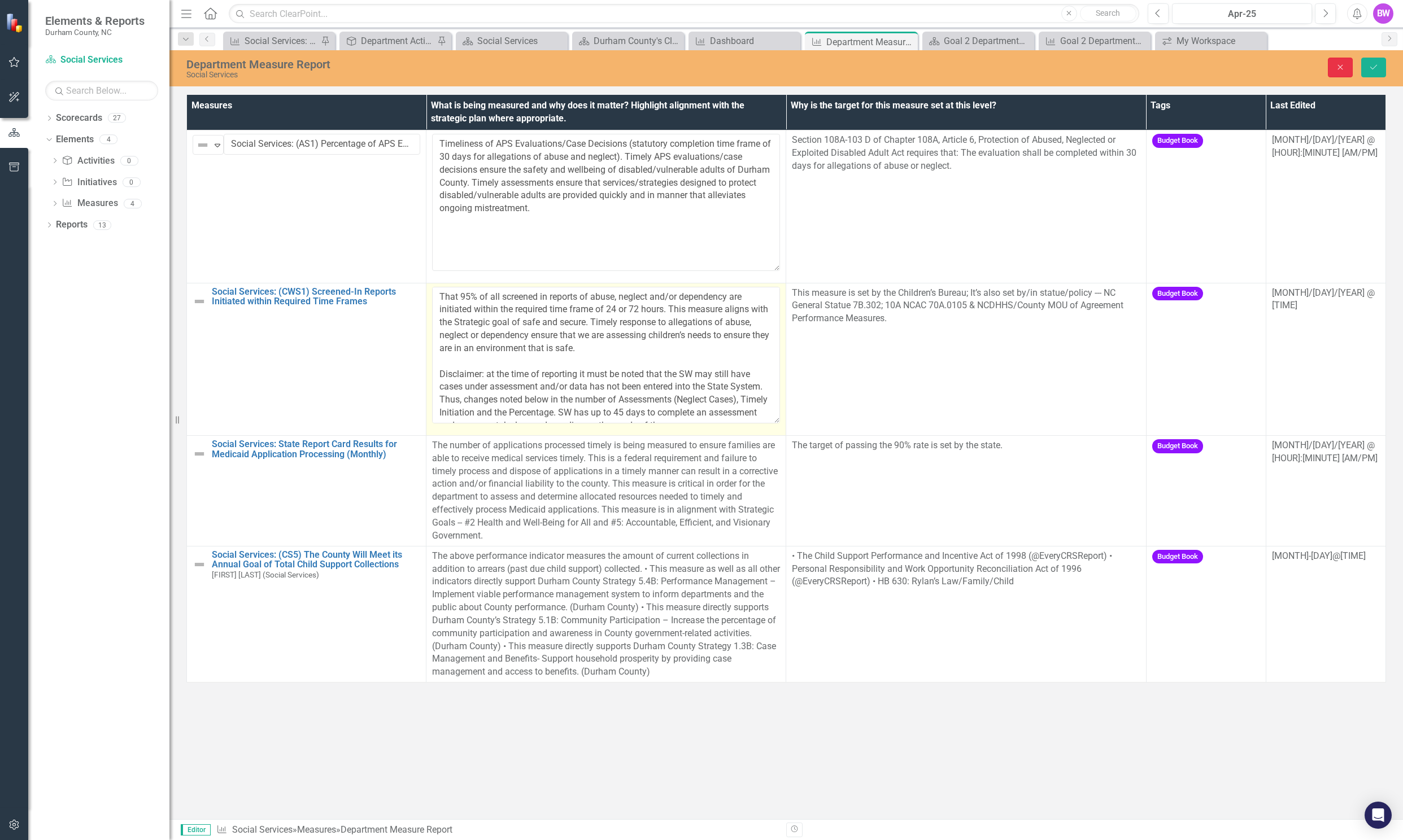 click on "Close" at bounding box center [1340, 67] 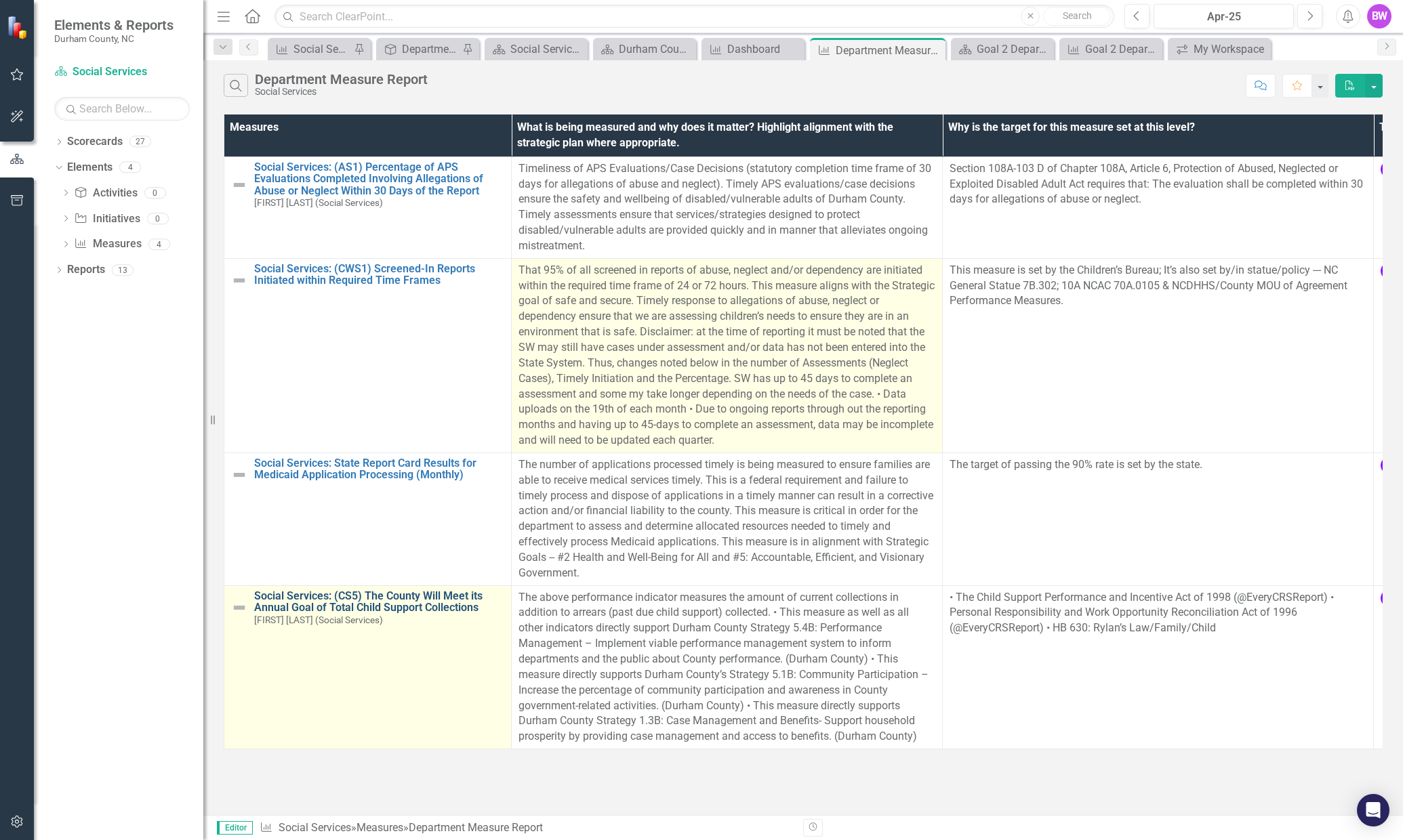 click on "Social Services: (CS5) The County Will Meet its Annual Goal of Total Child Support Collections" at bounding box center (379, 602) 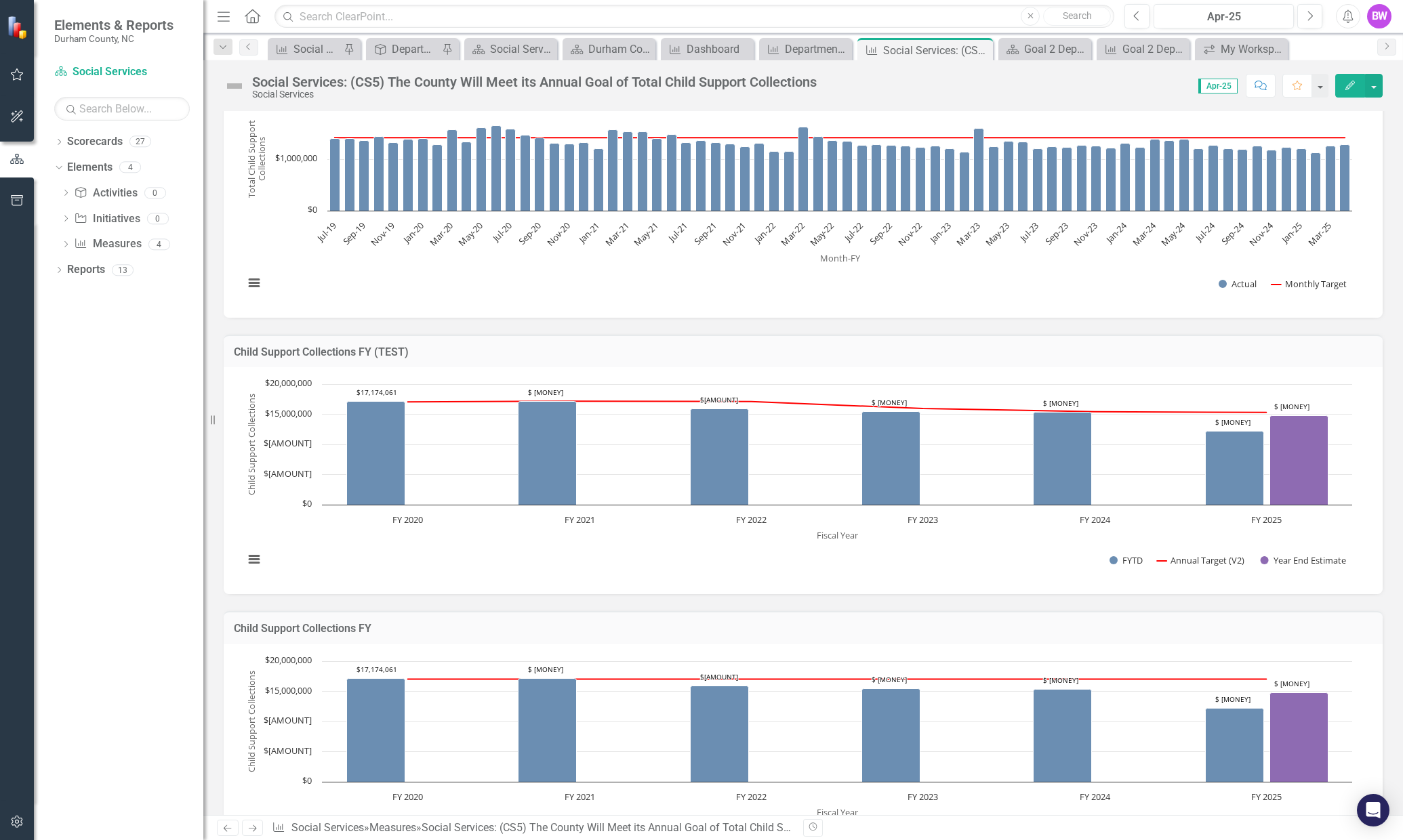 scroll, scrollTop: 0, scrollLeft: 0, axis: both 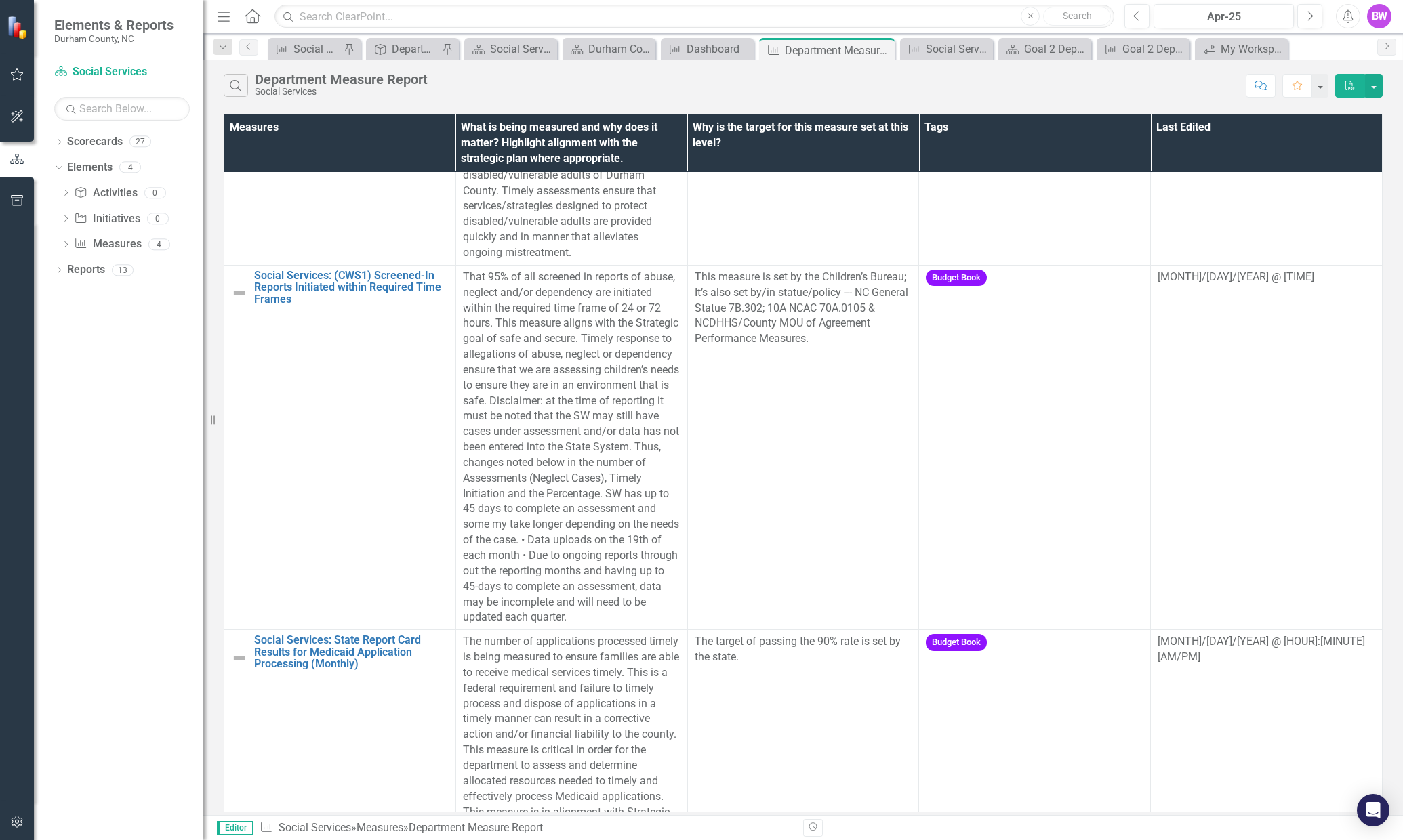 click on "The above performance indicator measures the amount of current collections in addition to arrears (past due child support) collected.
•	This measure as well as all other indicators directly support Durham County Strategy 5.4B: Performance Management – Implement viable performance management system to inform departments and the public about County performance. (Durham County)
•	This measure directly supports Durham County’s Strategy 5.1B: Community Participation – Increase the percentage of community participation and awareness in County government-related activities. (Durham County)
•	This measure directly supports Durham County Strategy 1.3B: Case Management and Benefits- Support household prosperity by providing case management and access to benefits. (Durham County)" at bounding box center [571, 1029] 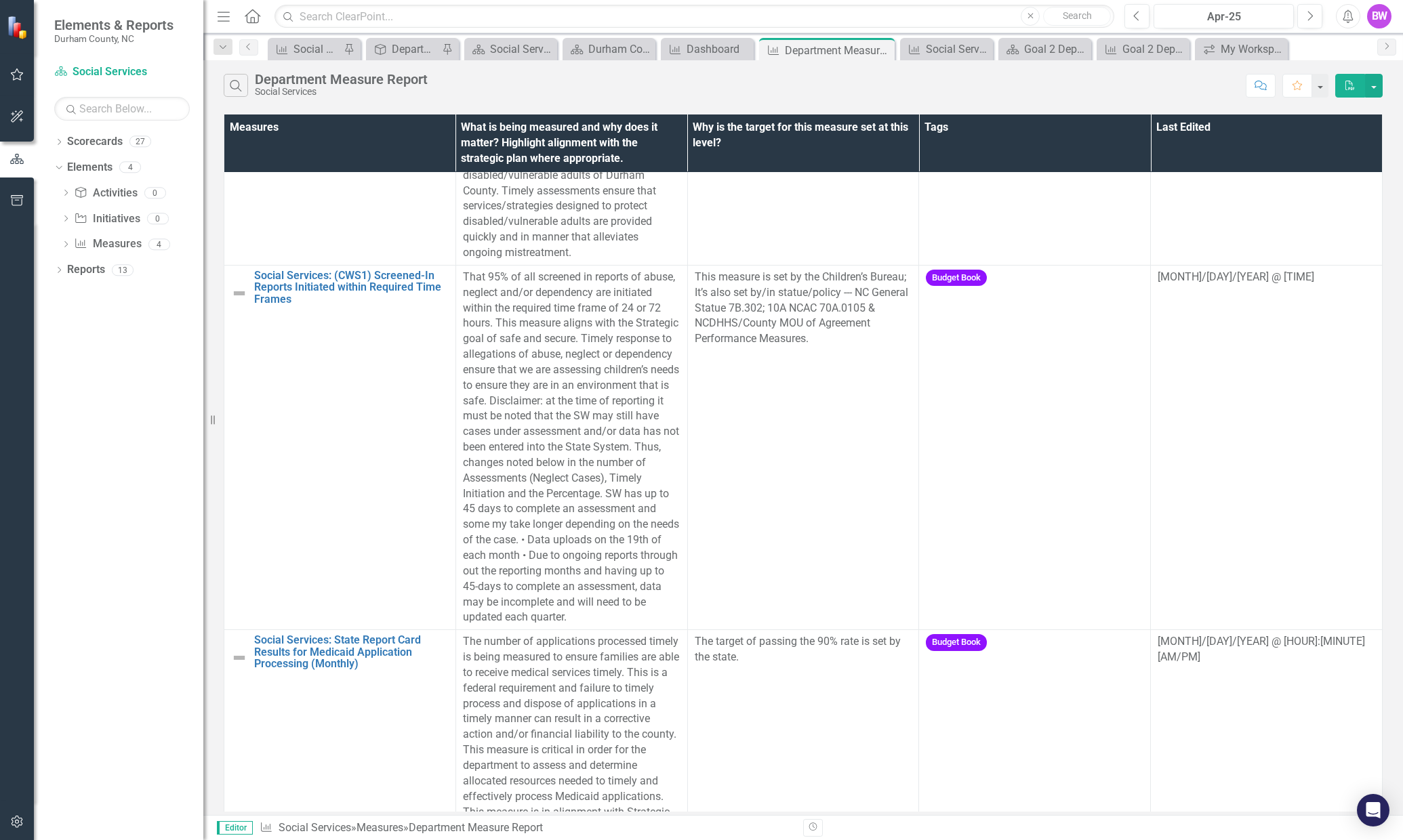 drag, startPoint x: 845, startPoint y: 735, endPoint x: 708, endPoint y: 683, distance: 146.53668 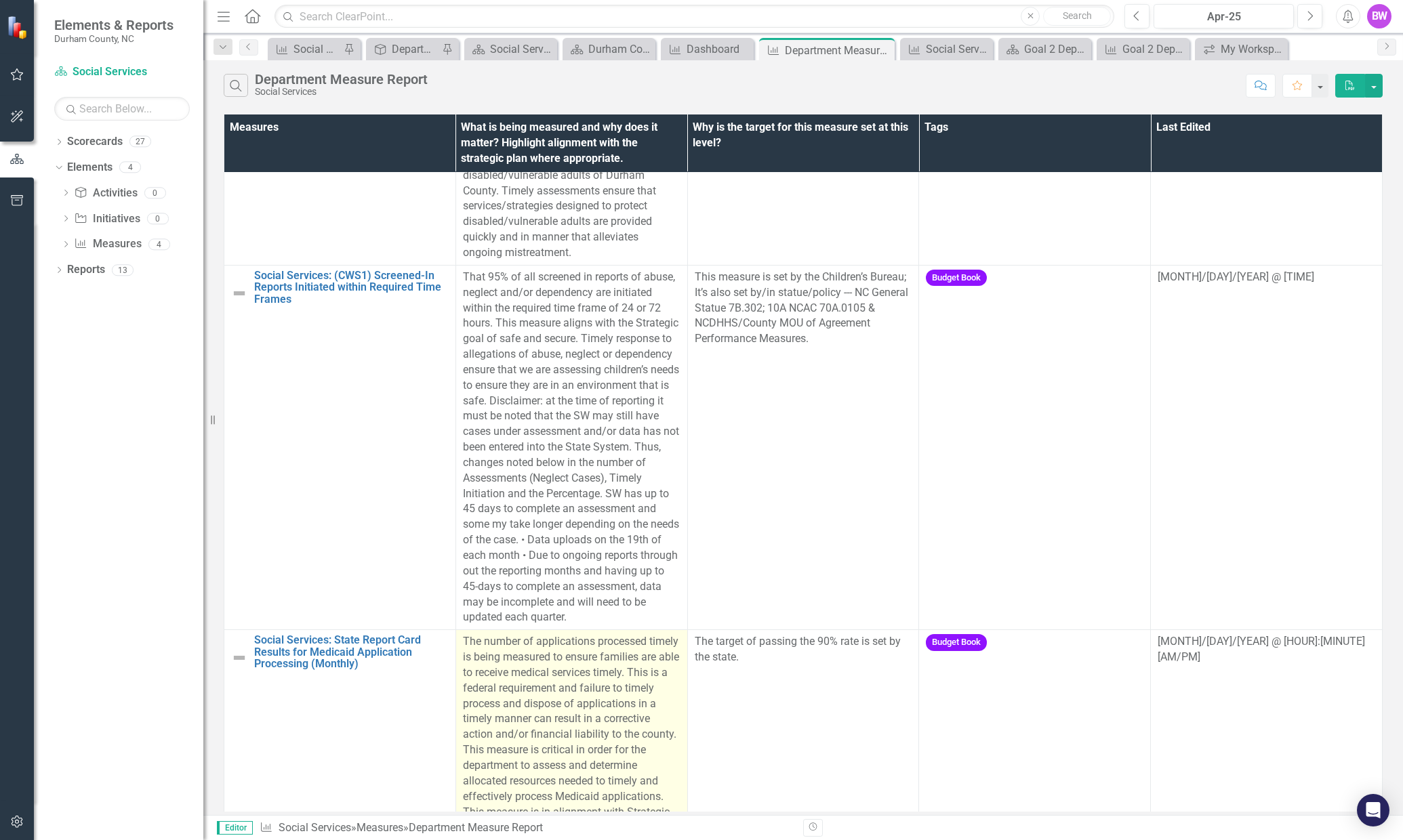 drag, startPoint x: 626, startPoint y: 628, endPoint x: 546, endPoint y: 552, distance: 110.3449 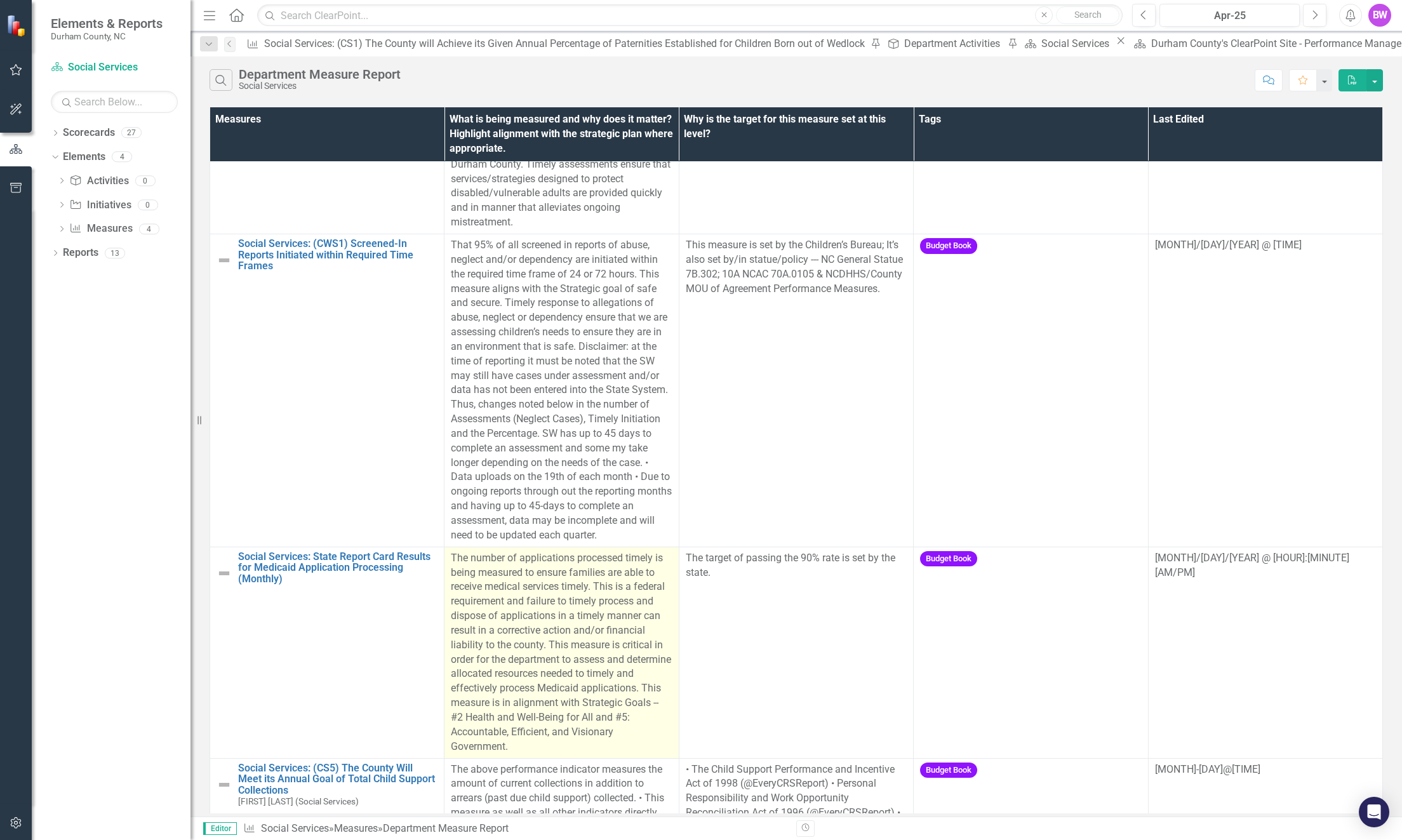 scroll, scrollTop: 0, scrollLeft: 0, axis: both 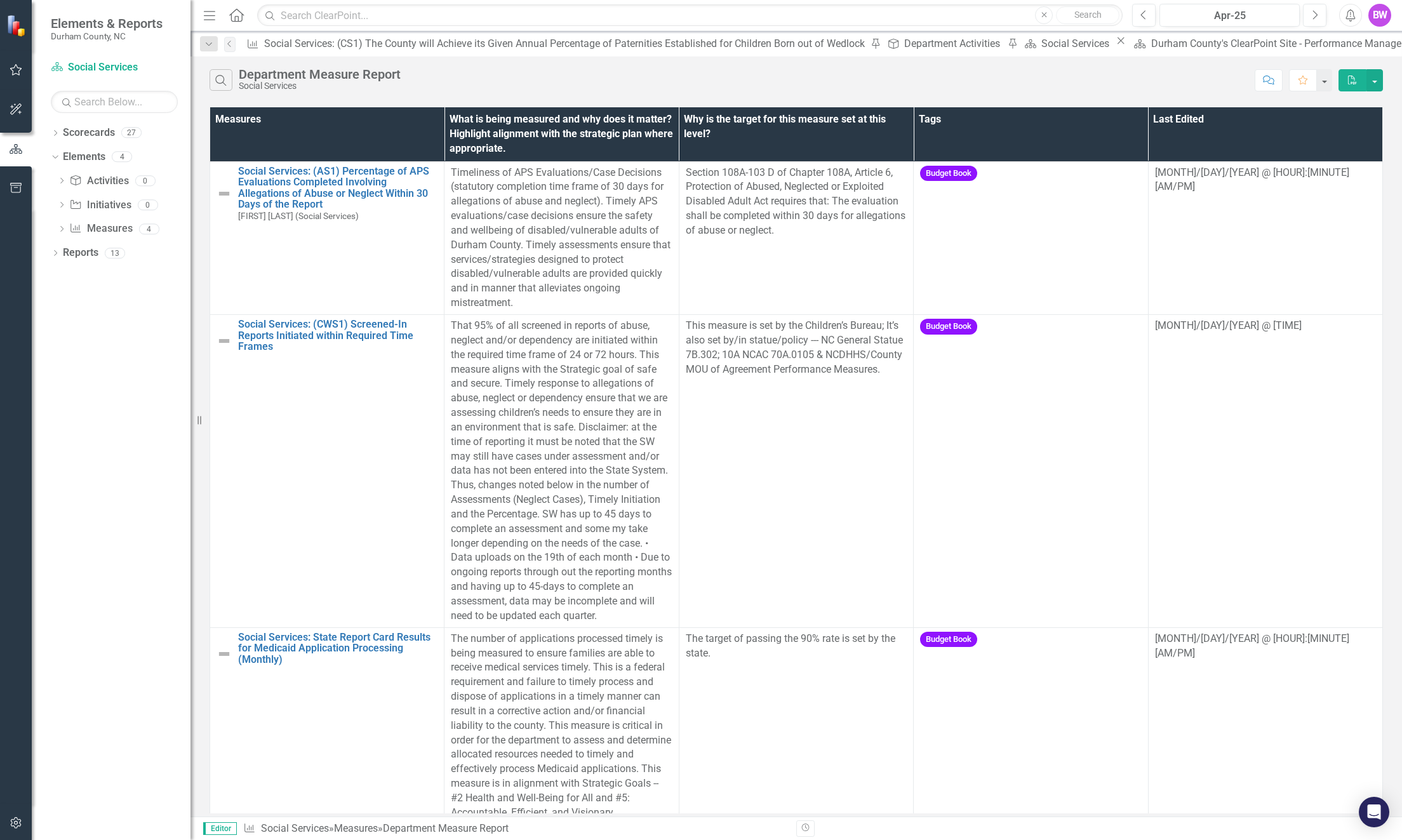 drag, startPoint x: 505, startPoint y: 427, endPoint x: 429, endPoint y: 350, distance: 108.18965 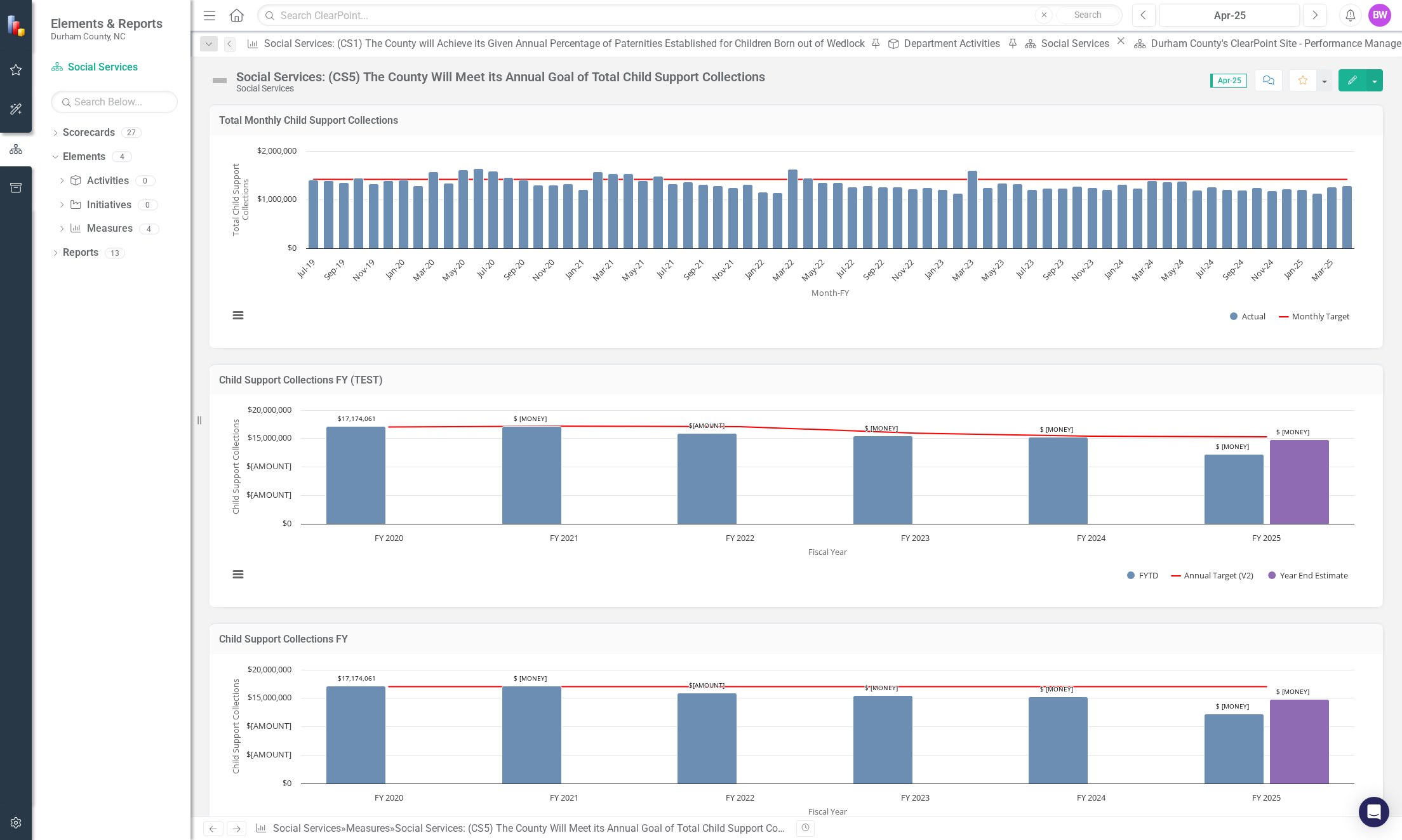 click on "Child Support Collections FY (TEST) Chart Combination chart with 3 data series. Child Support Collections FY (TEST) (Chart Type: Column with Target Line)
Plot Bands
FY [YEAR]
FYTD: $[AMOUNT]	Annual Target (V2): $ [AMOUNT]	Year End Estimate: No Value
FY [YEAR]
FYTD: $[AMOUNT]	Annual Target (V2): $ [AMOUNT]	Year End Estimate: No Value
FY [YEAR]
FYTD: $[AMOUNT]	Annual Target (V2): $ [AMOUNT]	Year End Estimate: No Value
FY [YEAR]
FYTD: $[AMOUNT]	Annual Target (V2): $ [AMOUNT]	Year End Estimate: No Value
FY [YEAR]
FYTD: $[AMOUNT]	Annual Target (V2): $ [AMOUNT]	Year End Estimate: No Value
FY [YEAR]
FYTD: $[AMOUNT]	Annual Target (V2): $ [AMOUNT]	Year End Estimate: $ [AMOUNT] The chart has 1 X axis displaying Fiscal Year. The chart has 1 Y axis displaying Child Support Collections. Data ranges from $[AMOUNT] to $[AMOUNT]. Fiscal Year Child Support Collections Chart context menu $[AMOUNT]  $[AMOUNT] $[AMOUNT]  $[AMOUNT] $[AMOUNT]  $[AMOUNT] $[AMOUNT] $[AMOUNT] $0" at bounding box center (796, 477) 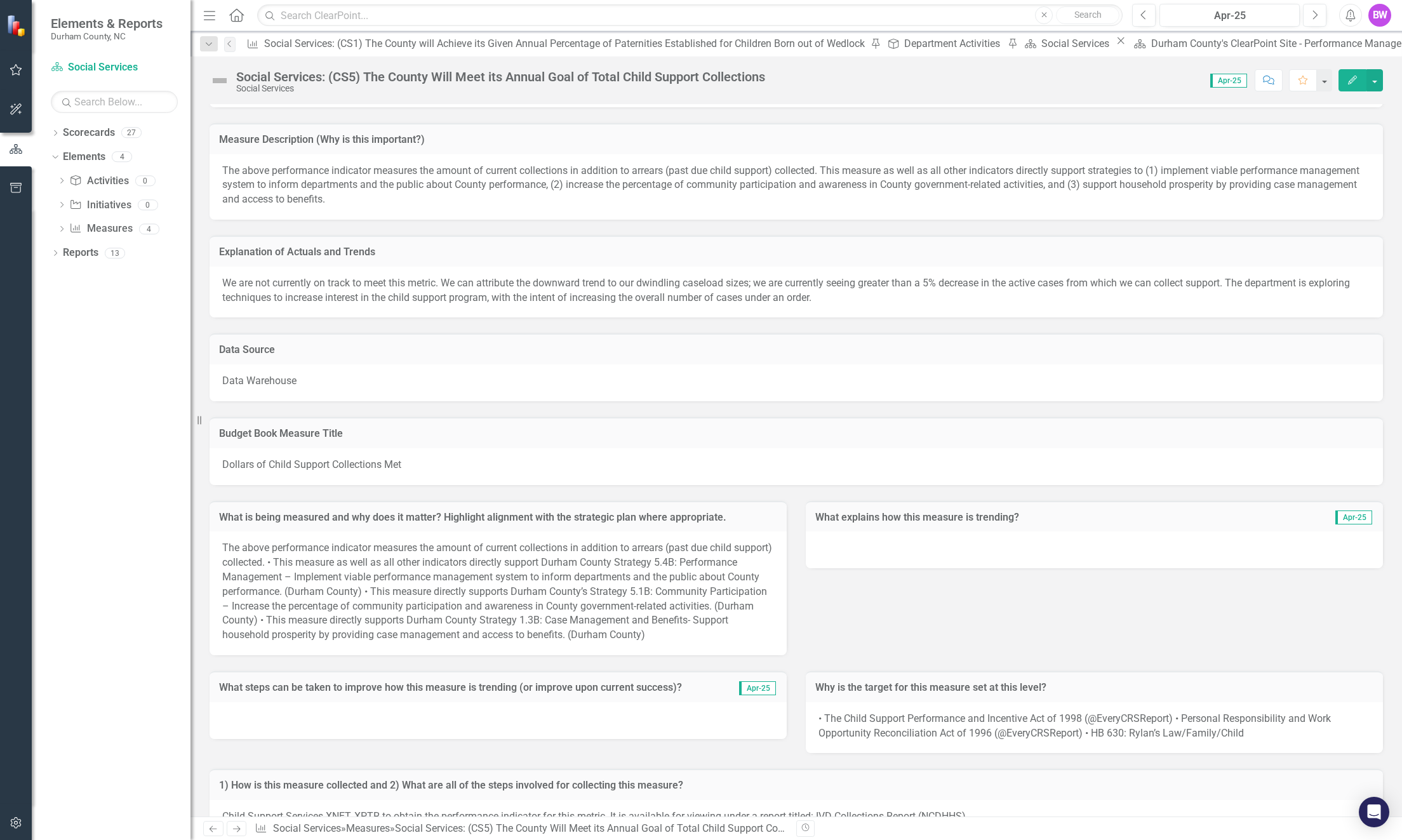 scroll, scrollTop: 1356, scrollLeft: 0, axis: vertical 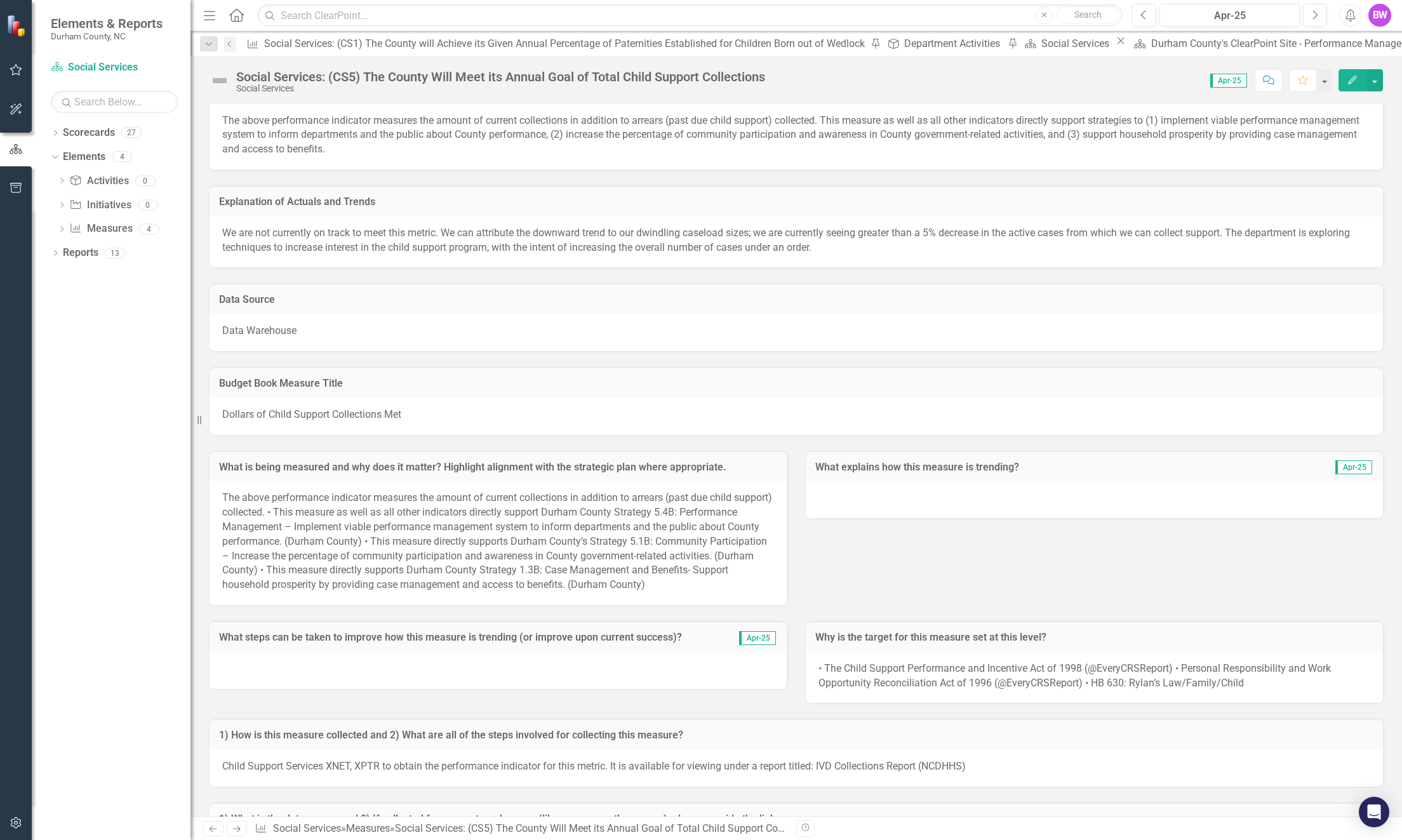 click at bounding box center [1094, 500] 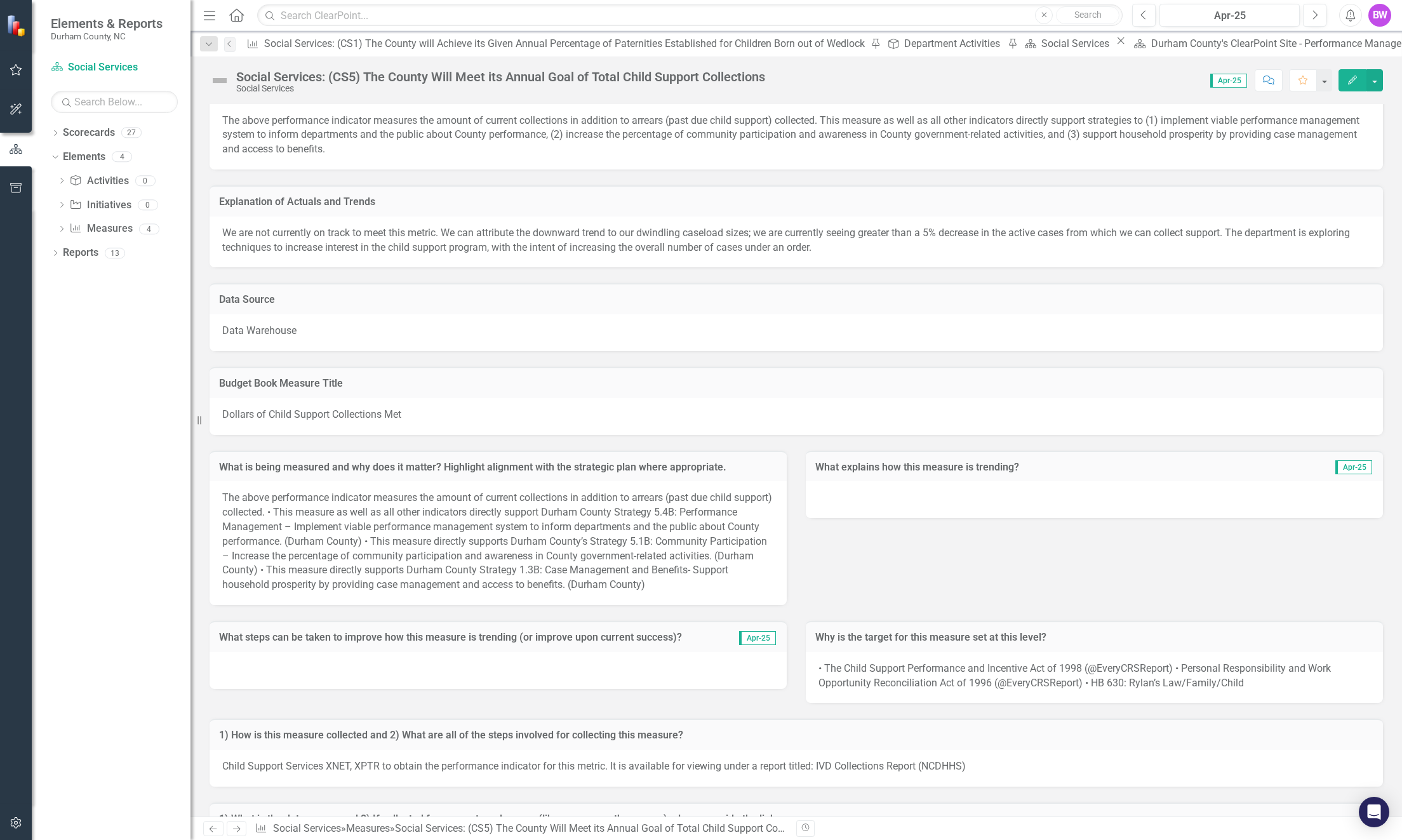 click at bounding box center (1094, 500) 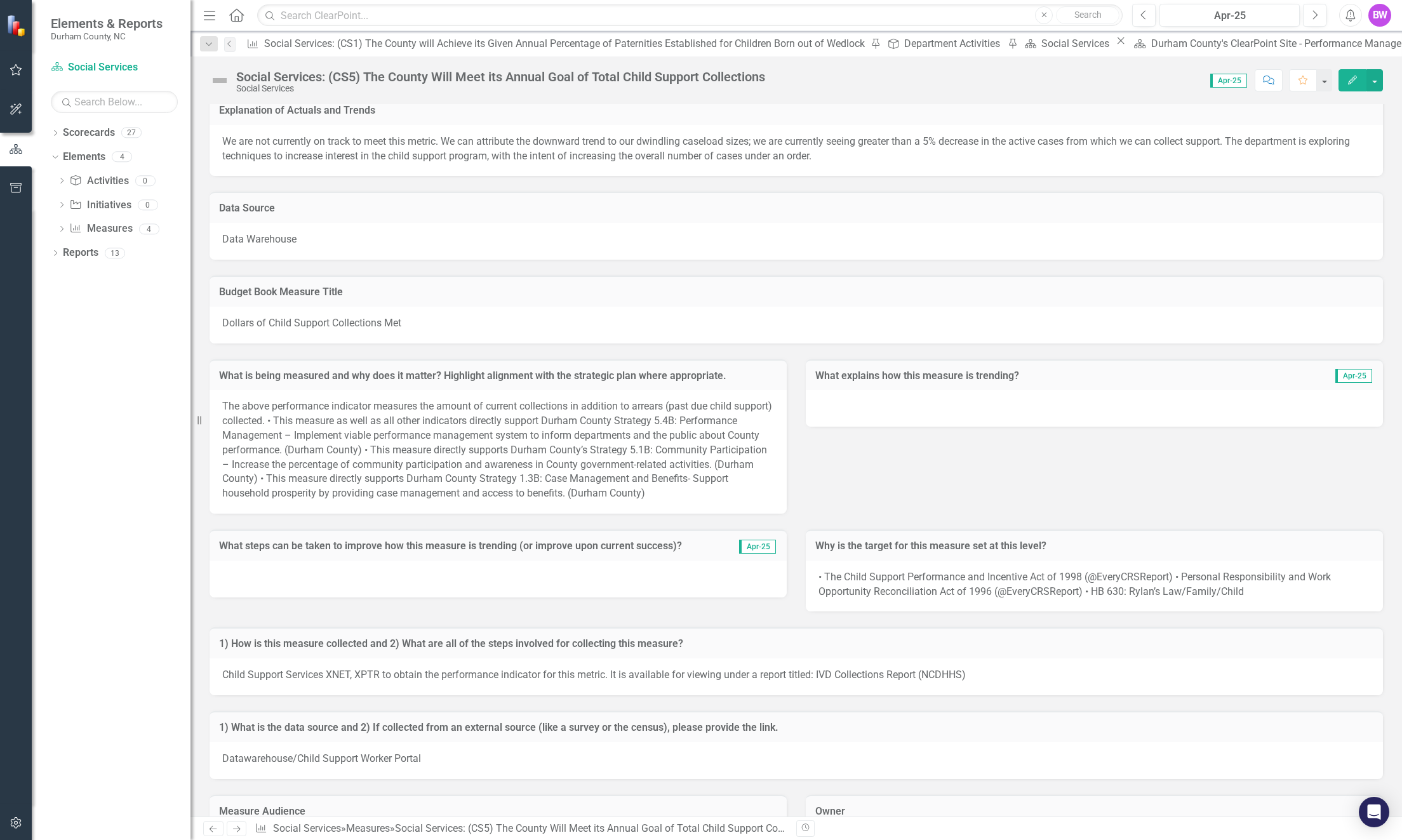 scroll, scrollTop: 1453, scrollLeft: 0, axis: vertical 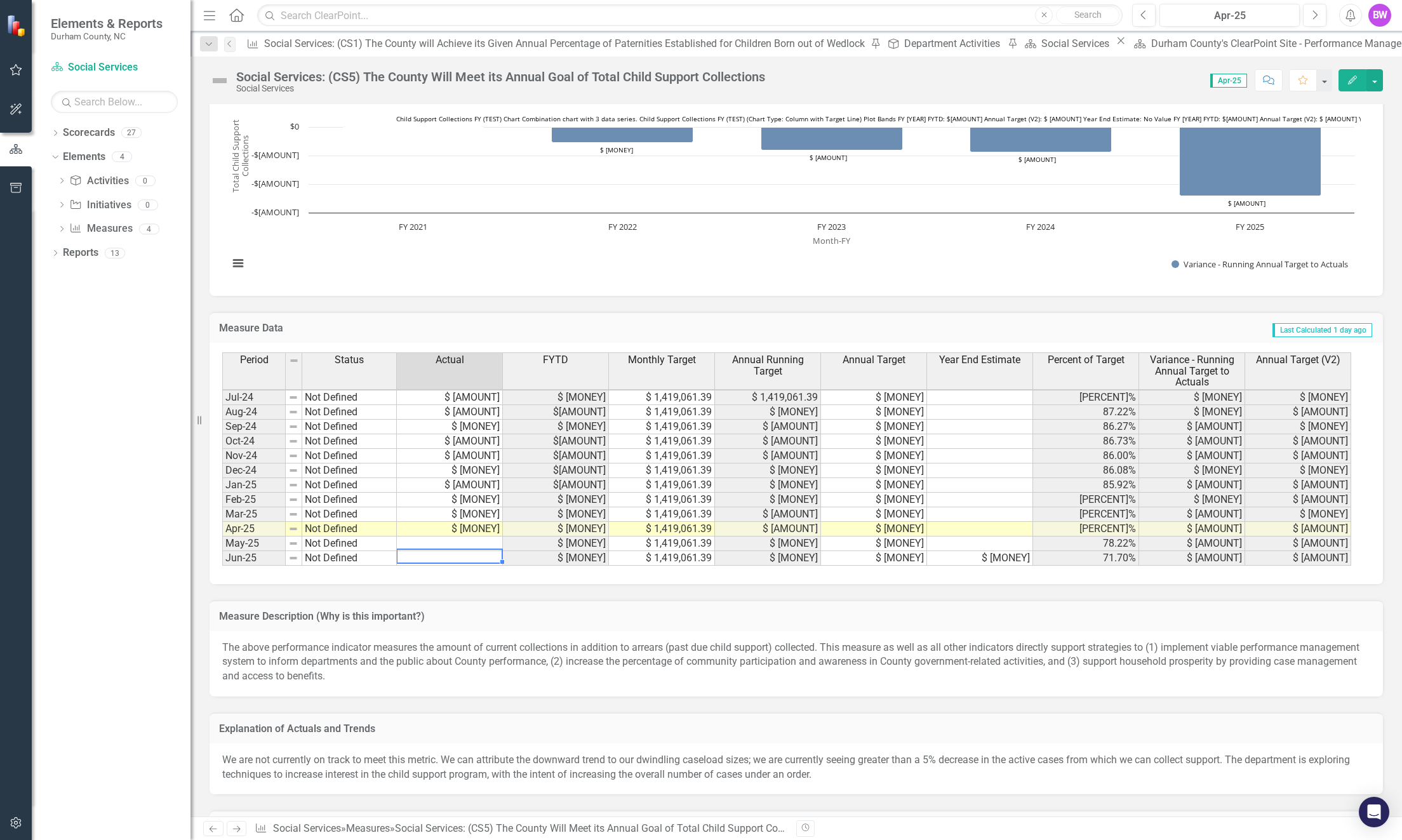 click at bounding box center (450, 558) 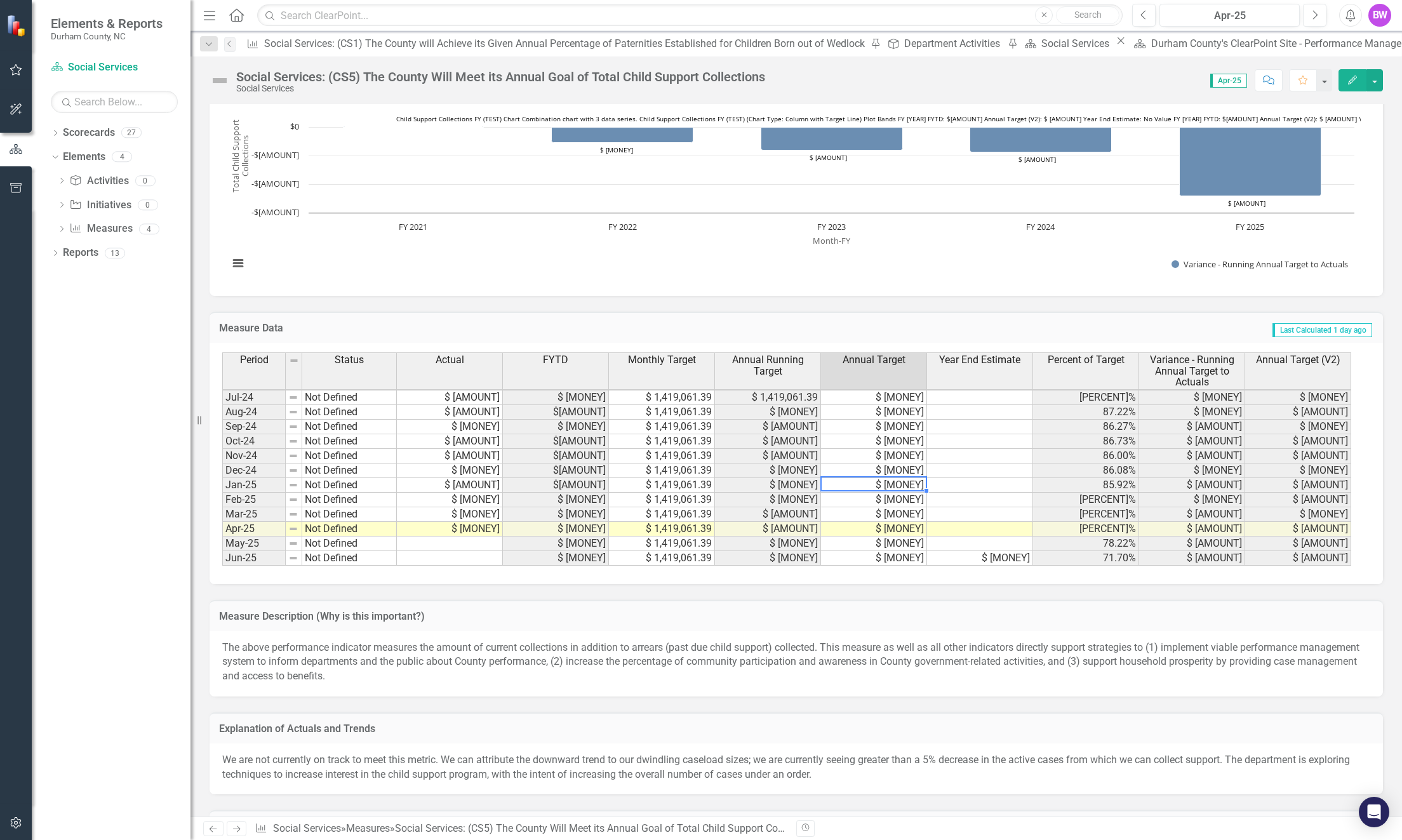 click on "$ [MONEY]" at bounding box center [874, 485] 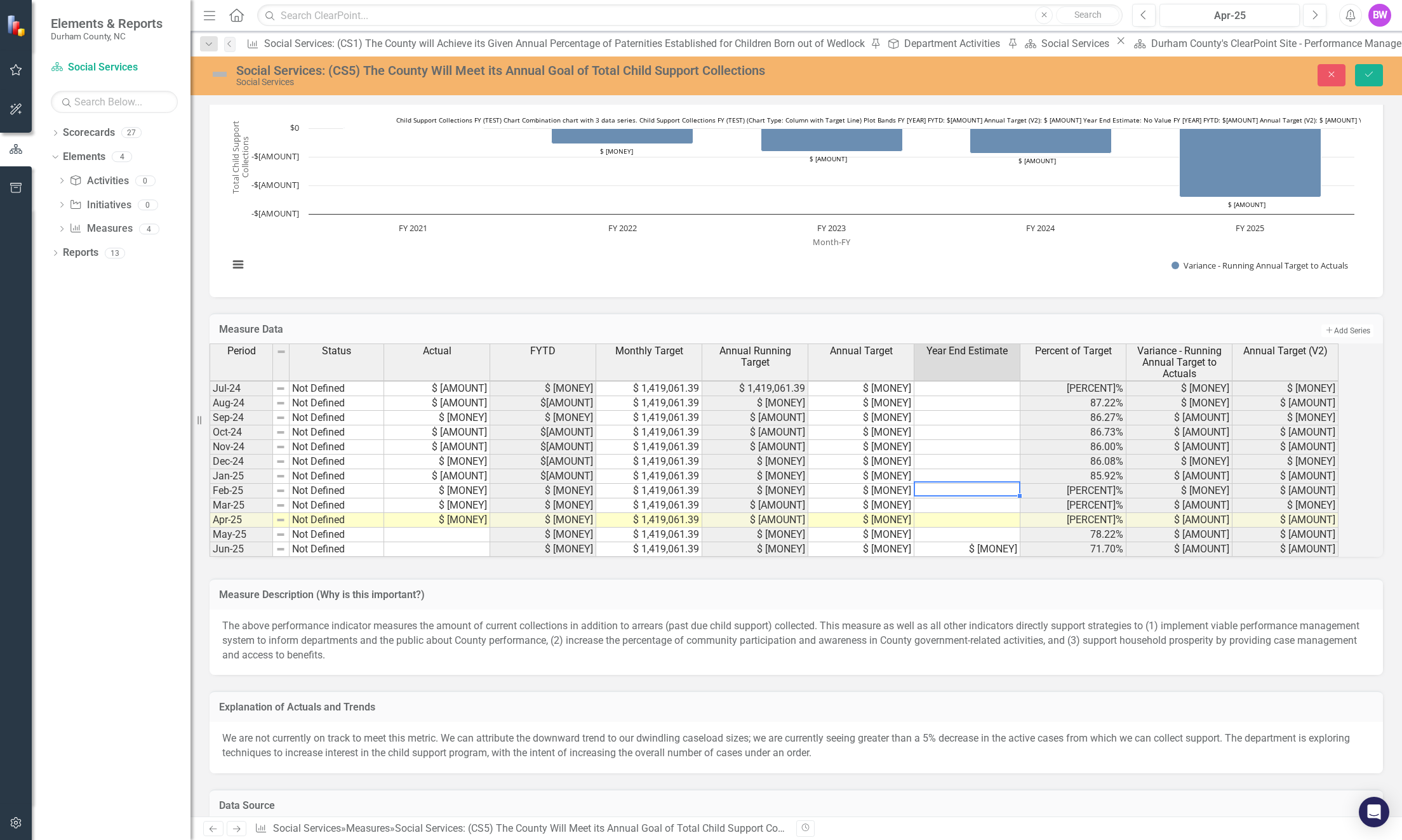 click at bounding box center [967, 491] 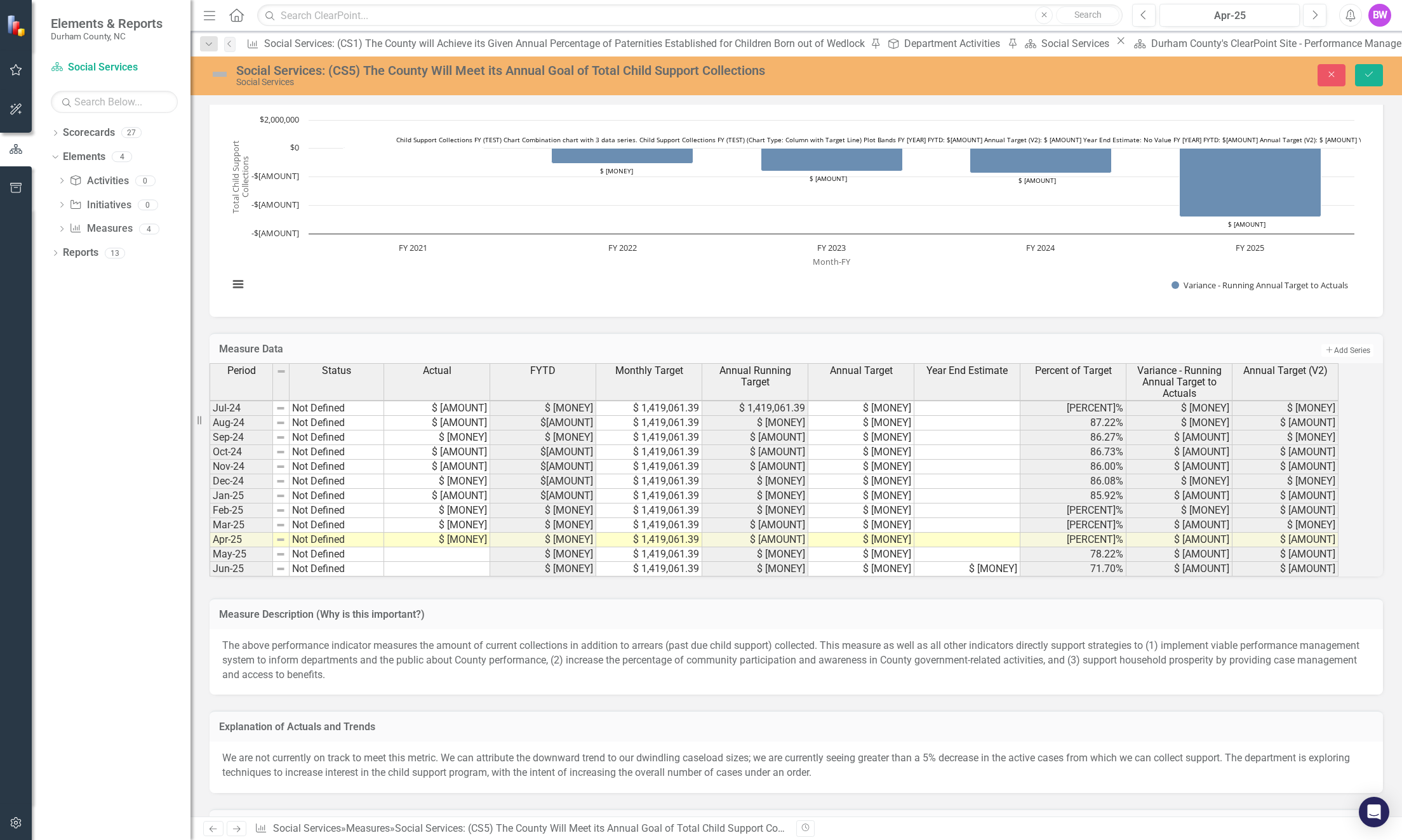 scroll, scrollTop: 820, scrollLeft: 0, axis: vertical 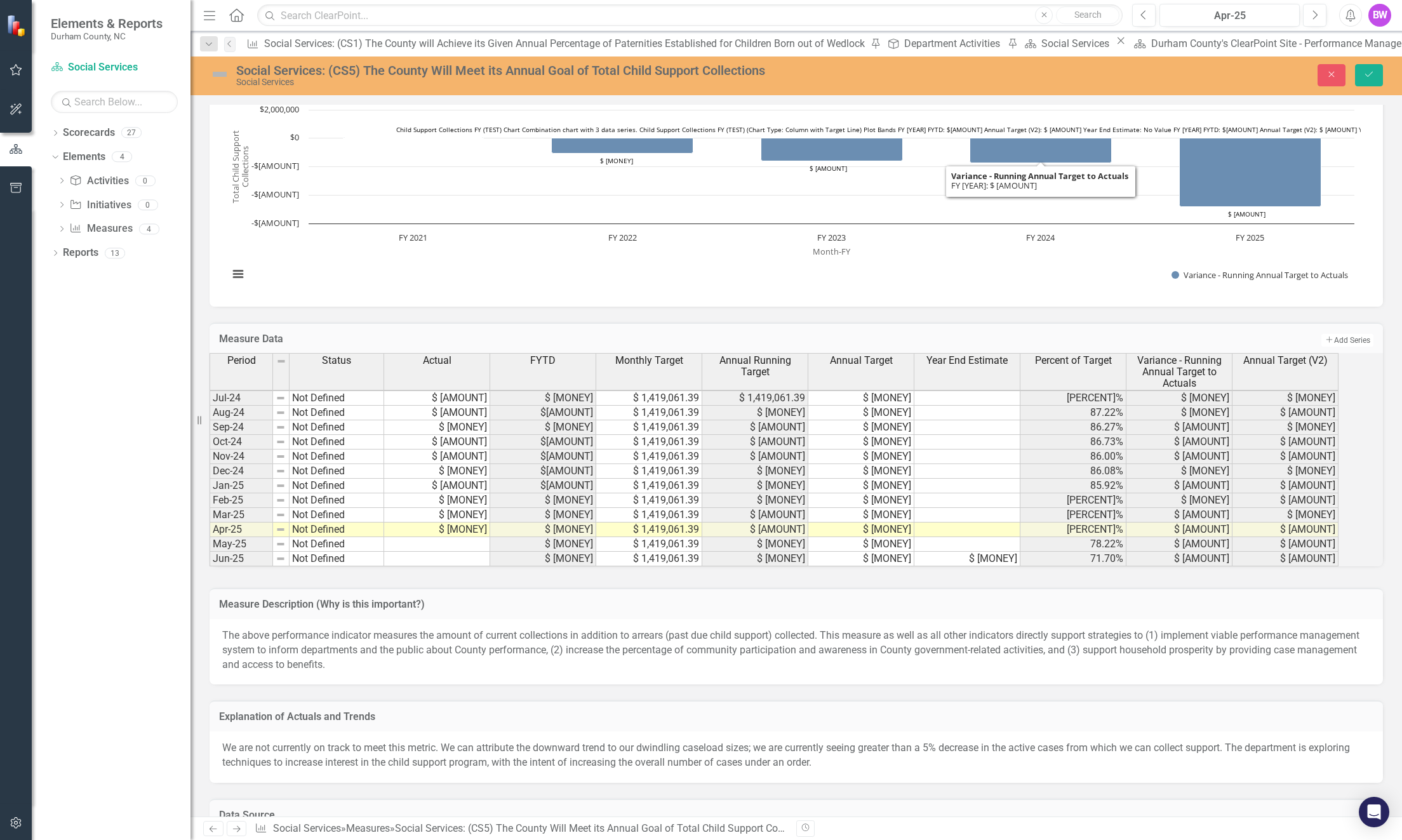click on "Department Measure Report" at bounding box center (1619, 43) 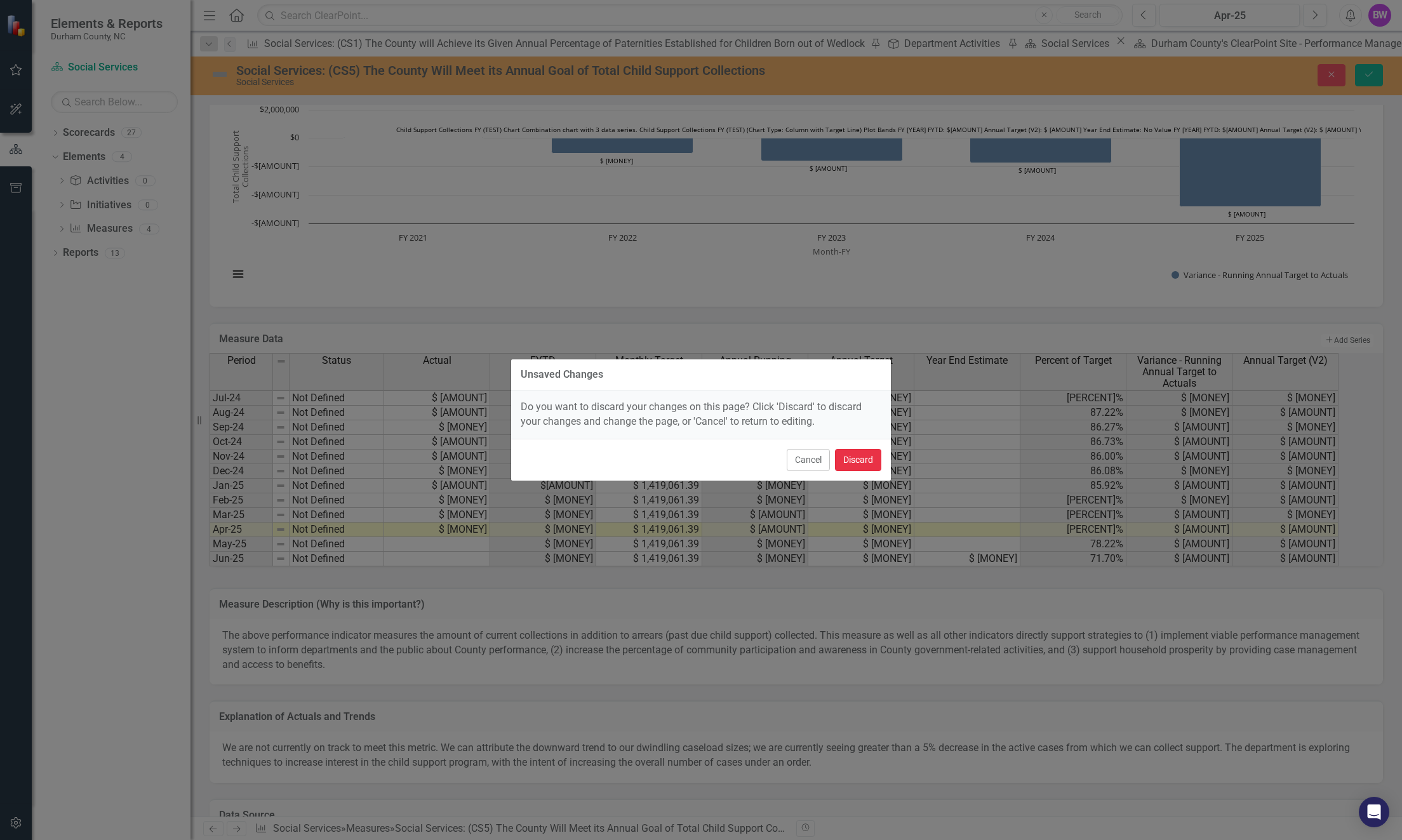 click on "Discard" at bounding box center (858, 460) 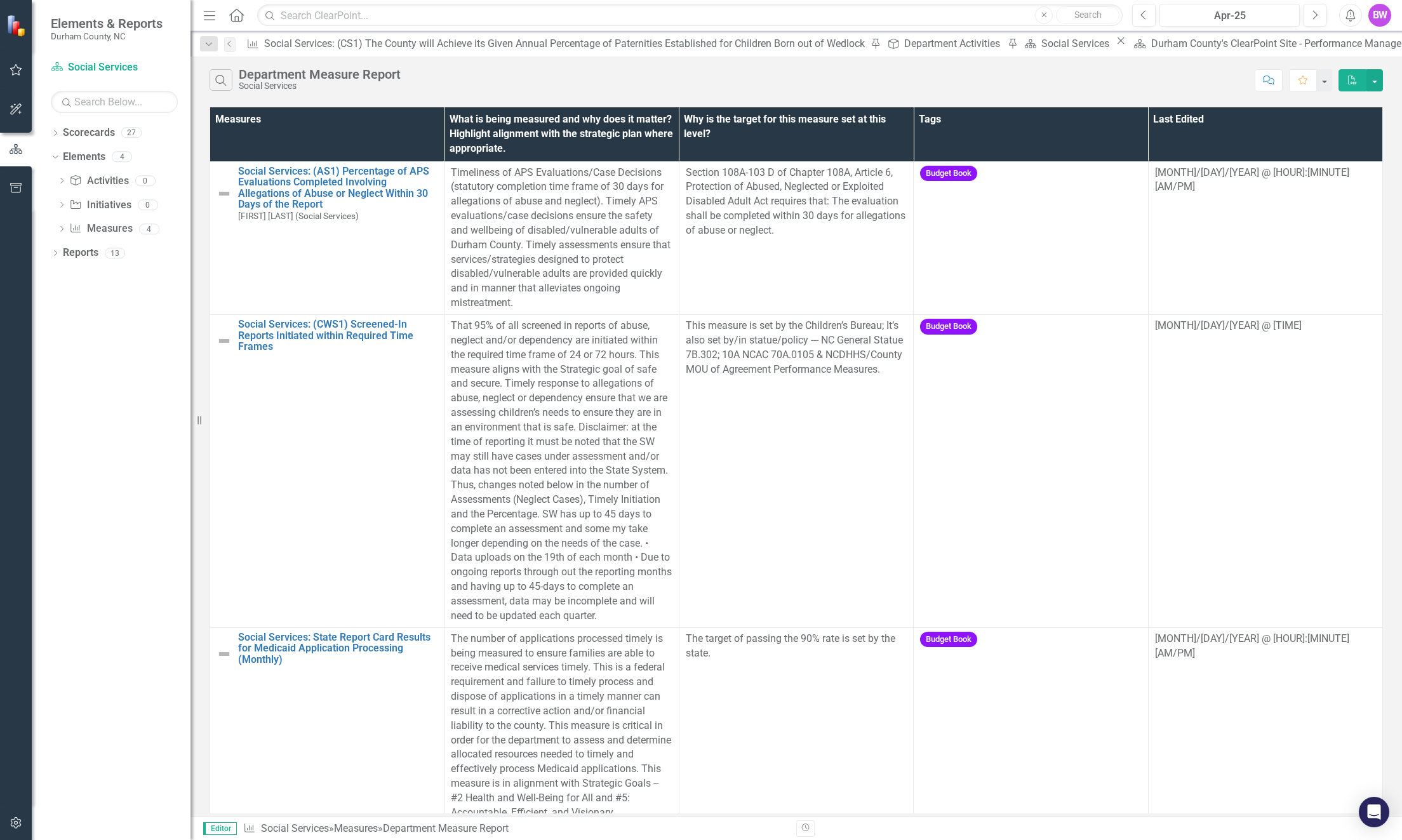click on "Social Services: (CS5) The County Will Meet its Annual Goal of Total Child Support Collections" at bounding box center [1899, 43] 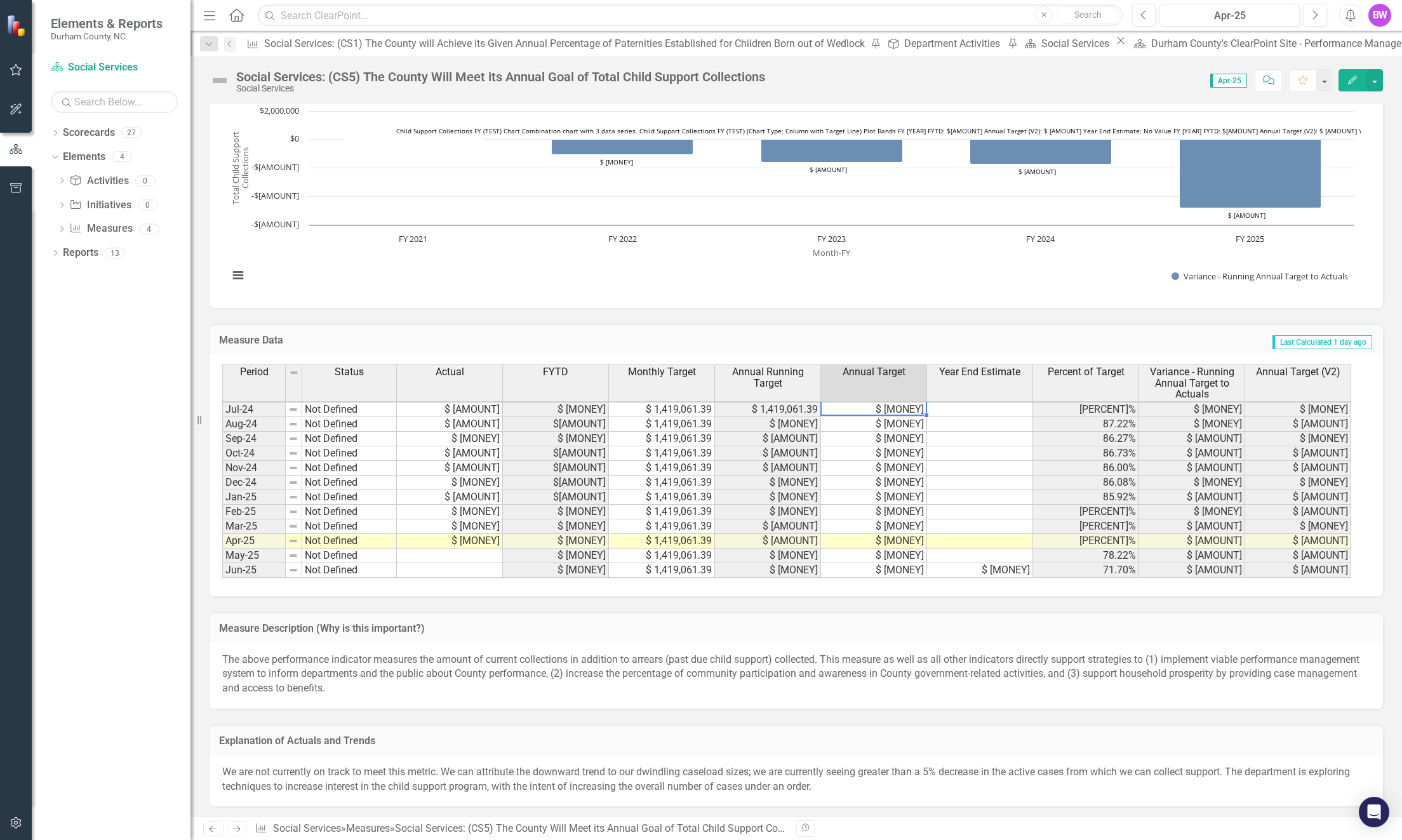 click on "Period Status Actual FYTD Monthly Target Annual Running Target Annual Target Year End Estimate Percent of Target Variance - Running Annual Target to Actuals Annual Target (V2) [MONTH]-[YEAR] Not Defined $ [MONEY] $[MONEY] $ [MONEY] $ [MONEY] $ [MONEY] [PERCENT]% $ [MONEY] $ [MONEY] [MONTH]-[YEAR] Not Defined $ [MONEY] $[MONEY] $ [MONEY] $ [MONEY] $ [MONEY] [PERCENT]% $ [MONEY] $ [MONEY] [MONTH]-[YEAR] Not Defined $ [MONEY] $[MONEY] $ [MONEY] $ [MONEY] $ [MONEY] [PERCENT]% $ [MONEY] $ [MONEY] [MONTH]-[YEAR] Not Defined $ [MONEY] $[MONEY] $ [MONEY] $ [MONEY] $ [MONEY] [PERCENT]% $ [MONEY] $ [MONEY] [MONTH]-[YEAR] Not Defined $ [MONEY] $[MONEY] $ [MONEY] $ [MONEY] $ [MONEY] [PERCENT]% $ [MONEY] $ [MONEY] [MONTH]-[YEAR] Not Defined $ [MONEY] $[MONEY] $ [MONEY] $ [MONEY] $ [MONEY] [PERCENT]% $ [MONEY] $ [MONEY] [MONTH]-[YEAR] Not Defined $ [MONEY] $[MONEY] $ [MONEY] $ [MONEY] $ [MONEY] [PERCENT]% $ [MONEY] $ [MONEY]" at bounding box center [222, 376] 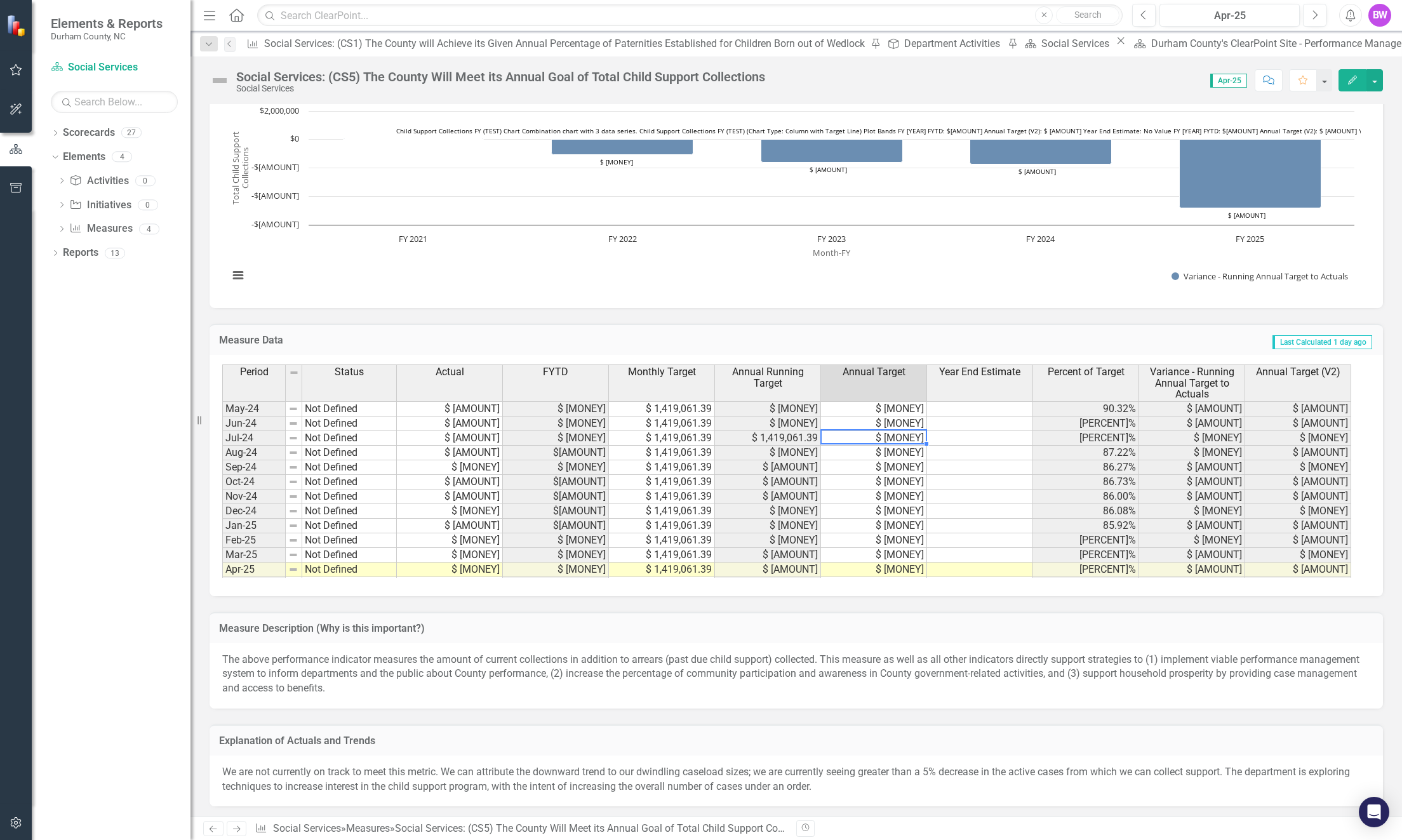 click on "$ [MONEY]" at bounding box center (874, 248) 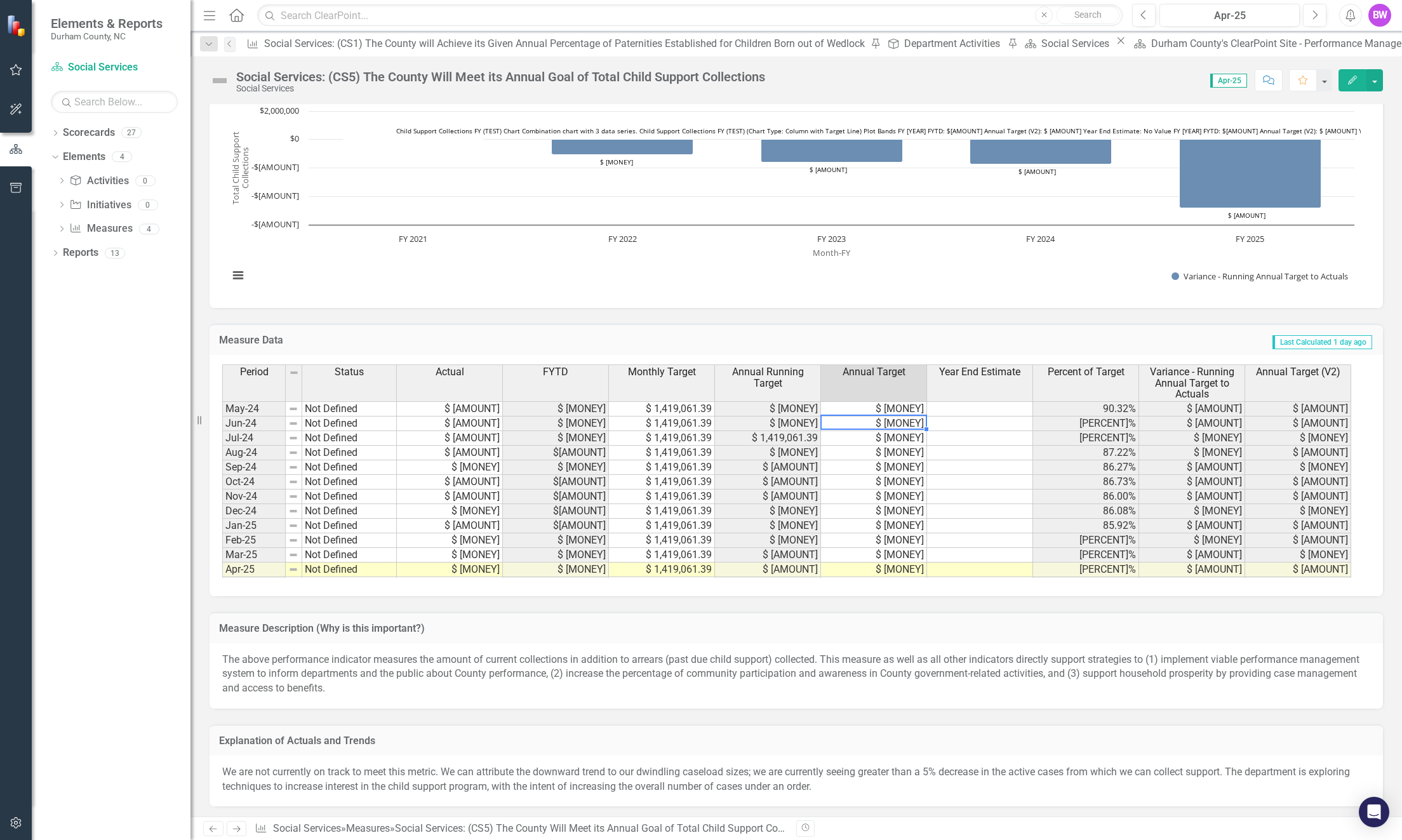 click on "$ [MONEY]" at bounding box center (874, 423) 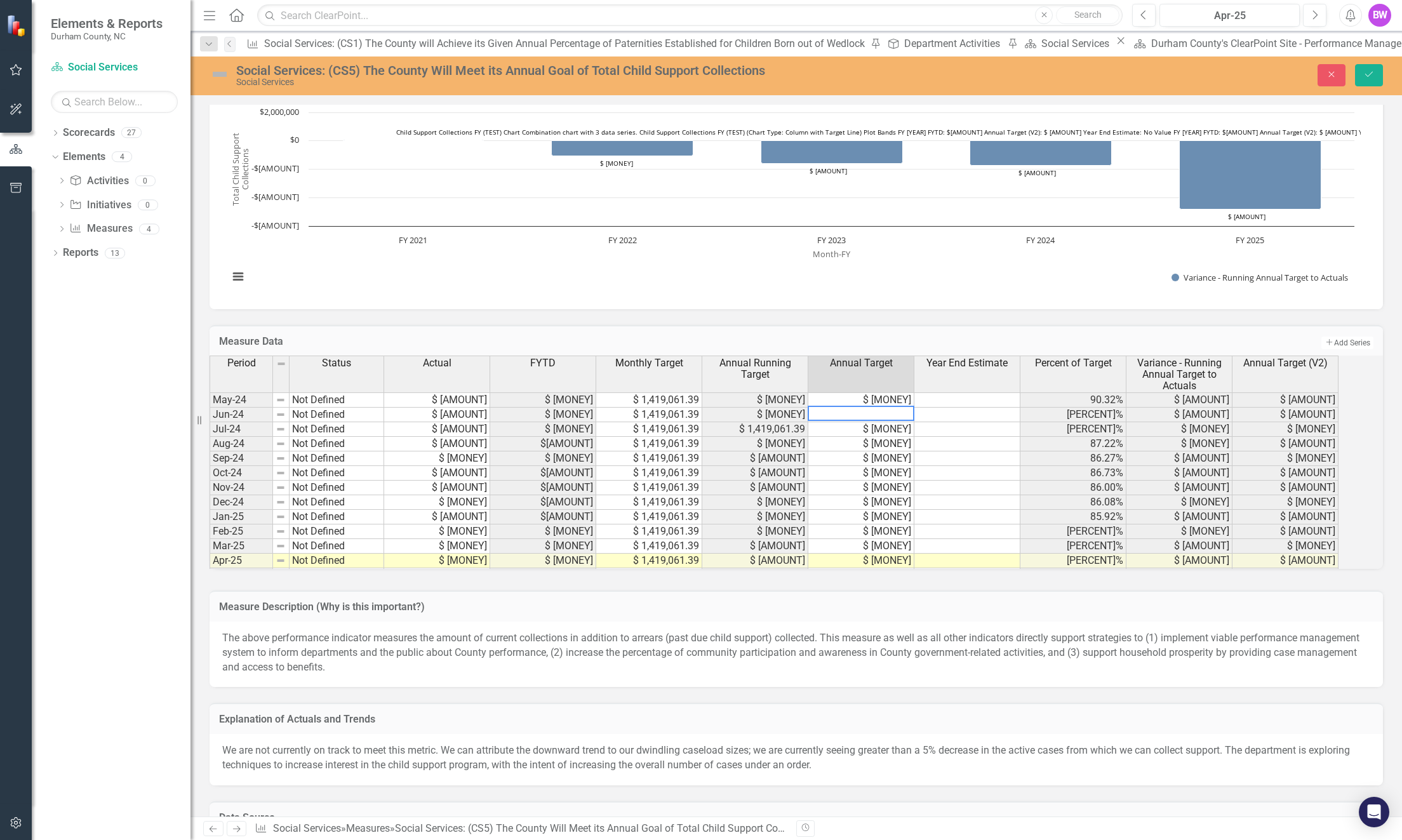 click on "Period Status Actual FYTD Monthly Target Annual Running Target Annual Target Year End Estimate Percent of Target Variance - Running Annual Target to Actuals Annual Target to Actuals Annual Target (V2) May-[YEAR] Not Defined $ [AMOUNT] $[AMOUNT] $ [AMOUNT] $ [AMOUNT] $ [AMOUNT] [PERCENT]% $ [AMOUNT] $ [AMOUNT] Jun-[YEAR] Not Defined $ [AMOUNT] $[AMOUNT] $ [AMOUNT] $ [AMOUNT] $ [AMOUNT] [PERCENT]% $ [AMOUNT] $ [AMOUNT] Jul-[YEAR] Not Defined $ [AMOUNT] $[AMOUNT] $ [AMOUNT] $ [AMOUNT] $ [AMOUNT] [PERCENT]% $ [AMOUNT] $ [AMOUNT] Aug-[YEAR] Not Defined $ [AMOUNT] $[AMOUNT] $ [AMOUNT] $ [AMOUNT] $ [AMOUNT] [PERCENT]% $ [AMOUNT] $ [AMOUNT] Sep-[YEAR] Not Defined $ [AMOUNT] $[AMOUNT] $ [AMOUNT] $ [AMOUNT] $ [AMOUNT] [PERCENT]% $ [AMOUNT] $ [AMOUNT] Oct-[YEAR] Not Defined $ [AMOUNT] $[AMOUNT] $ [AMOUNT] $ [AMOUNT] $ [AMOUNT] [PERCENT]% $ [AMOUNT] $ [AMOUNT] Nov-[YEAR] Not Defined $ [AMOUNT] $[AMOUNT]" at bounding box center (210, 389) 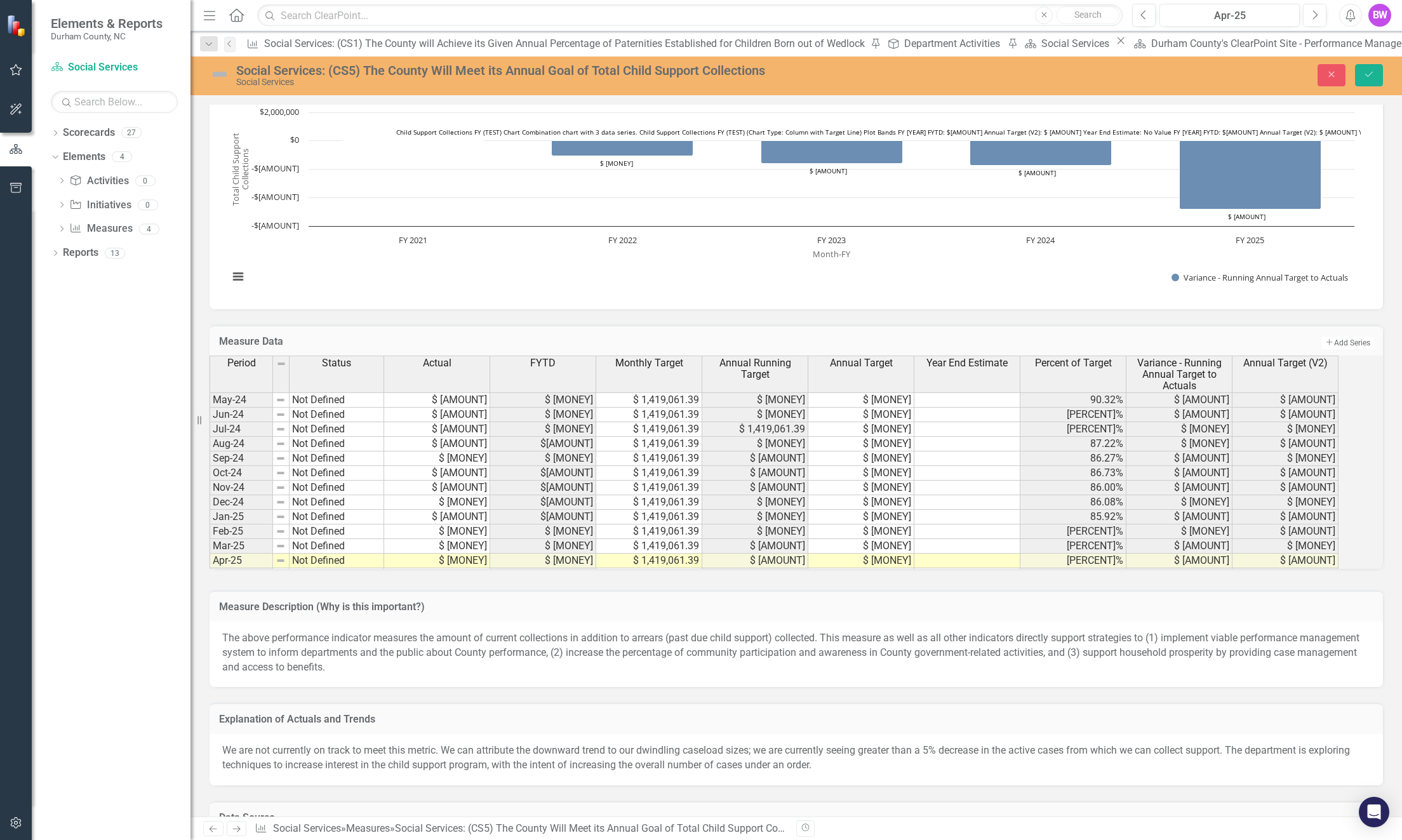 scroll, scrollTop: 844, scrollLeft: 0, axis: vertical 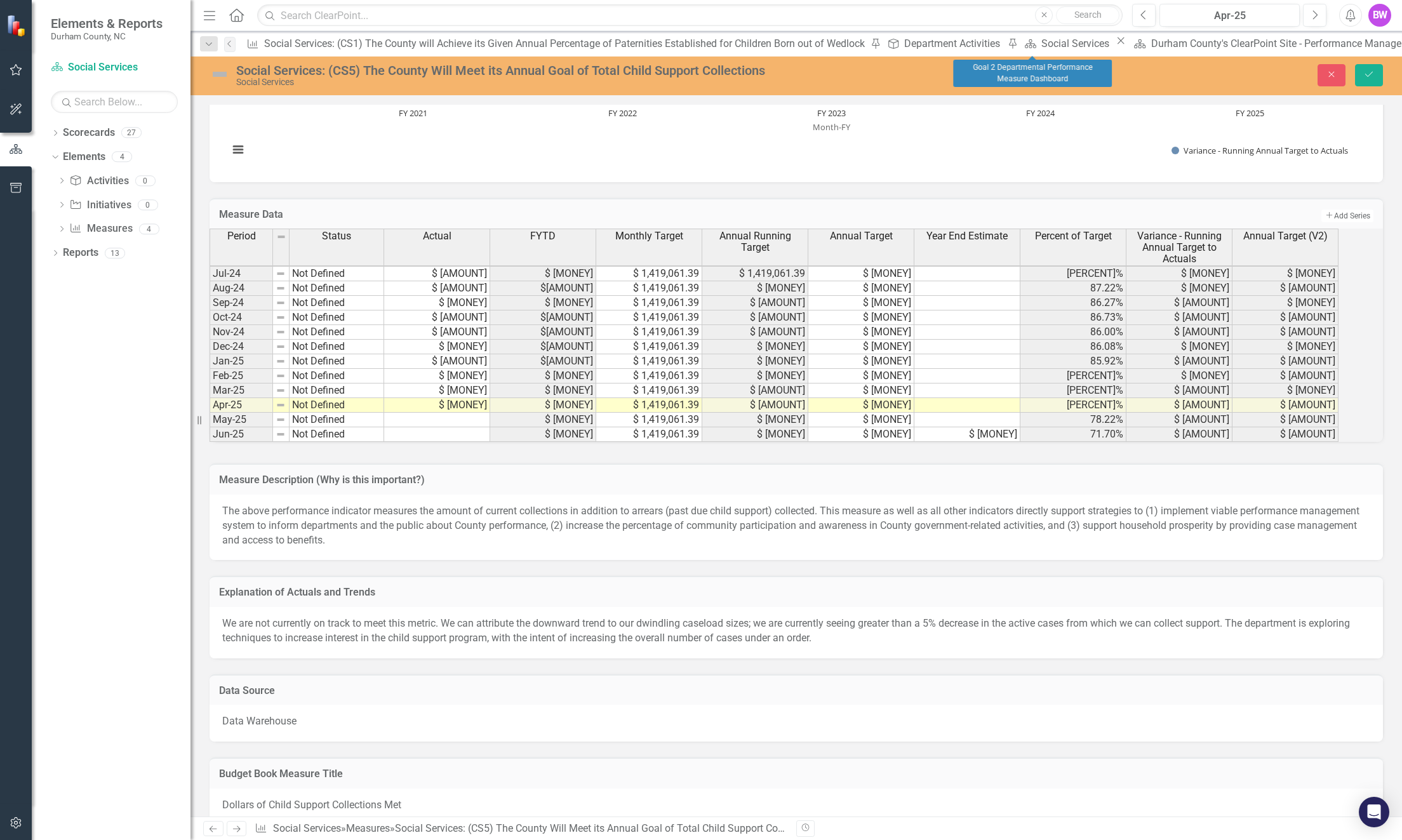 click on "Close" at bounding box center [2111, 41] 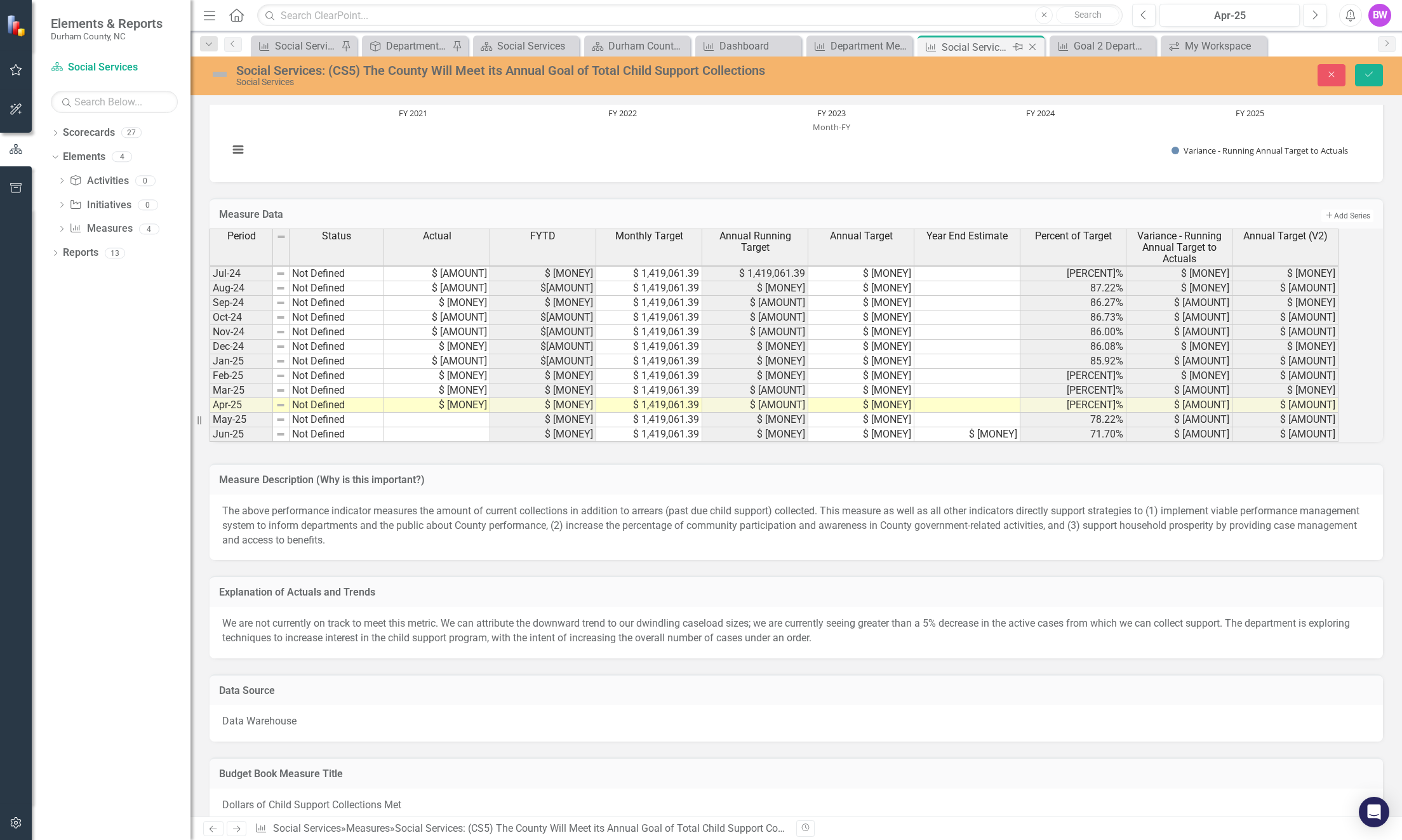 click on "Social Services: (CS5) The County Will Meet its Annual Goal of Total Child Support Collections" at bounding box center [975, 47] 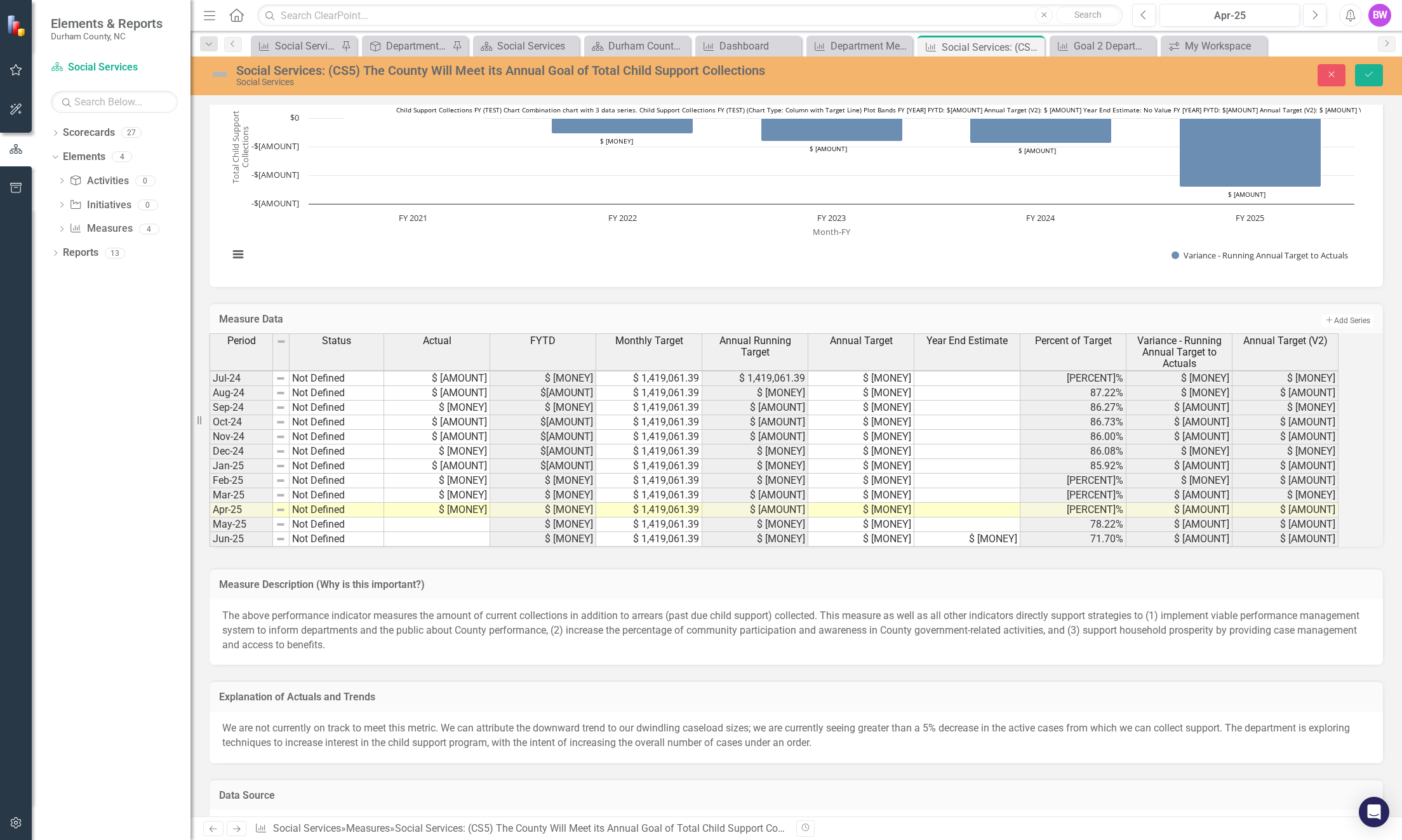 scroll, scrollTop: 837, scrollLeft: 0, axis: vertical 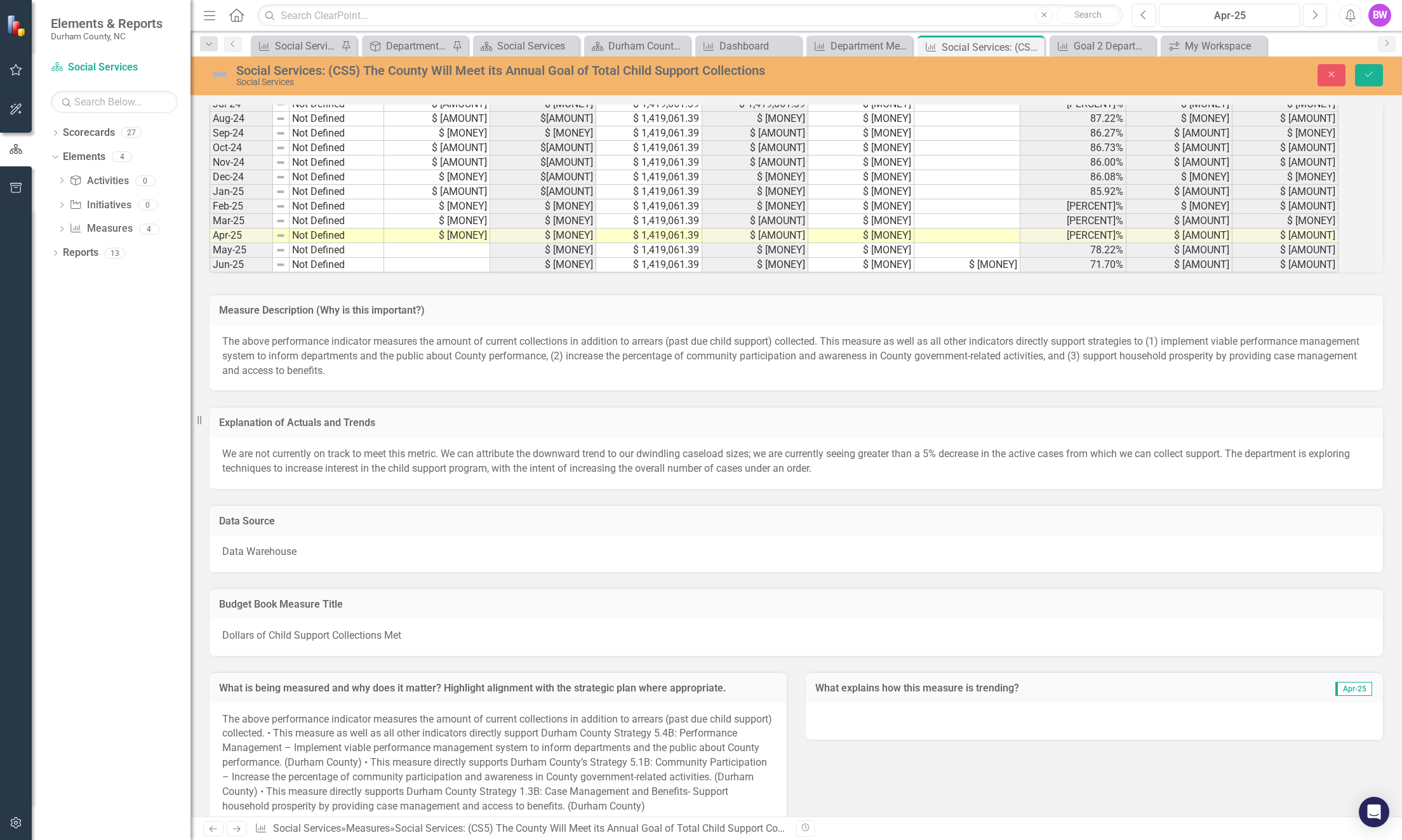 click on "We are not currently on track to meet this metric. We can attribute the downward trend to our dwindling caseload sizes; we are currently seeing greater than a 5% decrease in the active cases from which we can collect support. The department is exploring techniques to increase interest in the child support program, with the intent of increasing the overall number of cases under an order." at bounding box center (796, 463) 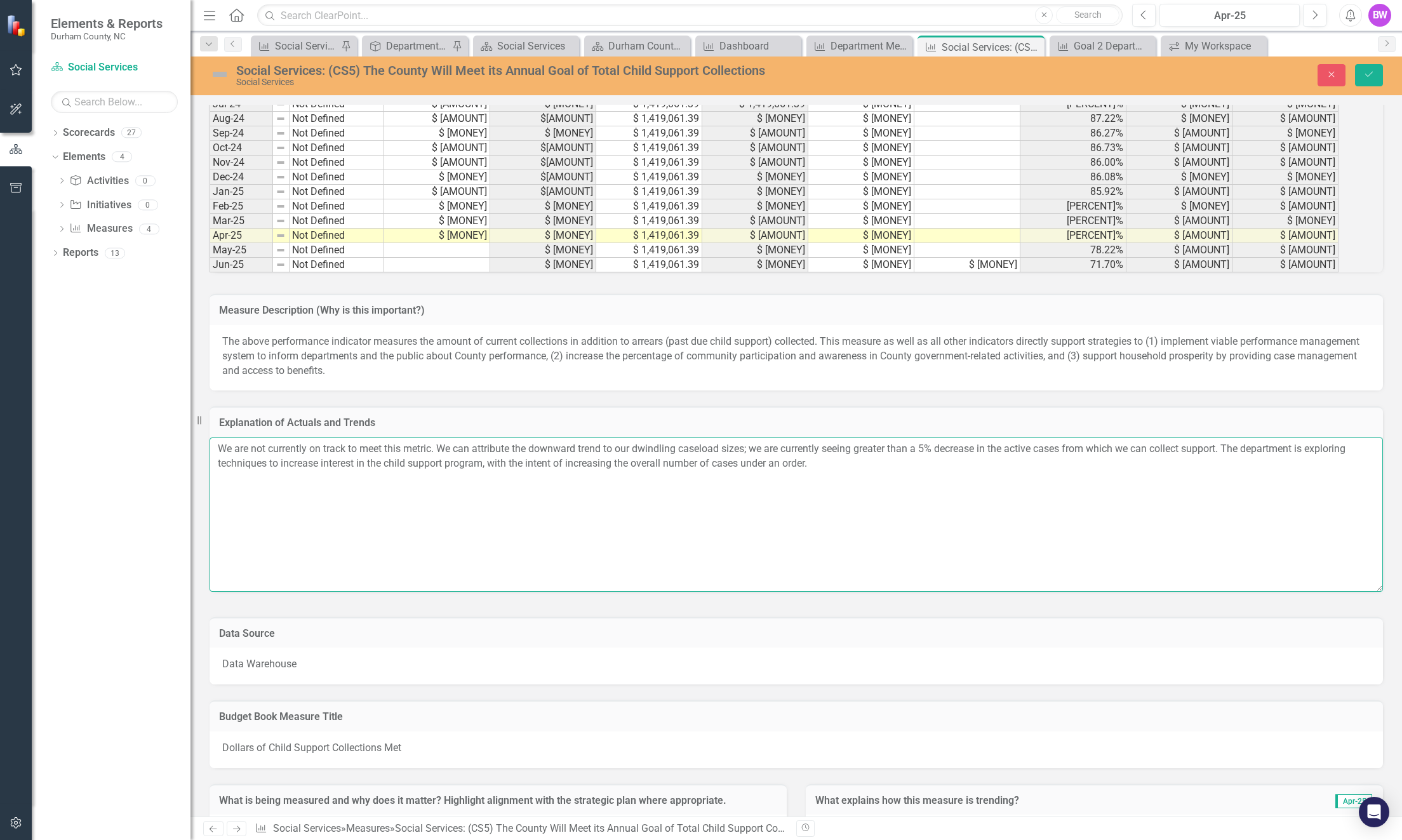 click on "We are not currently on track to meet this metric. We can attribute the downward trend to our dwindling caseload sizes; we are currently seeing greater than a 5% decrease in the active cases from which we can collect support. The department is exploring techniques to increase interest in the child support program, with the intent of increasing the overall number of cases under an order." at bounding box center (796, 514) 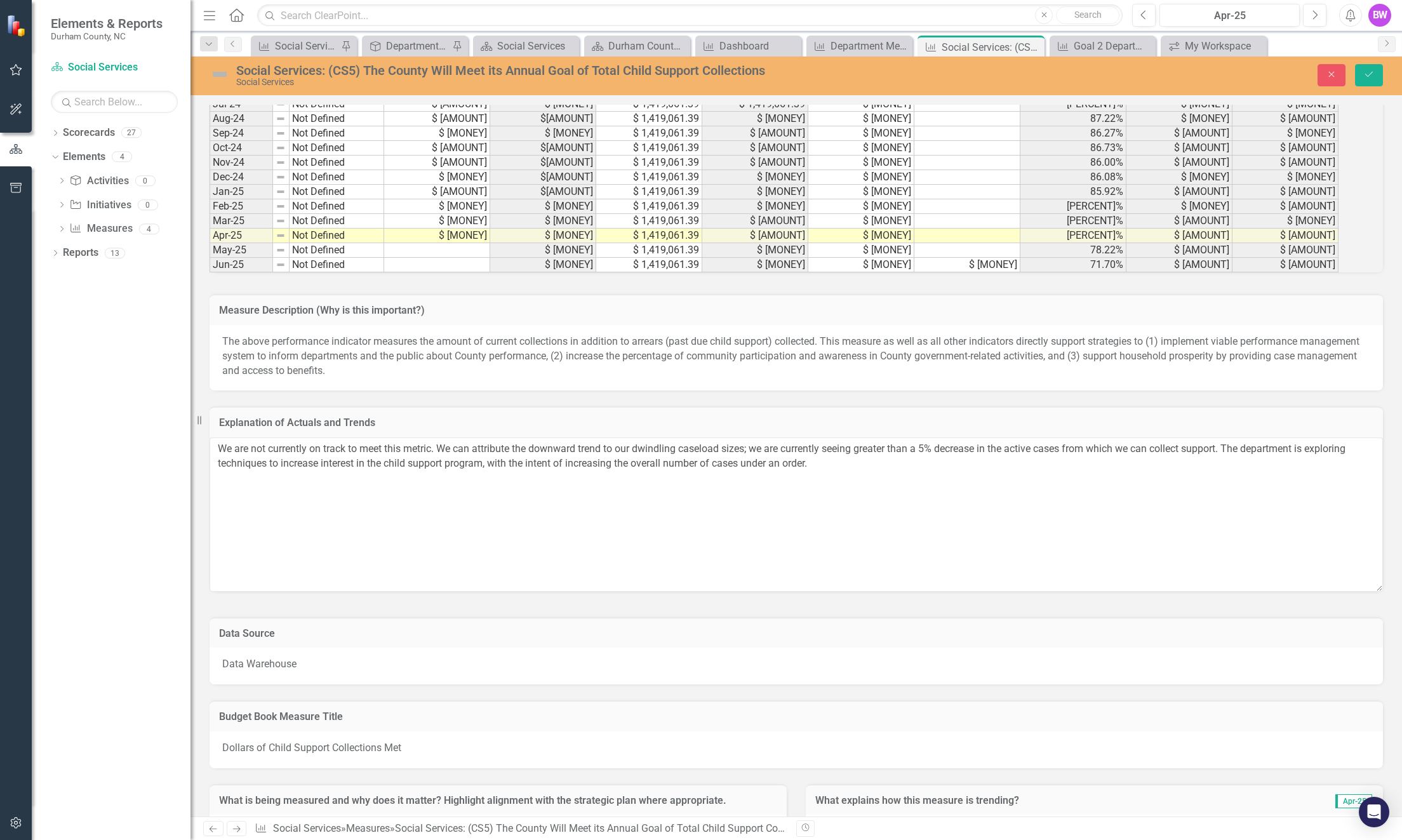 click on "Data Source" at bounding box center [796, 632] 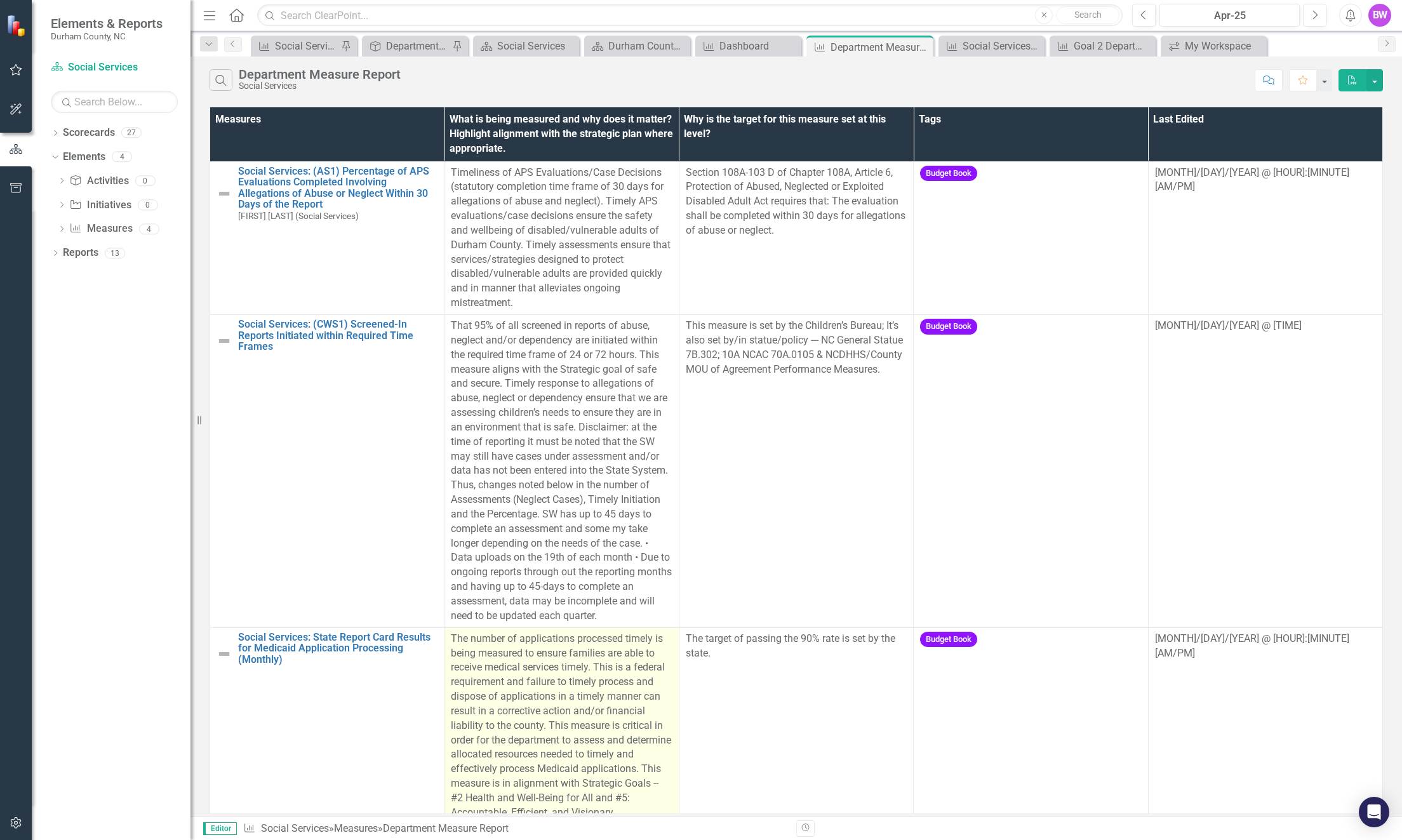 drag, startPoint x: 453, startPoint y: 463, endPoint x: 531, endPoint y: 508, distance: 90.04999 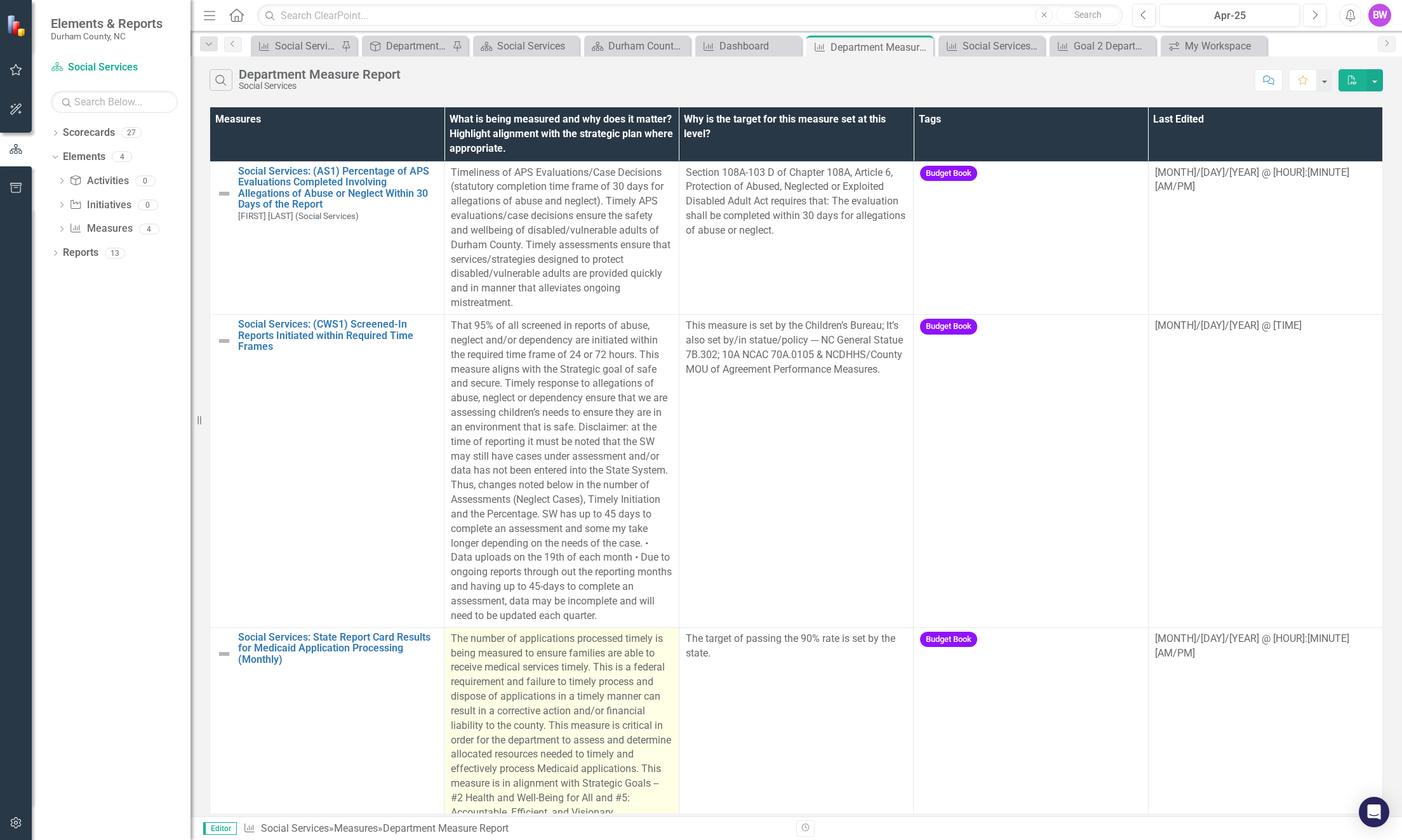 drag, startPoint x: 531, startPoint y: 508, endPoint x: 584, endPoint y: 564, distance: 77.104 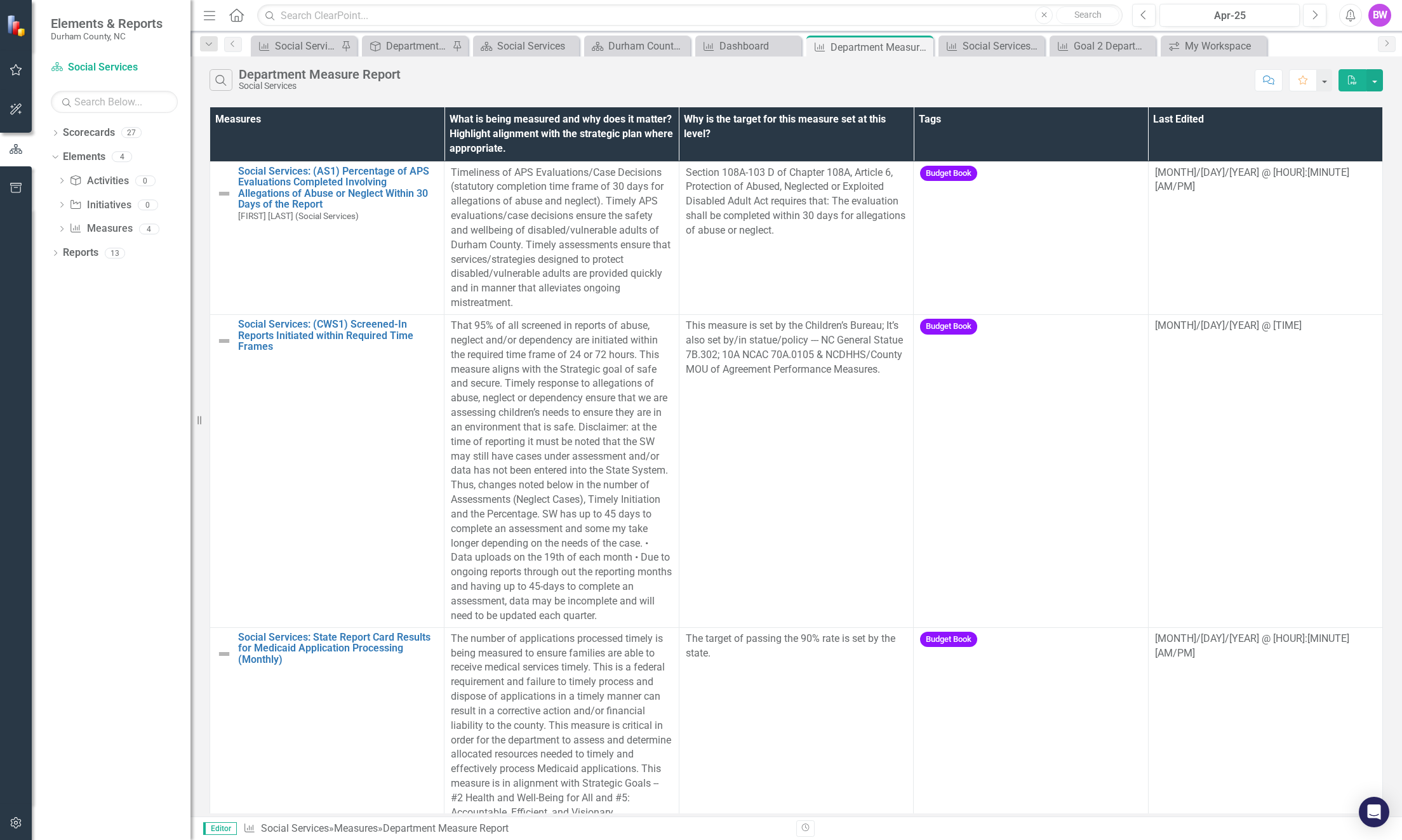 click on "Social Services: (CS5) The County Will Meet its Annual Goal of Total Child Support Collections" at bounding box center (338, 860) 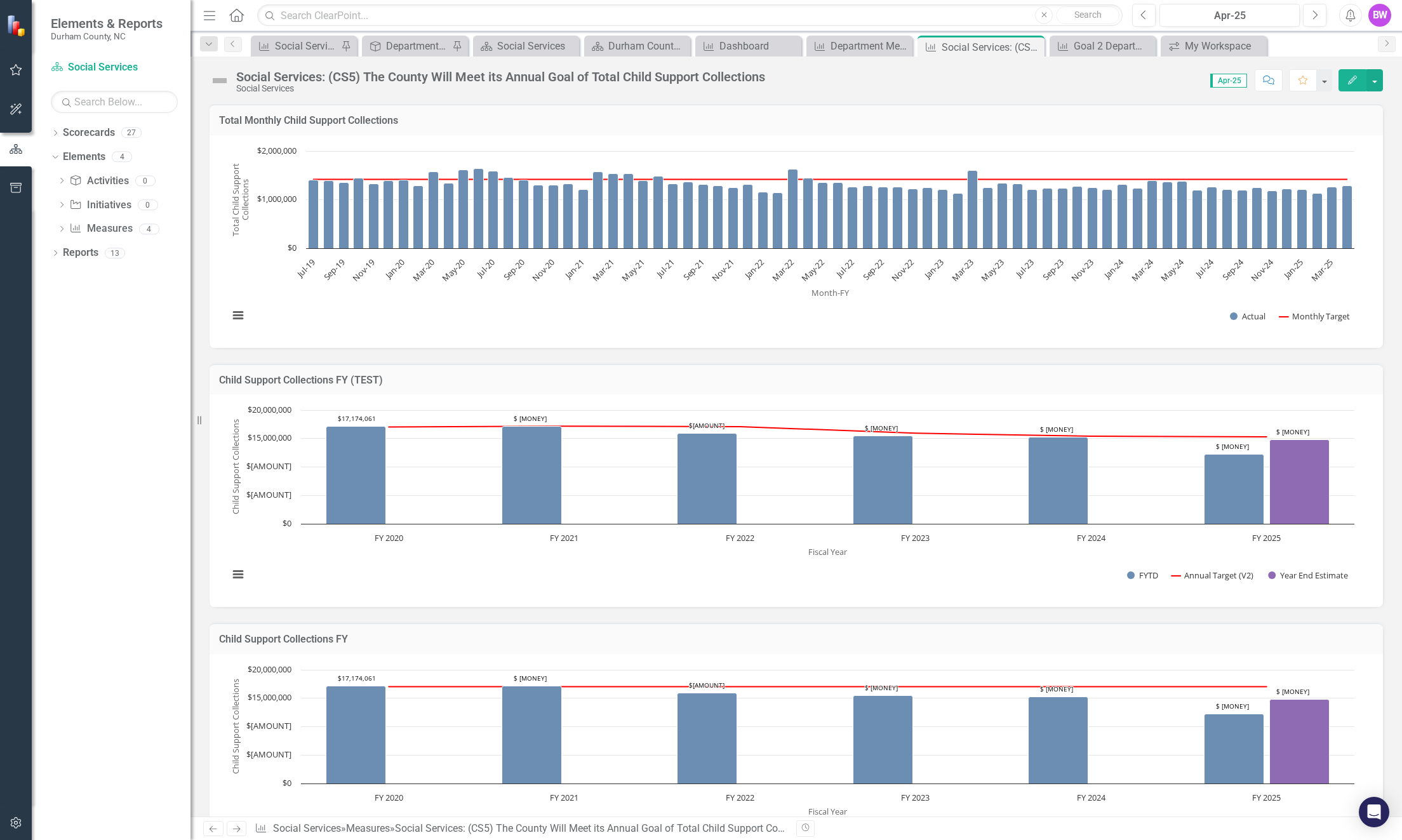 scroll, scrollTop: 623, scrollLeft: 0, axis: vertical 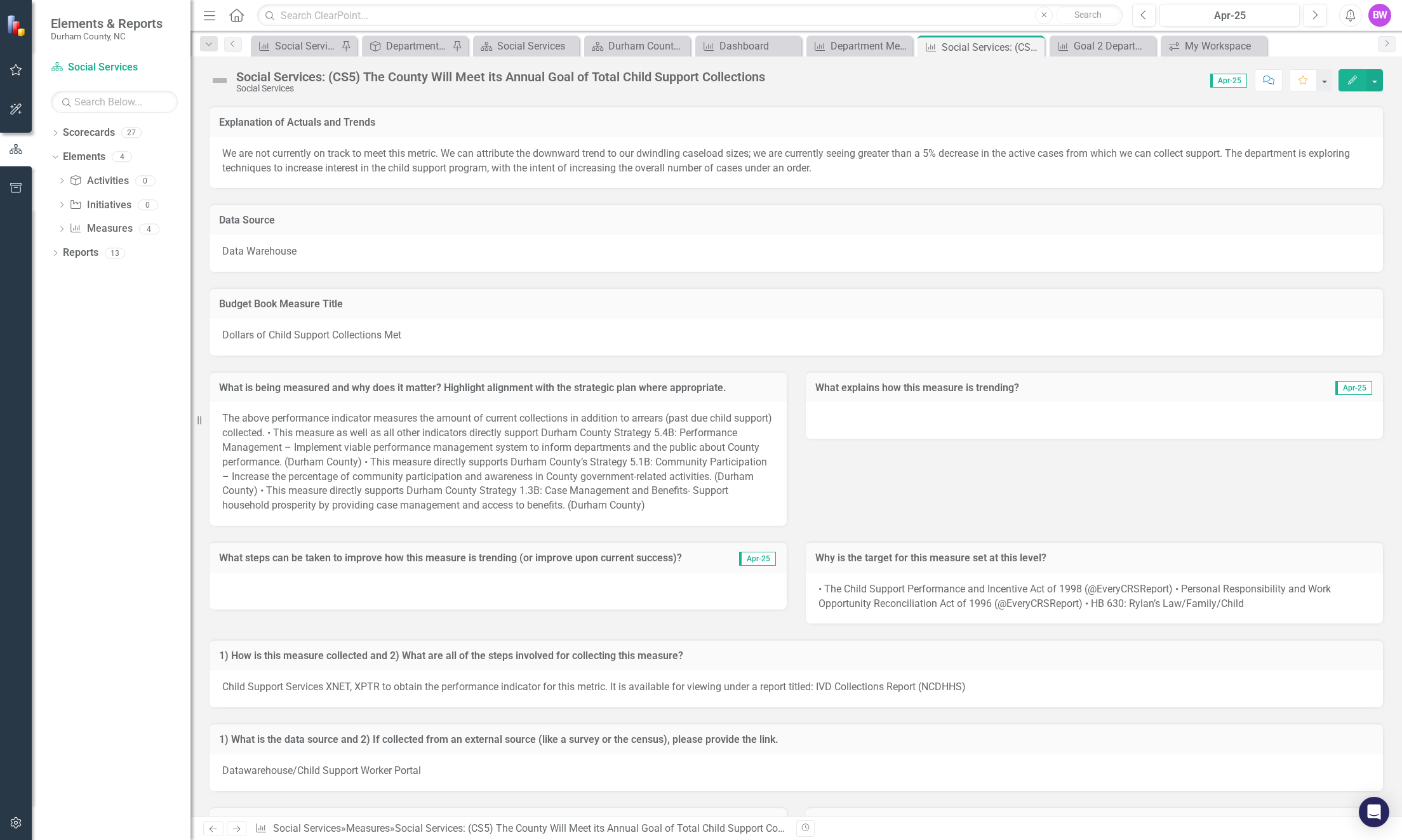 click at bounding box center [1094, 420] 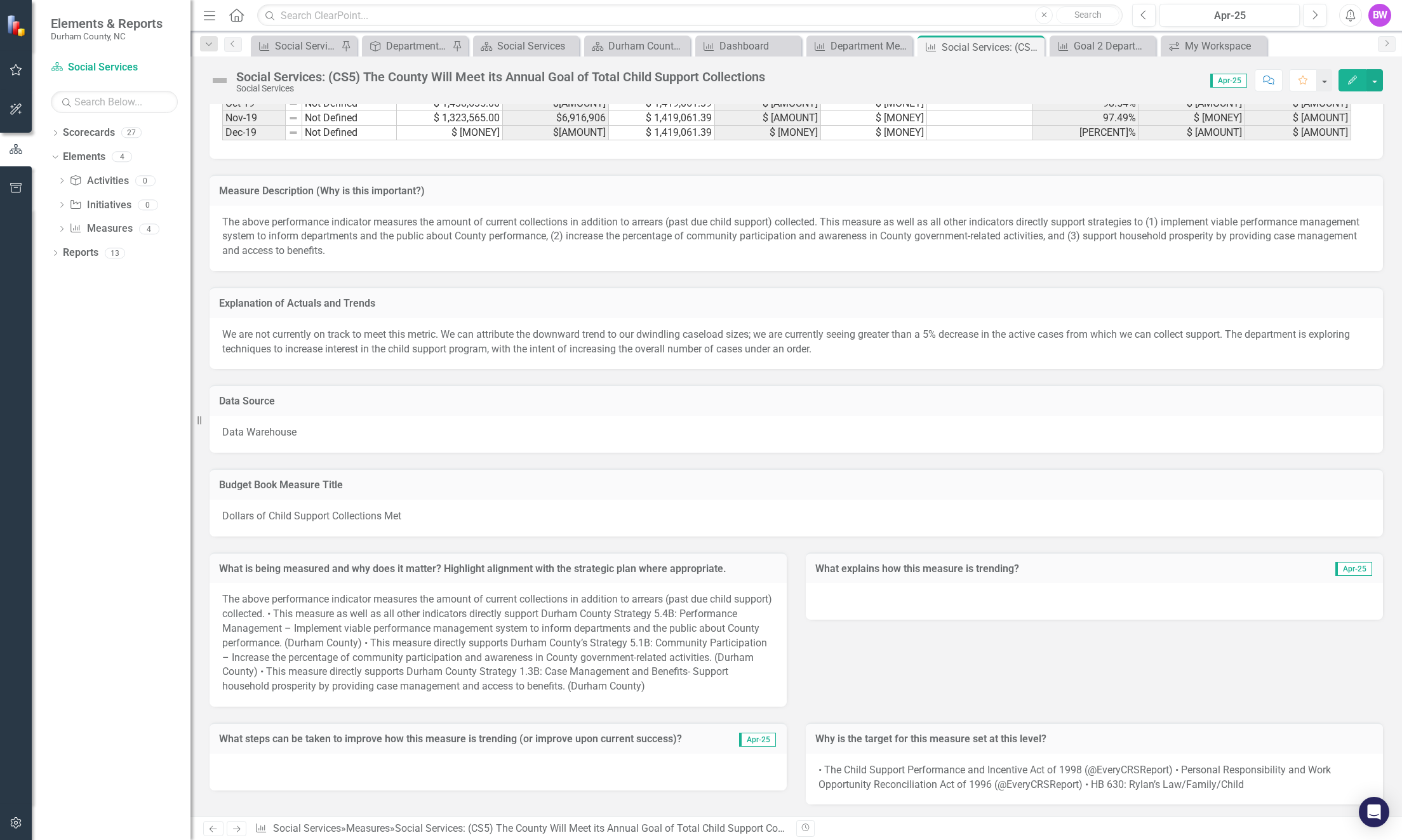scroll, scrollTop: 1252, scrollLeft: 0, axis: vertical 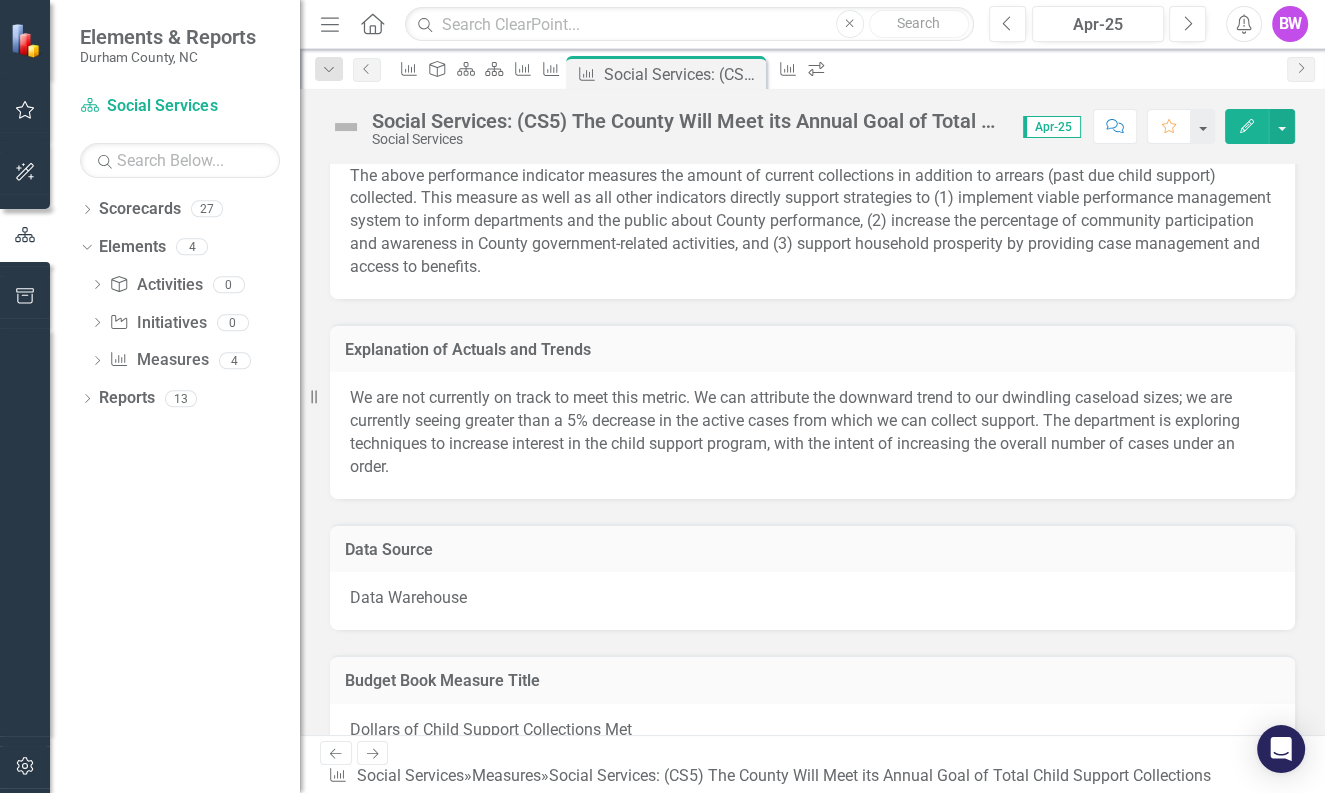 click on "We are not currently on track to meet this metric. We can attribute the downward trend to our dwindling caseload sizes; we are currently seeing greater than a 5% decrease in the active cases from which we can collect support. The department is exploring techniques to increase interest in the child support program, with the intent of increasing the overall number of cases under an order." at bounding box center (812, 435) 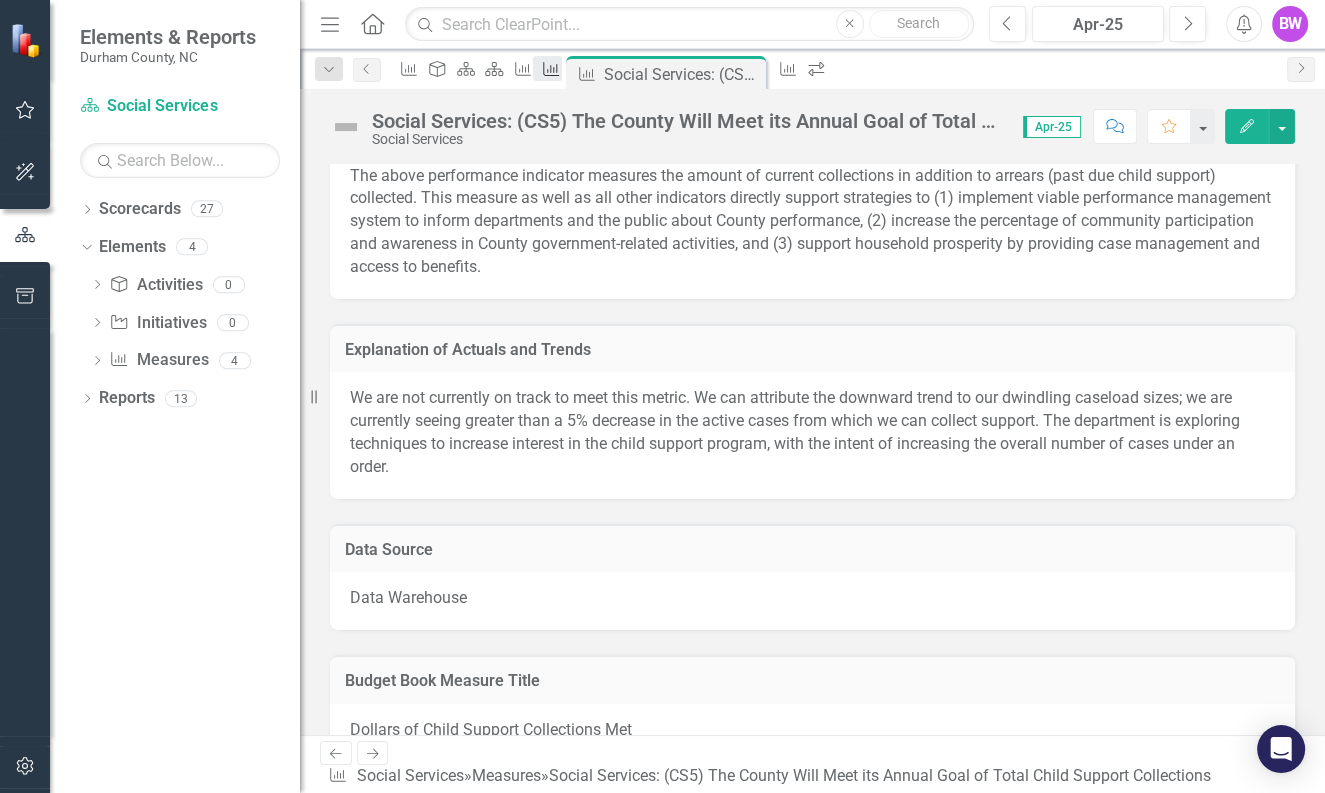click on "Measure" at bounding box center [551, 69] 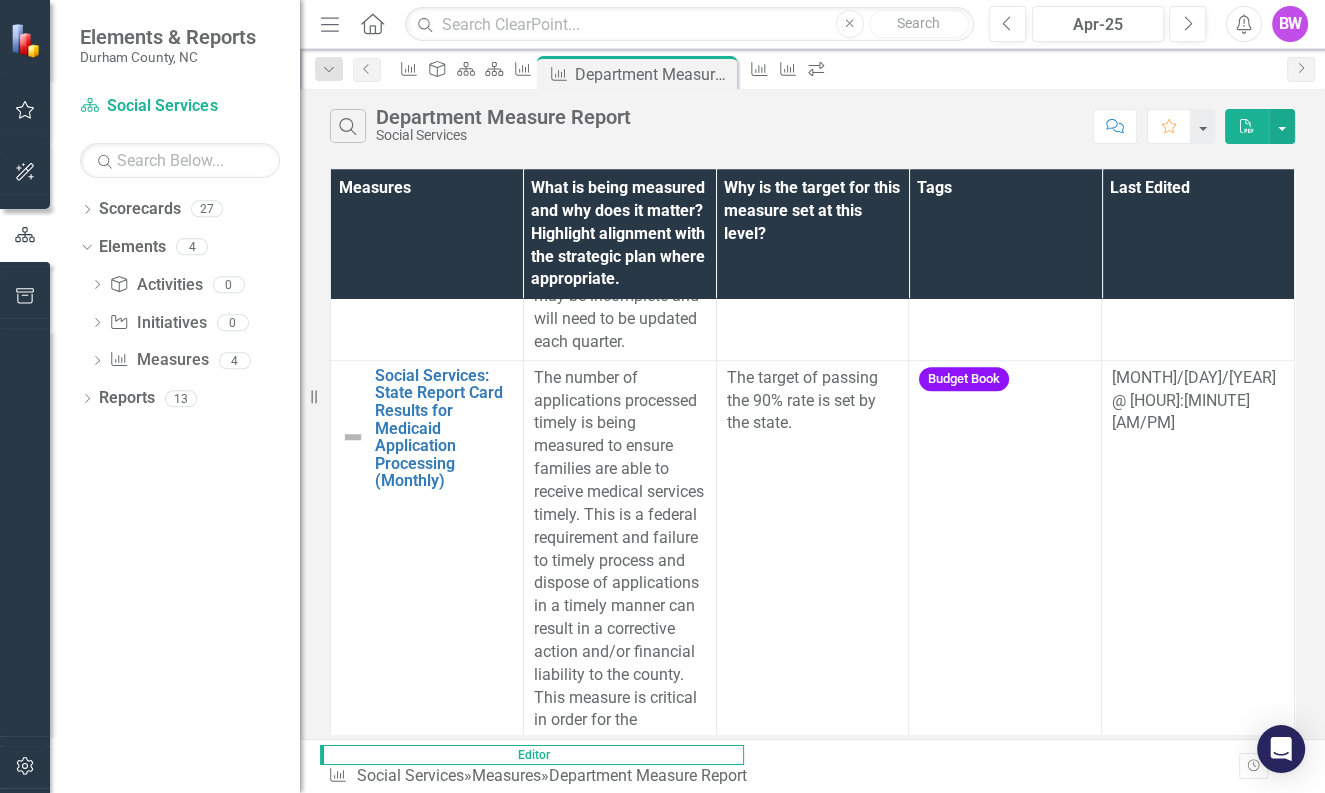 scroll, scrollTop: 1448, scrollLeft: 0, axis: vertical 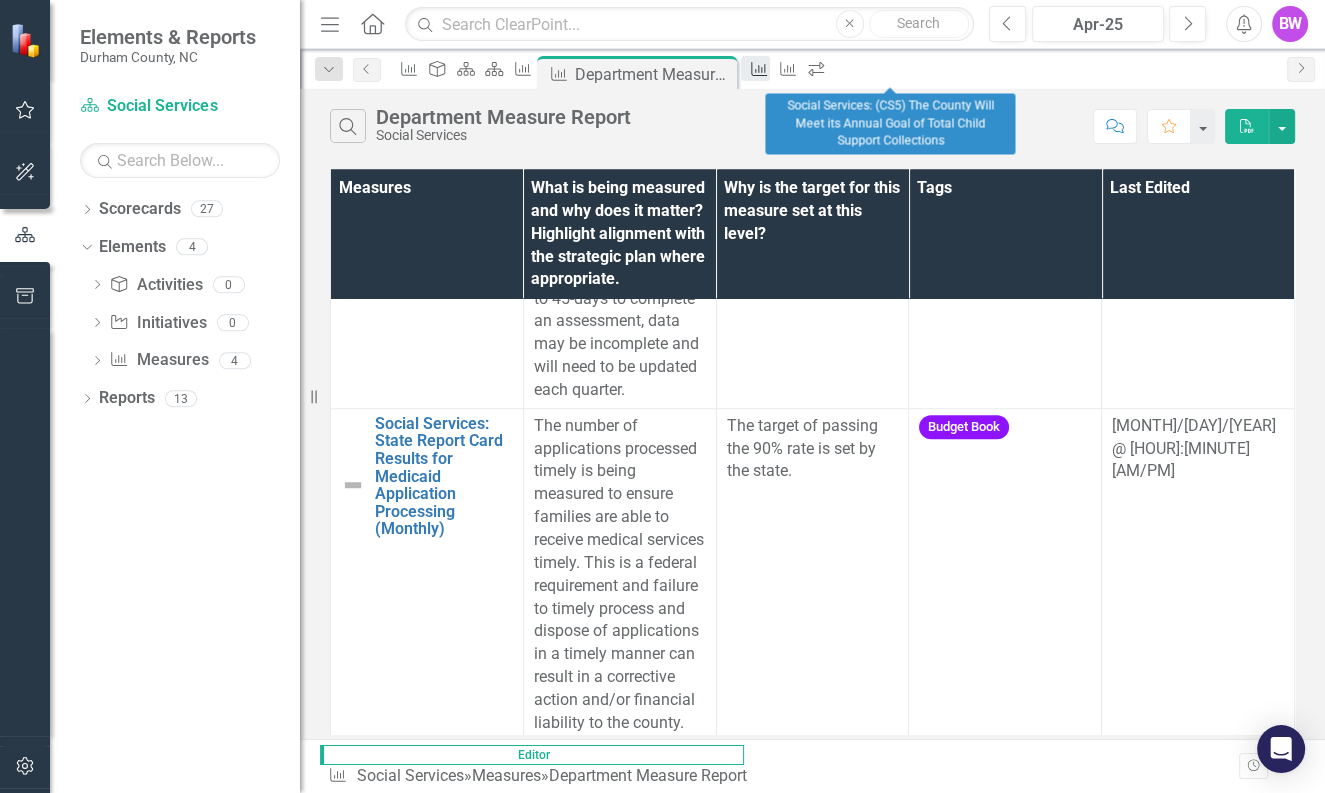 click at bounding box center [759, 69] 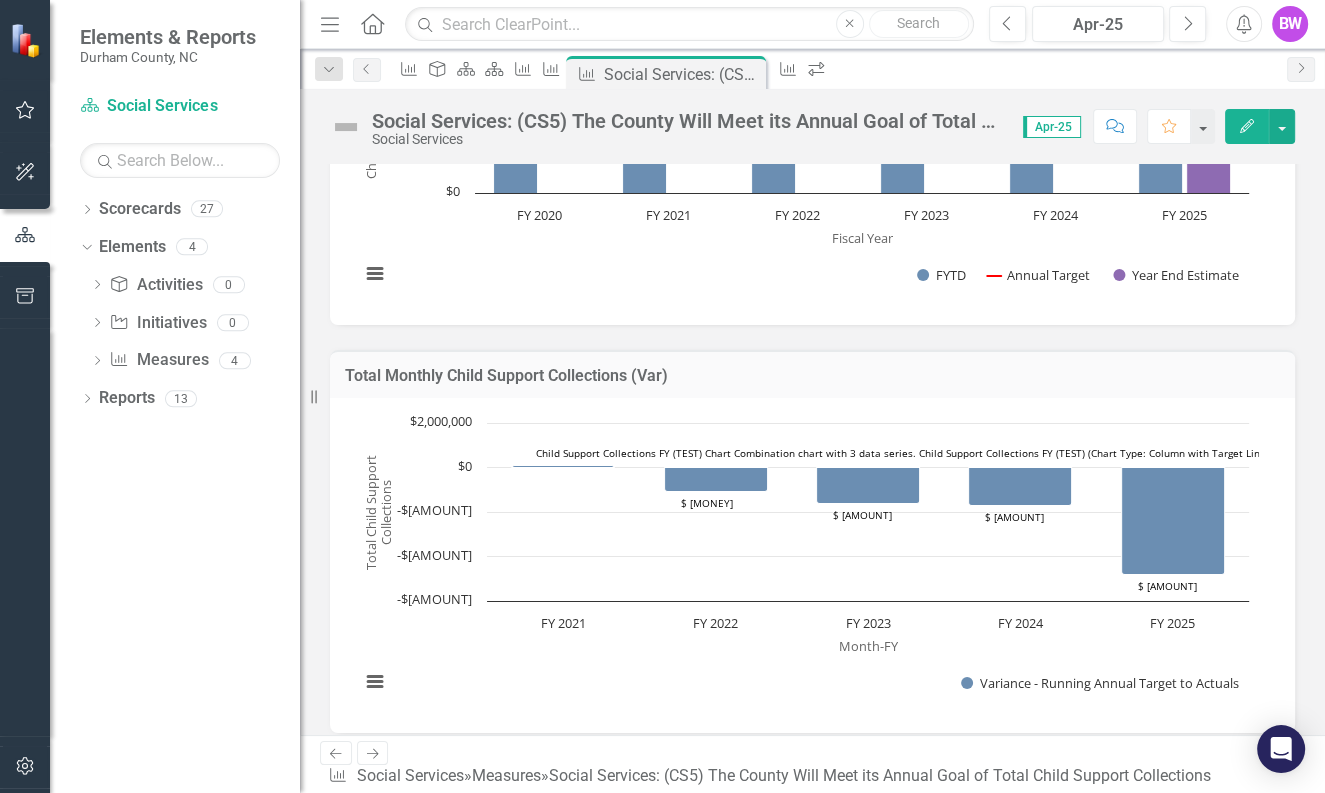 scroll, scrollTop: 1559, scrollLeft: 0, axis: vertical 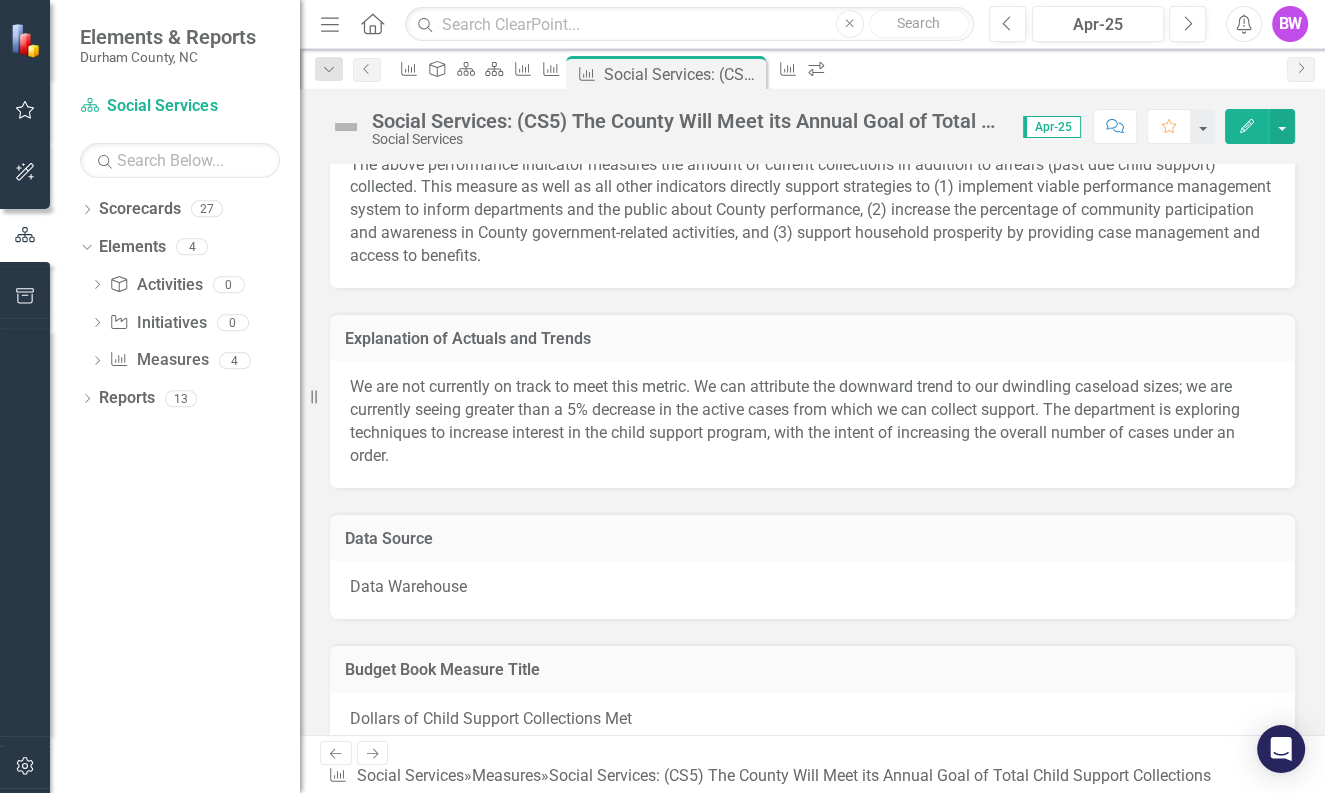 drag, startPoint x: 495, startPoint y: 462, endPoint x: 333, endPoint y: 363, distance: 189.85521 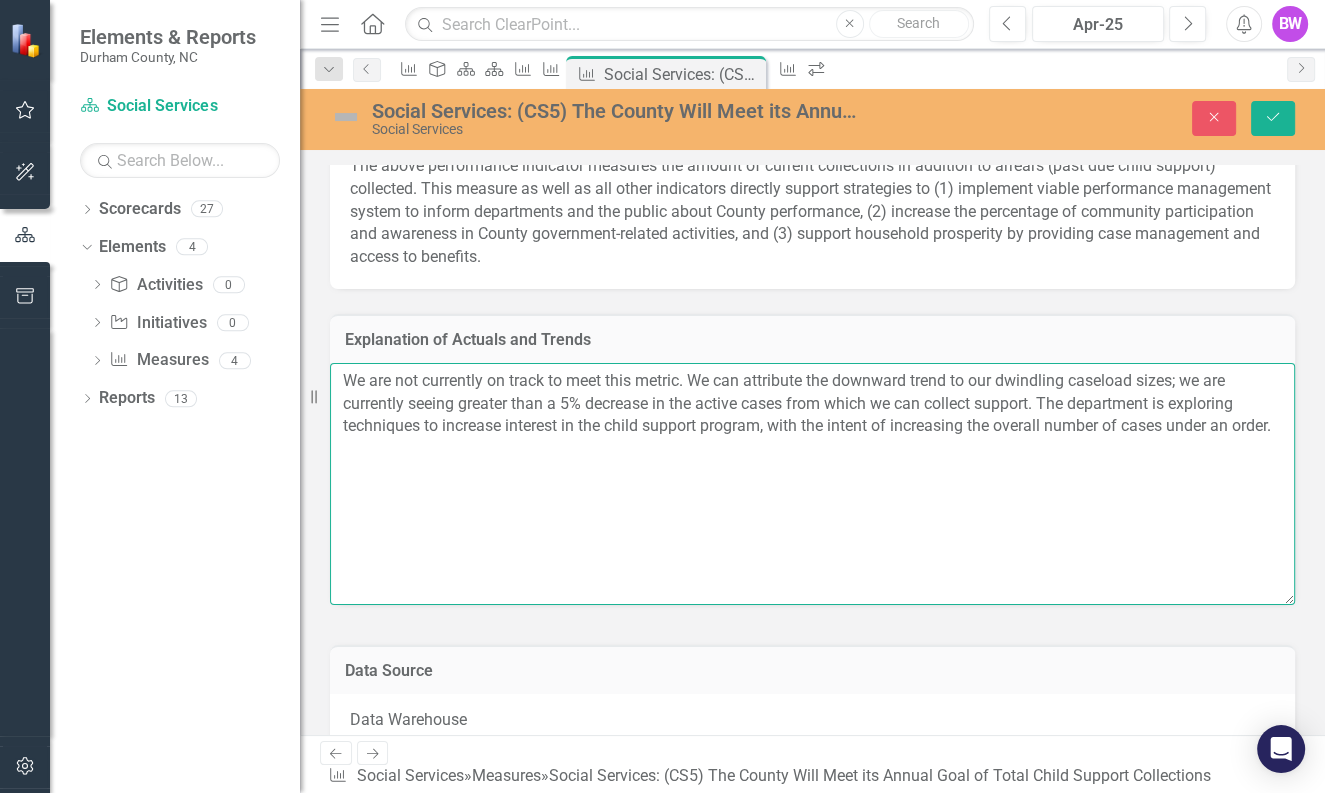 click on "We are not currently on track to meet this metric. We can attribute the downward trend to our dwindling caseload sizes; we are currently seeing greater than a 5% decrease in the active cases from which we can collect support. The department is exploring techniques to increase interest in the child support program, with the intent of increasing the overall number of cases under an order." at bounding box center (812, 484) 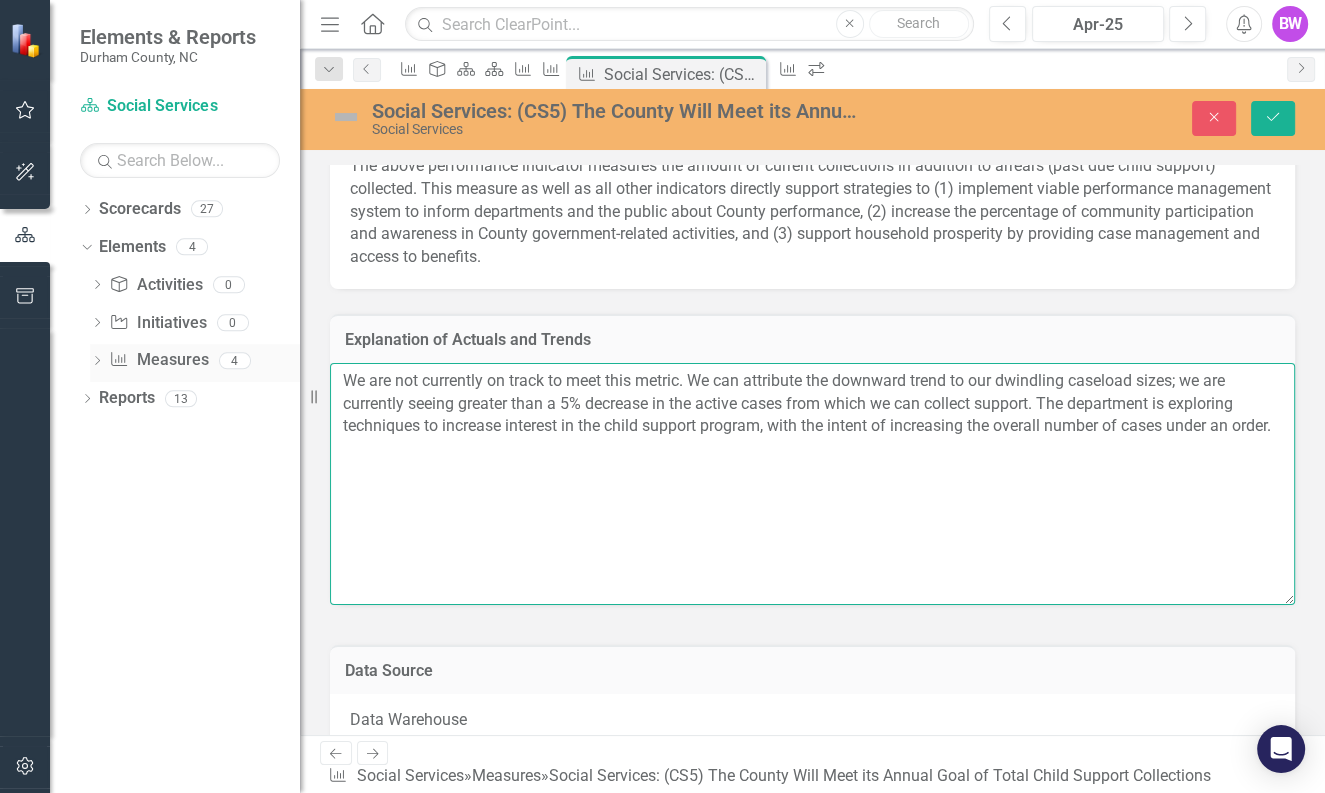 drag, startPoint x: 684, startPoint y: 458, endPoint x: 251, endPoint y: 353, distance: 445.5491 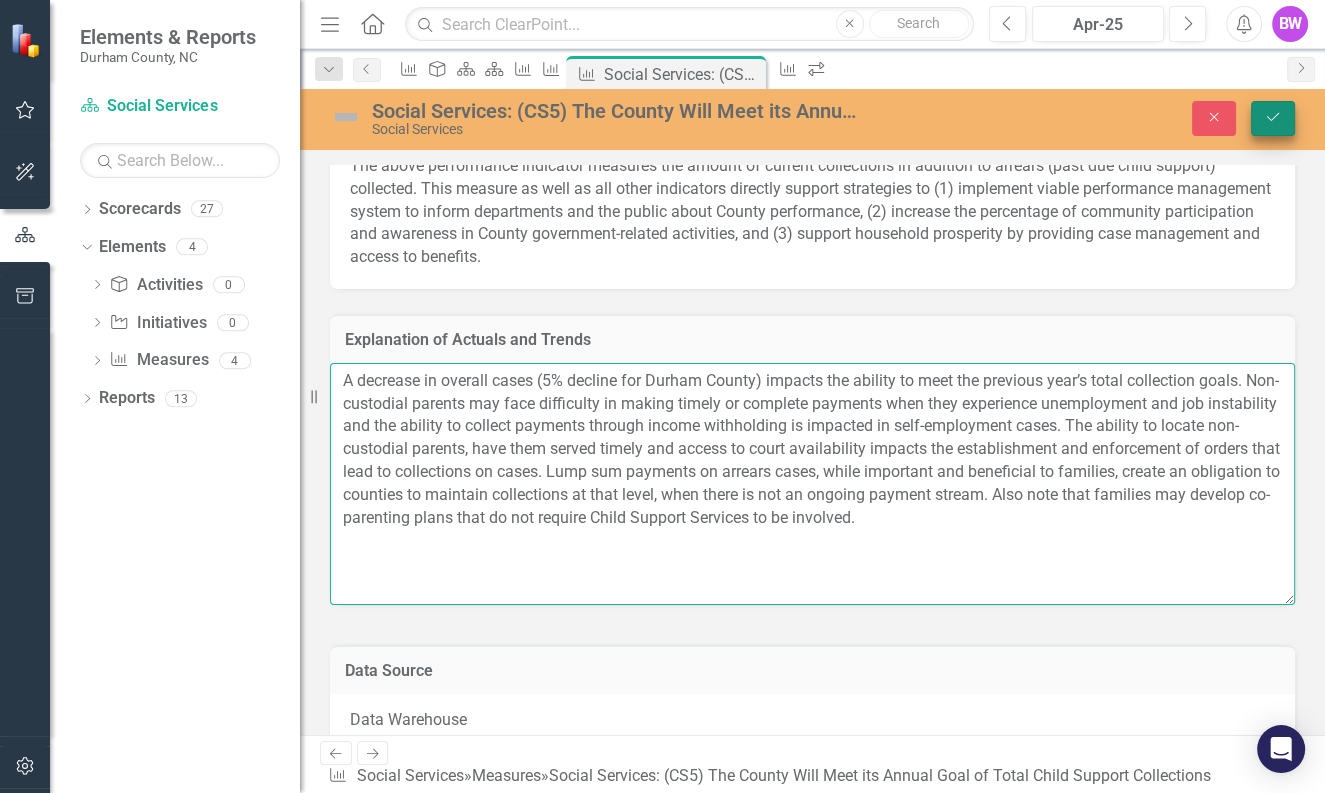 type on "A decrease in overall cases (5% decline for Durham County) impacts the ability to meet the previous year’s total collection goals. Non-custodial parents may face difficulty in making timely or complete payments when they experience unemployment and job instability and the ability to collect payments through income withholding is impacted in self-employment cases. The ability to locate non-custodial parents, have them served timely and access to court availability impacts the establishment and enforcement of orders that lead to collections on cases. Lump sum payments on arrears cases, while important and beneficial to families, create an obligation to counties to maintain collections at that level, when there is not an ongoing payment stream. Also note that families may develop co-parenting plans that do not require Child Support Services to be involved." 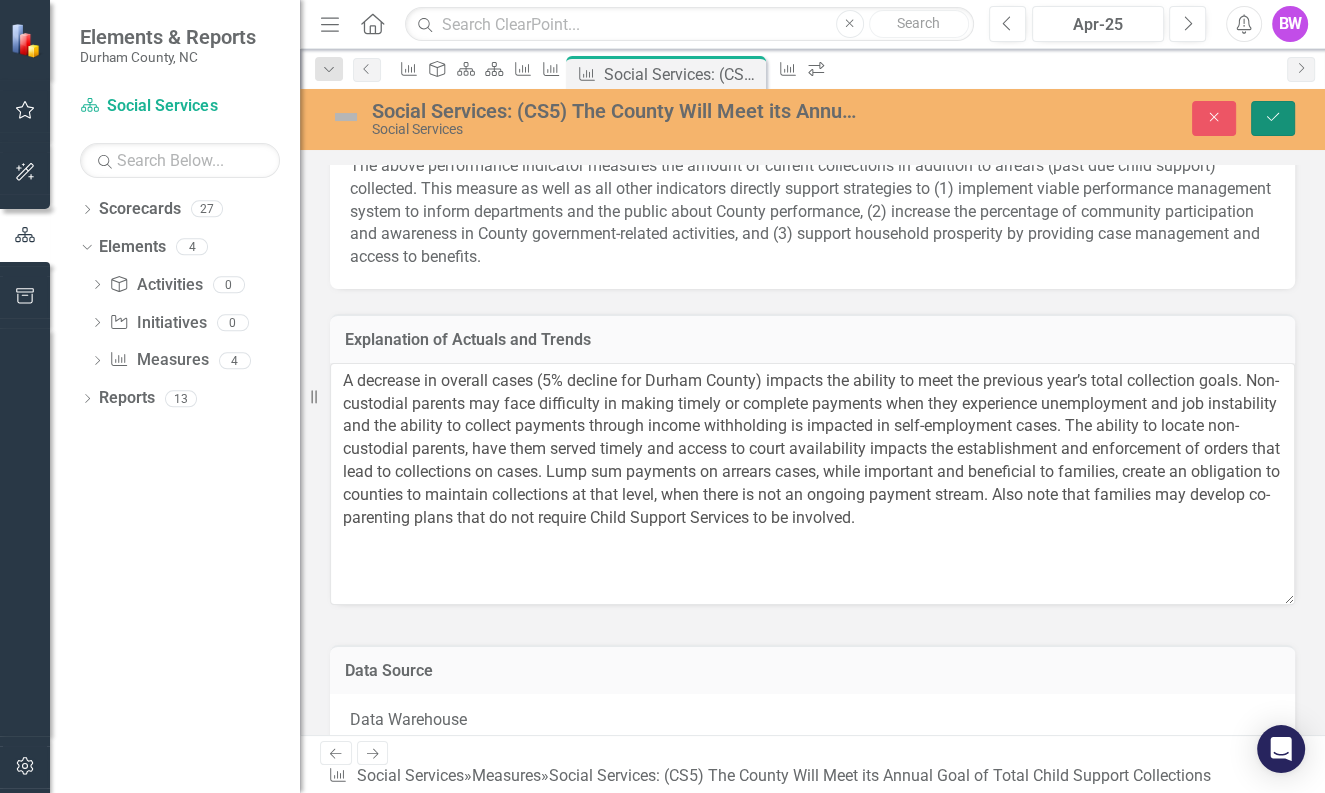 click on "Save" at bounding box center [1273, 118] 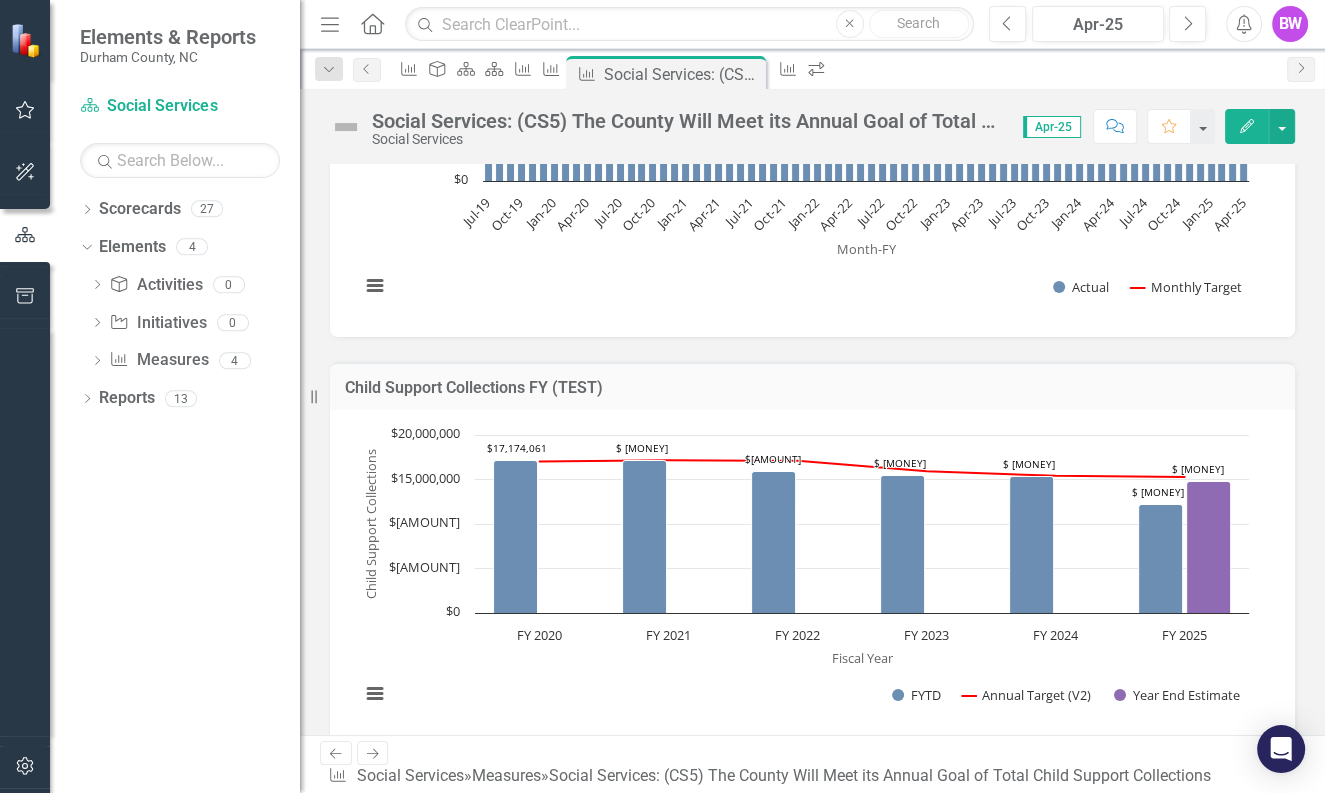 scroll, scrollTop: 186, scrollLeft: 0, axis: vertical 